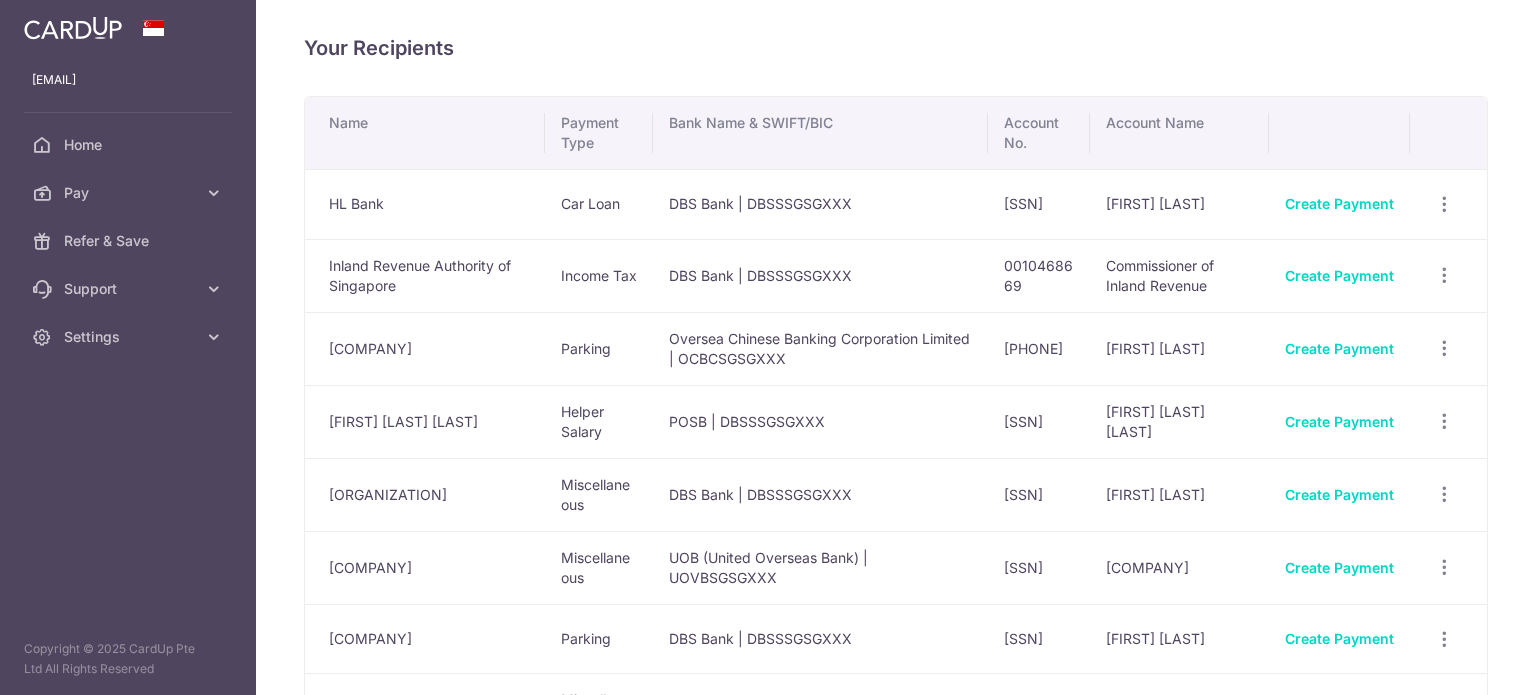 scroll, scrollTop: 0, scrollLeft: 0, axis: both 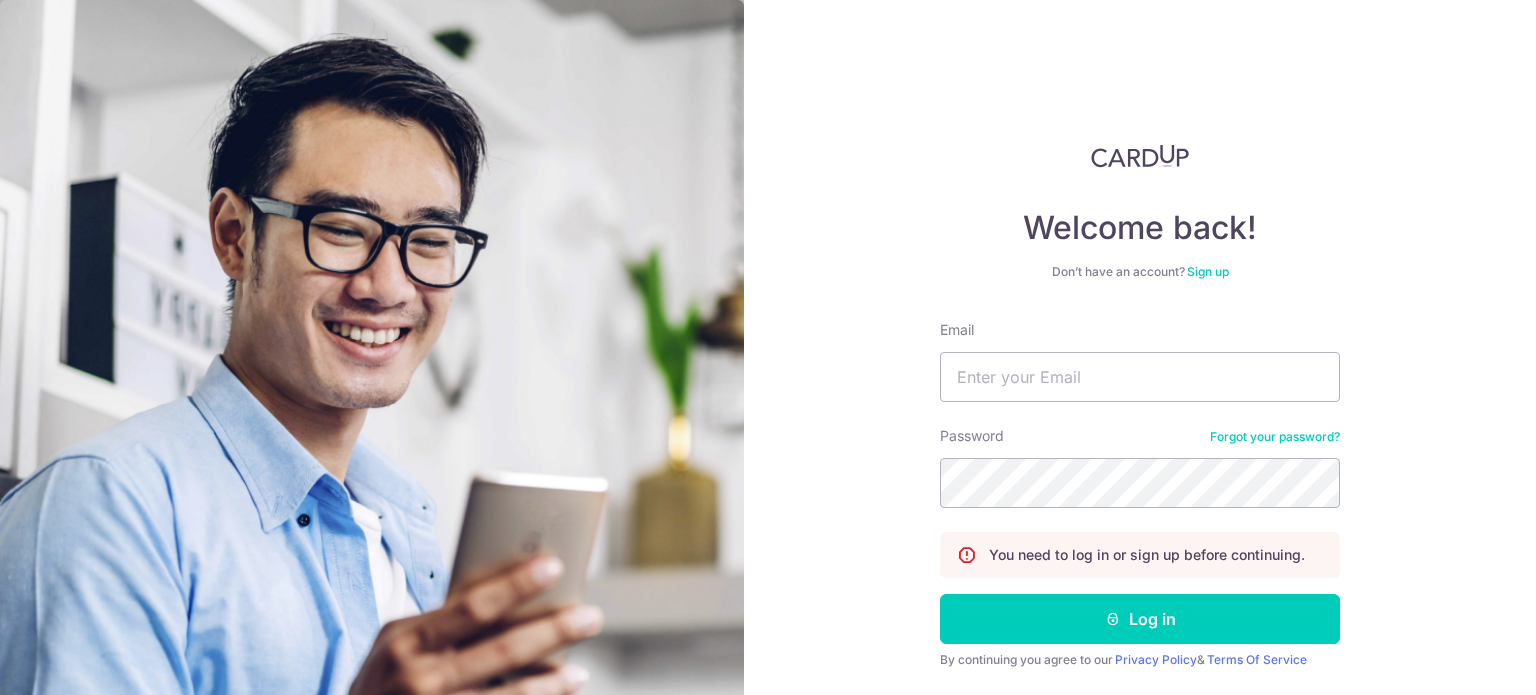 click on "Email" at bounding box center [1140, 361] 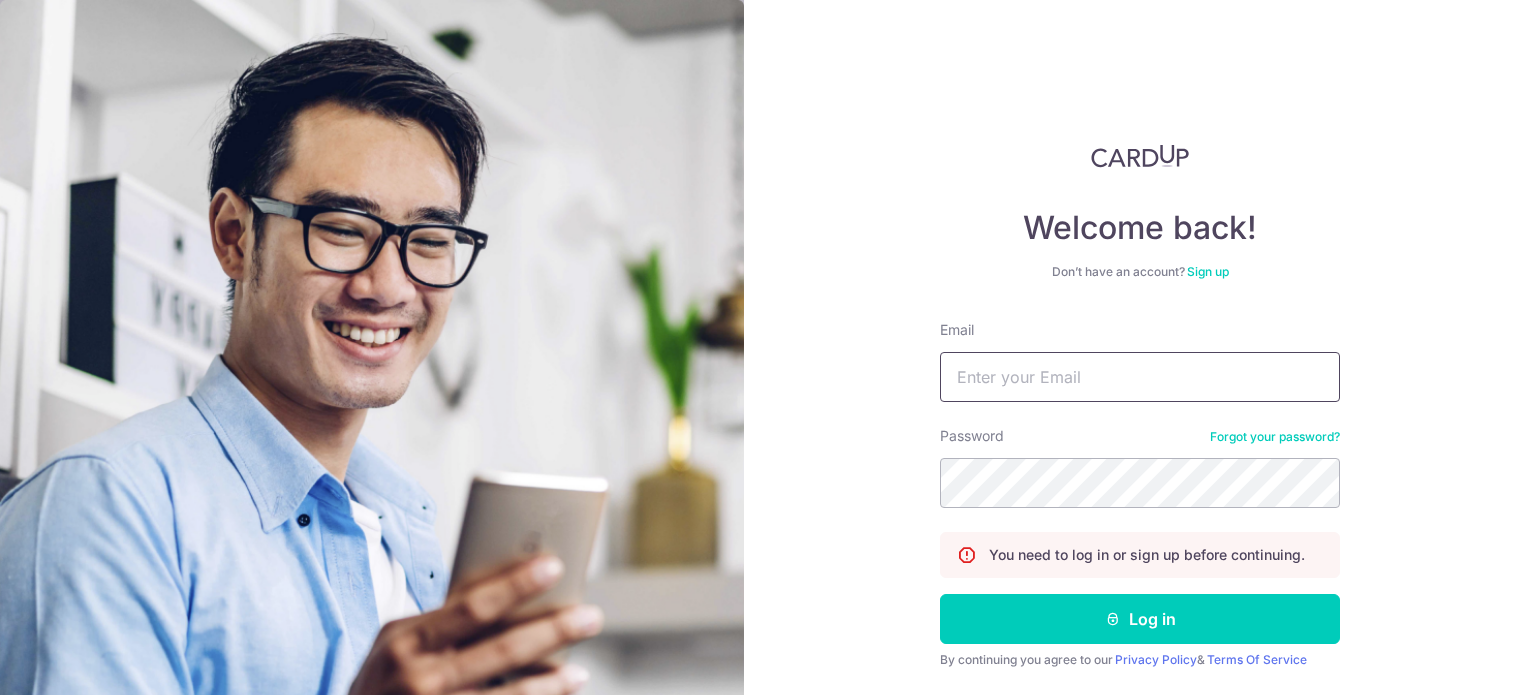 click on "Email" at bounding box center (1140, 377) 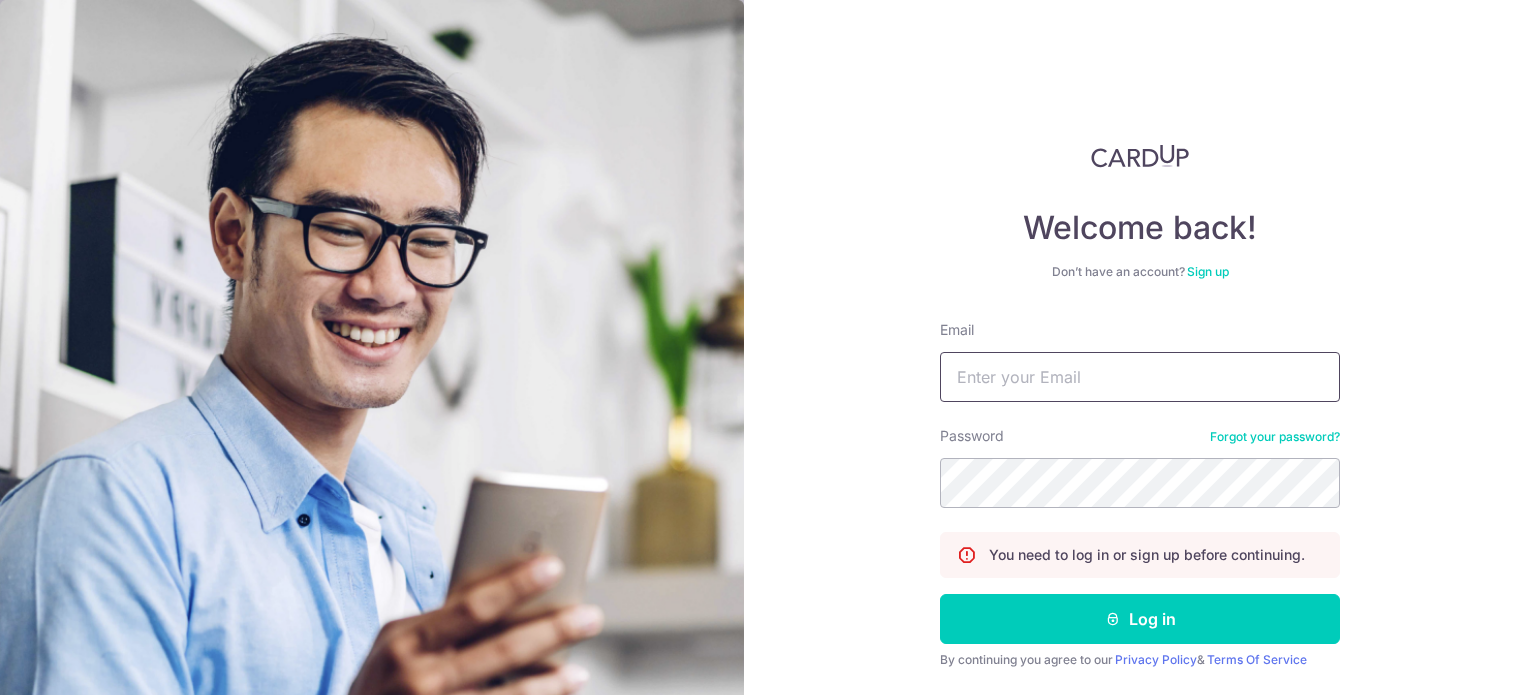 type on "[FIRST]-[EMAIL]" 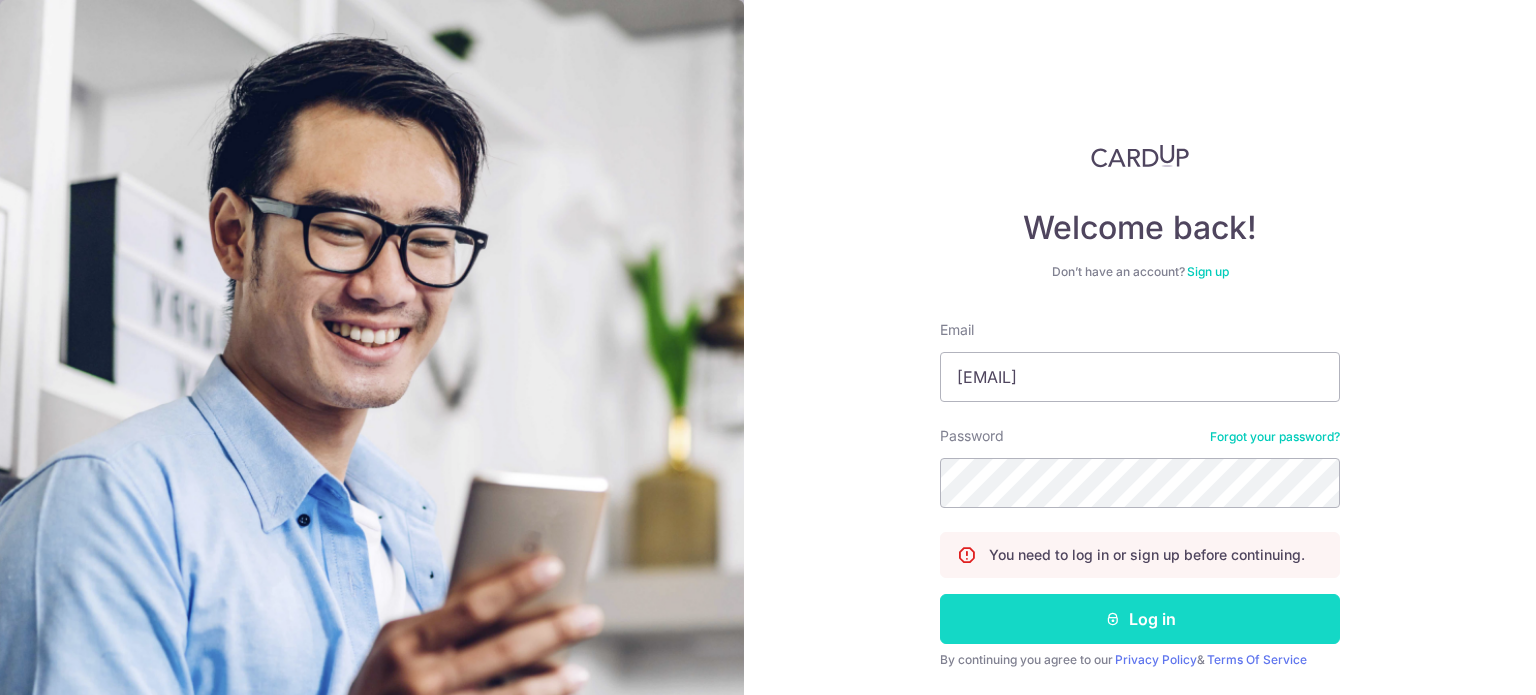 click on "Log in" at bounding box center [1140, 619] 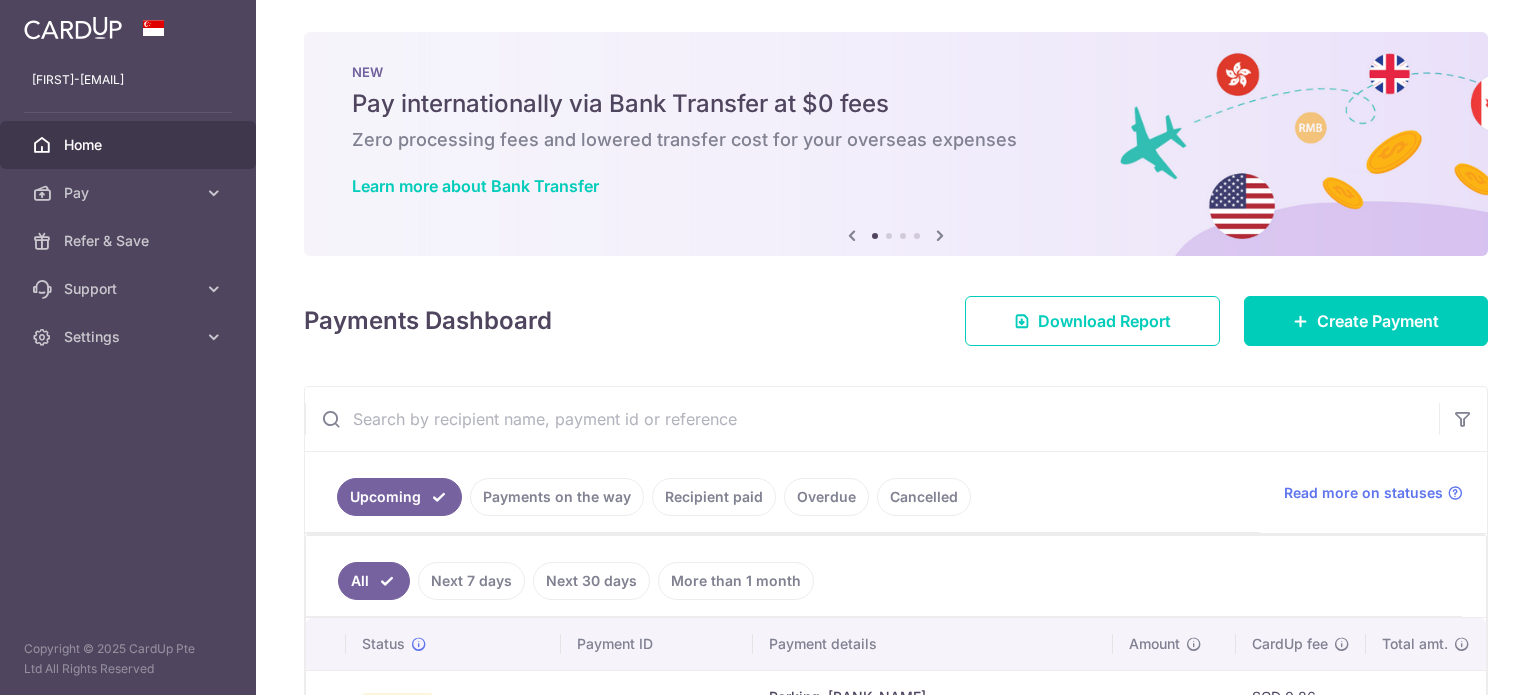 scroll, scrollTop: 0, scrollLeft: 0, axis: both 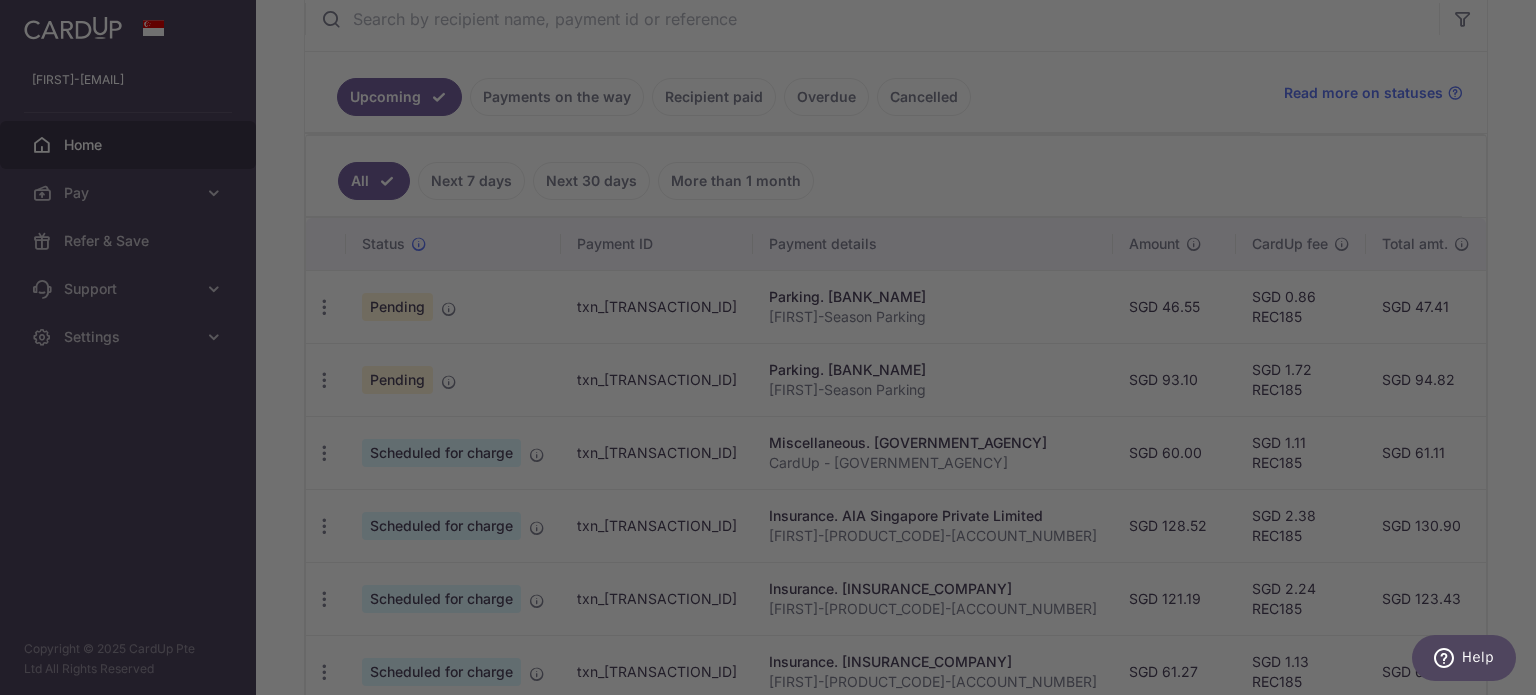 click at bounding box center (775, 351) 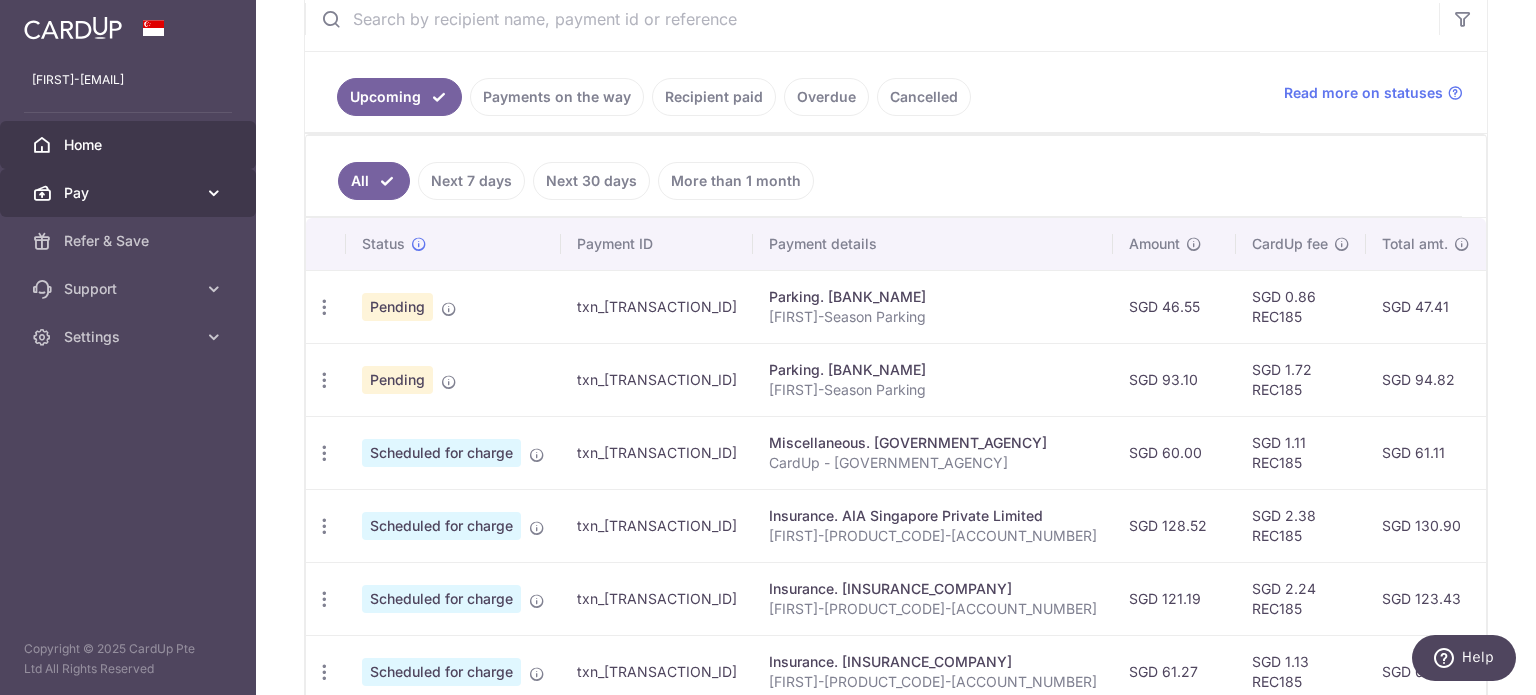 click on "Pay" at bounding box center [130, 193] 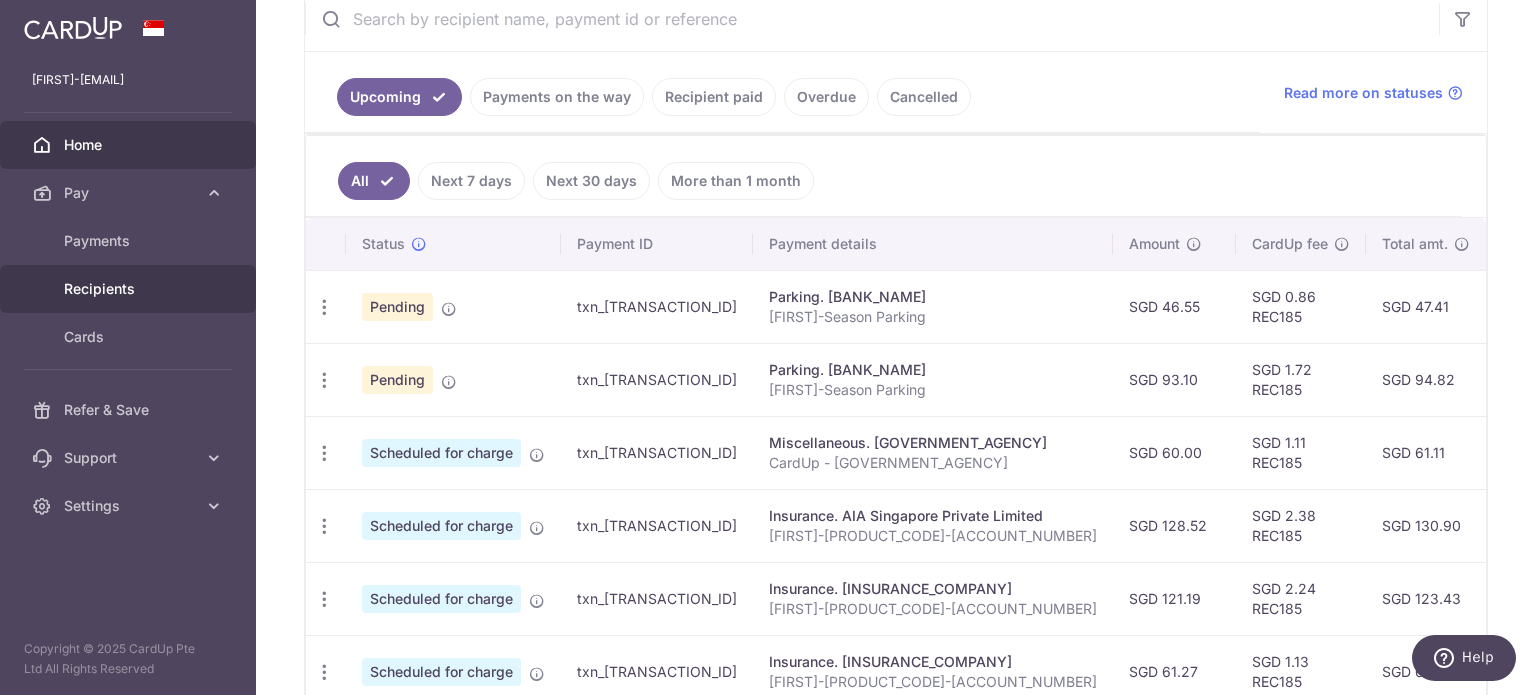 click on "Recipients" at bounding box center [128, 289] 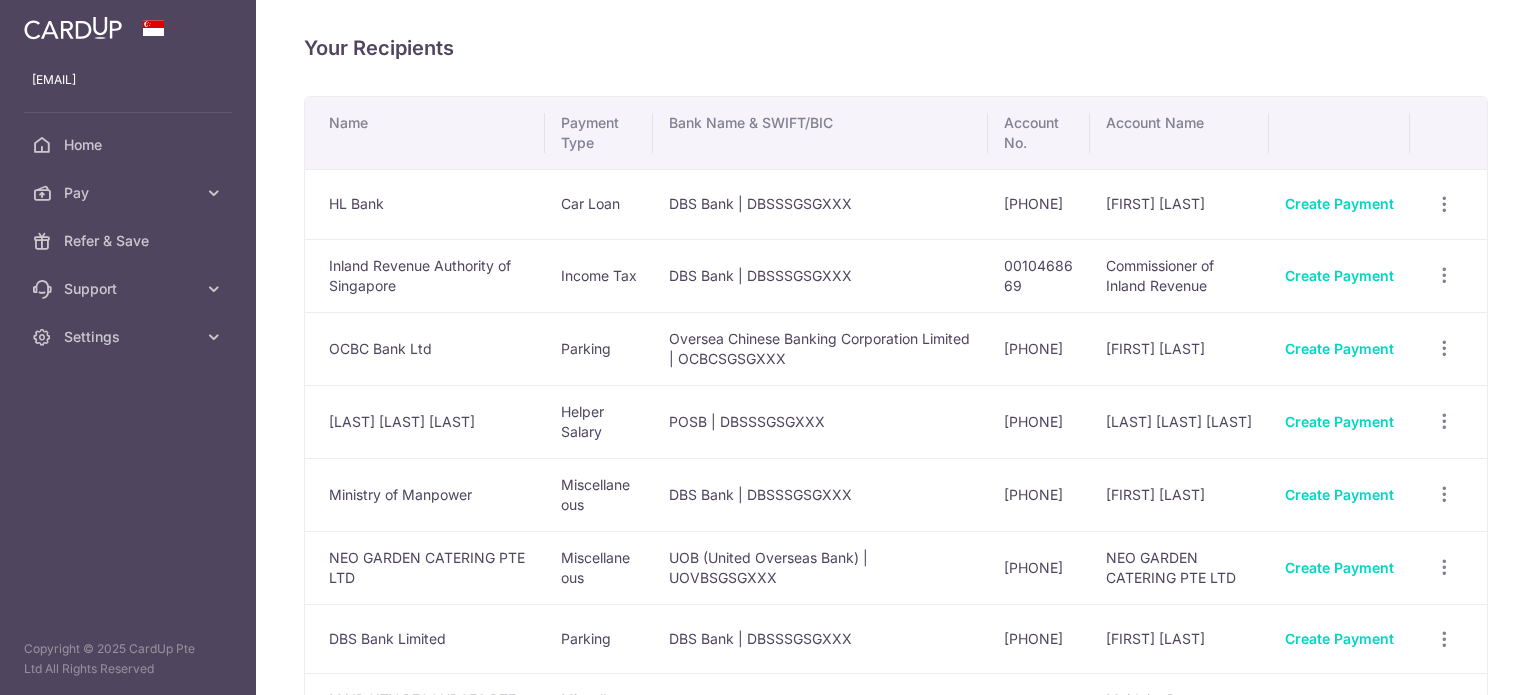 scroll, scrollTop: 0, scrollLeft: 0, axis: both 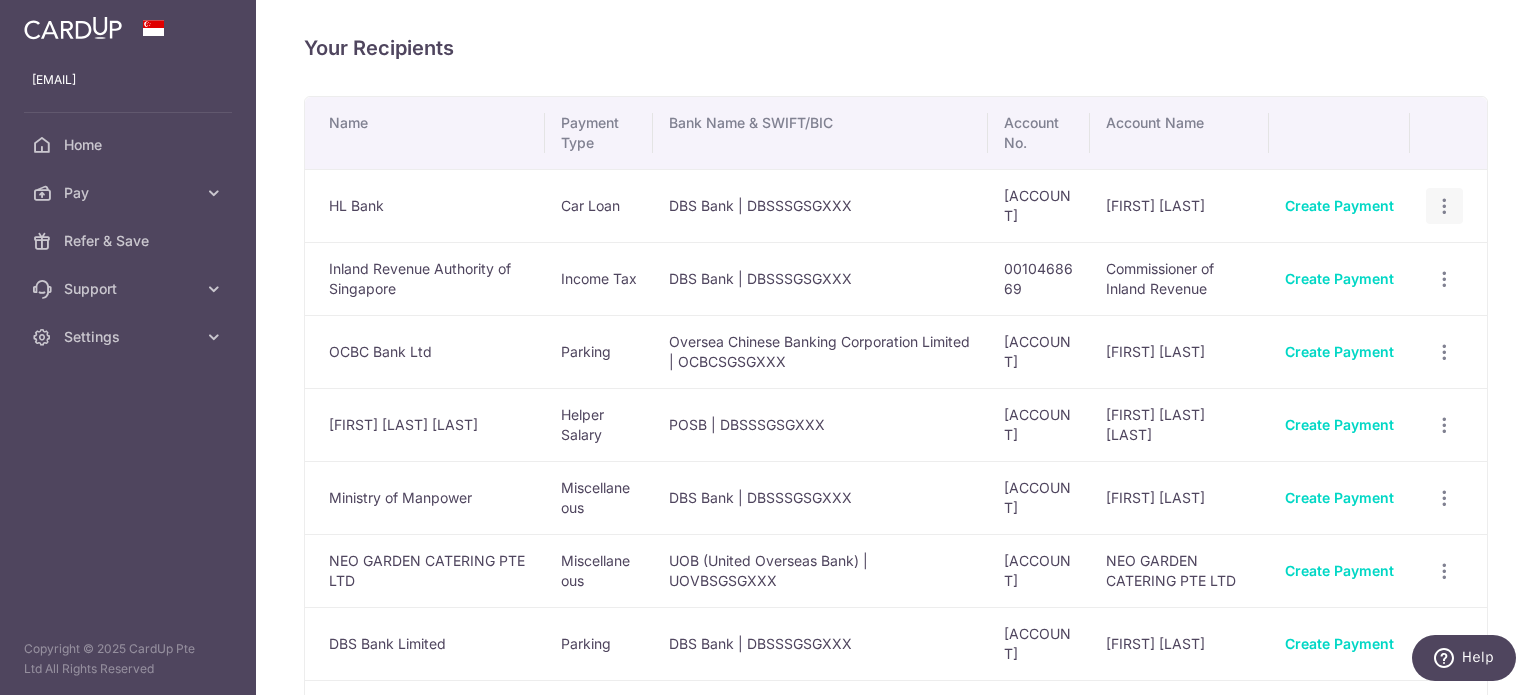 click at bounding box center [1444, 206] 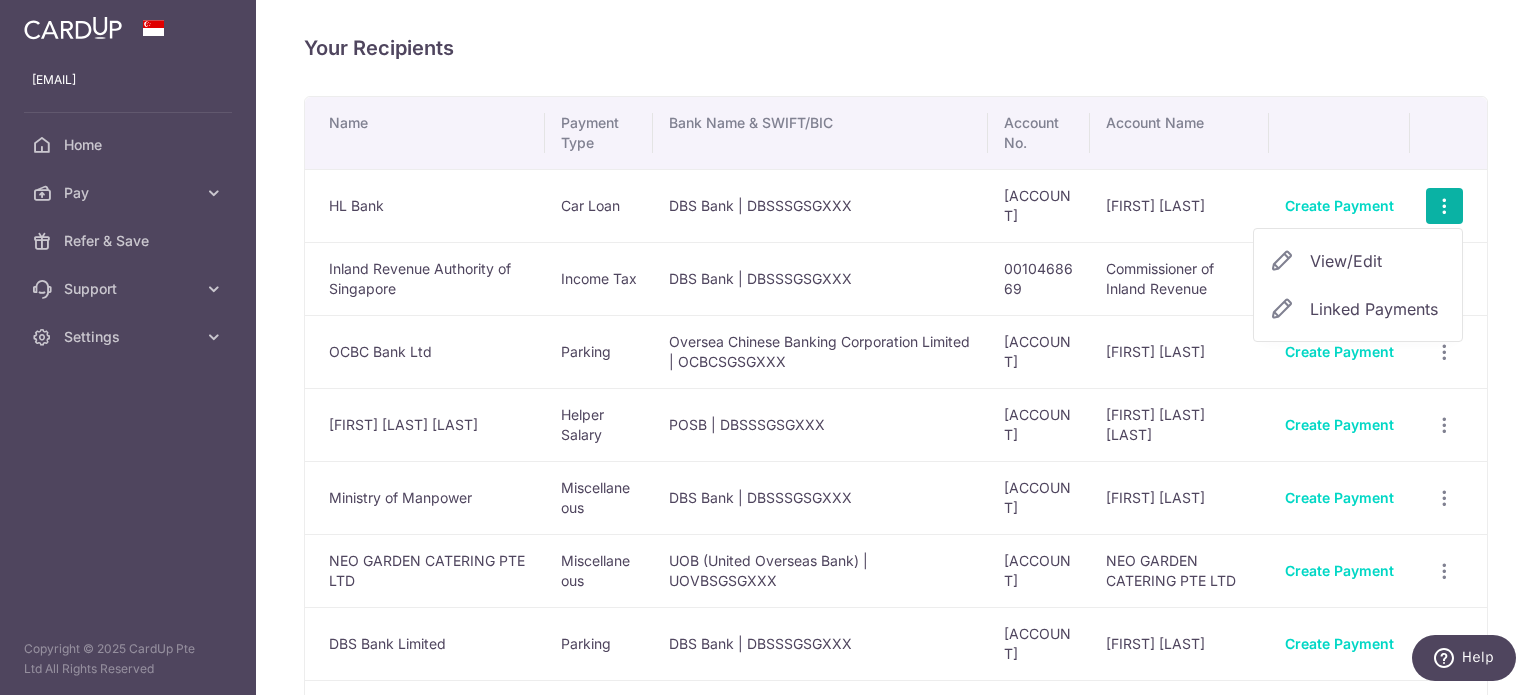 click on "Your Recipients
Name
Payment Type
Bank Name & SWIFT/BIC
Account No.
Account Name
HL Bank
Car Loan
DBS Bank | DBSSSGSGXXX
[ACCOUNT]
Welson Chan
Create Payment
View/Edit
Linked Payments
Inland Revenue Authority of Singapore
Income Tax
DBS Bank | DBSSSGSGXXX" at bounding box center (896, 347) 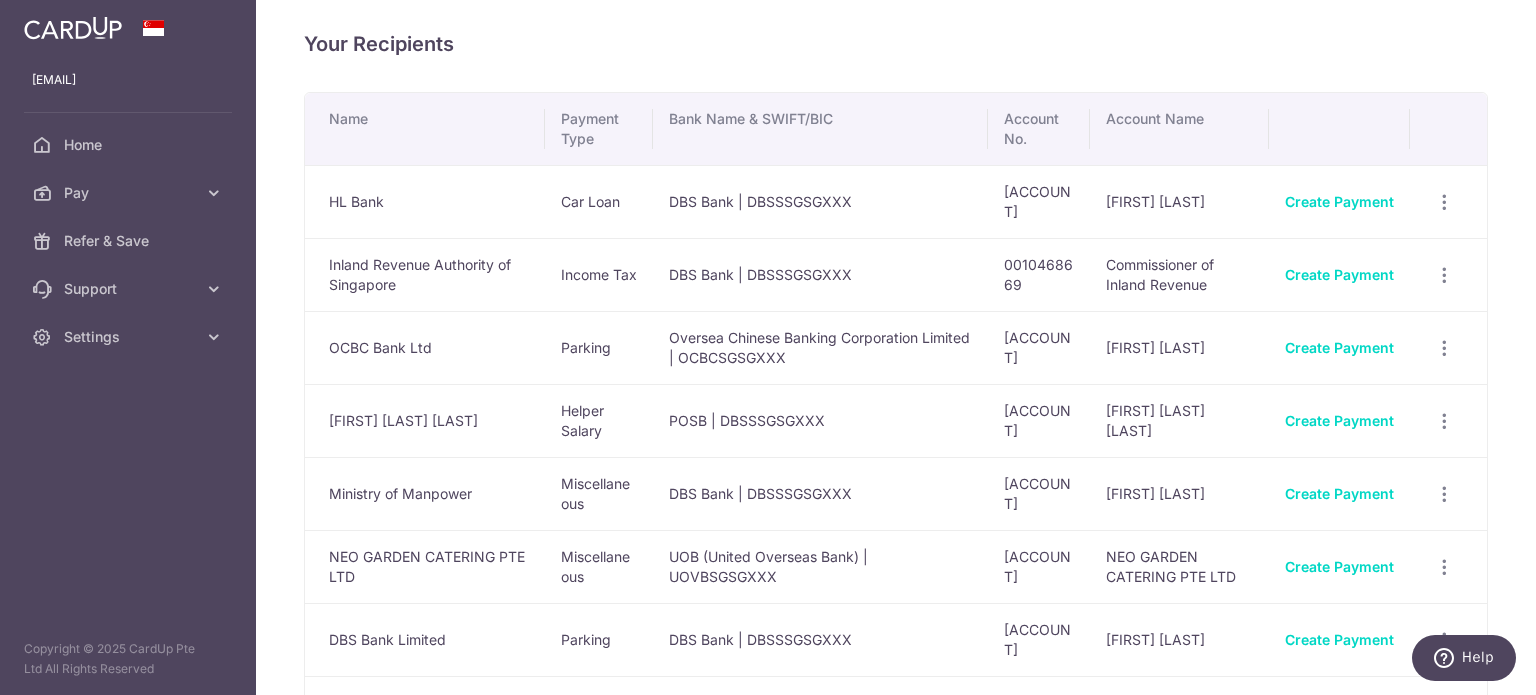 scroll, scrollTop: 0, scrollLeft: 0, axis: both 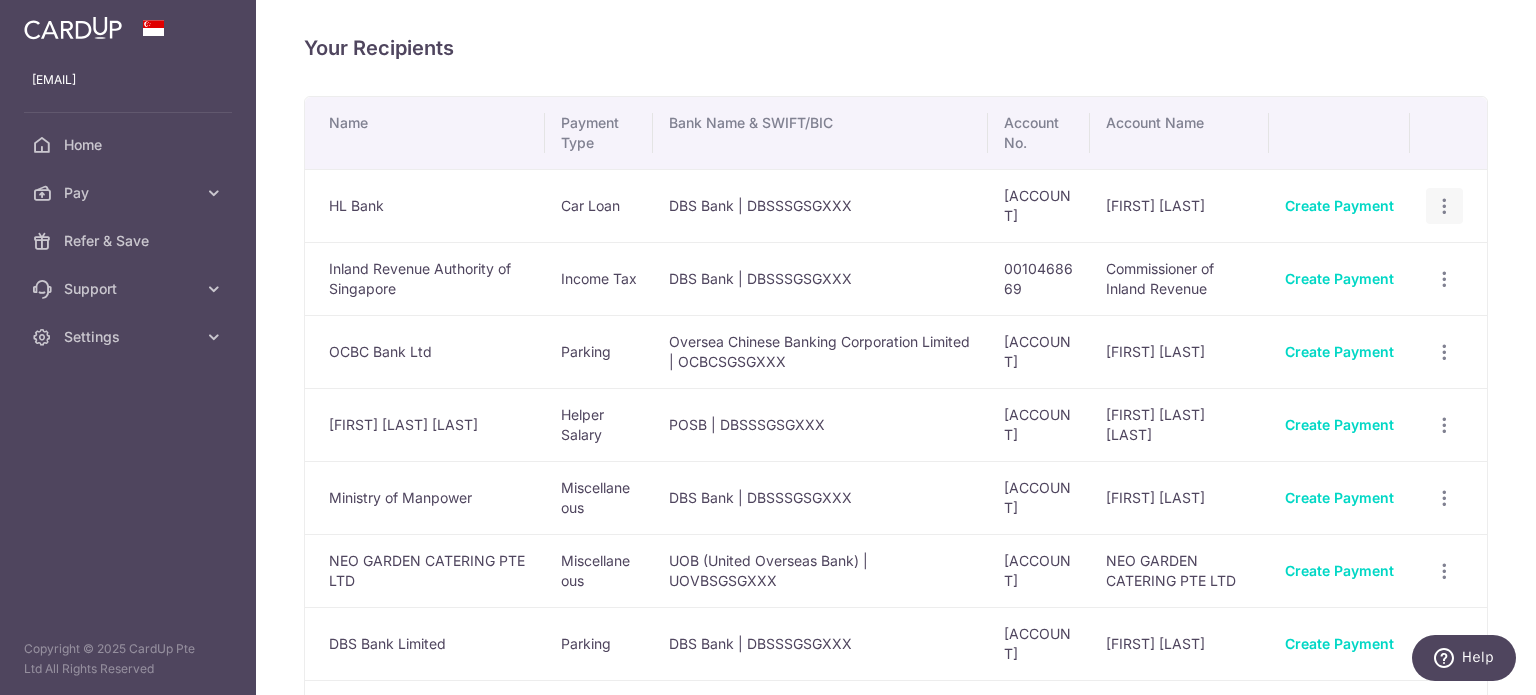click at bounding box center [1444, 206] 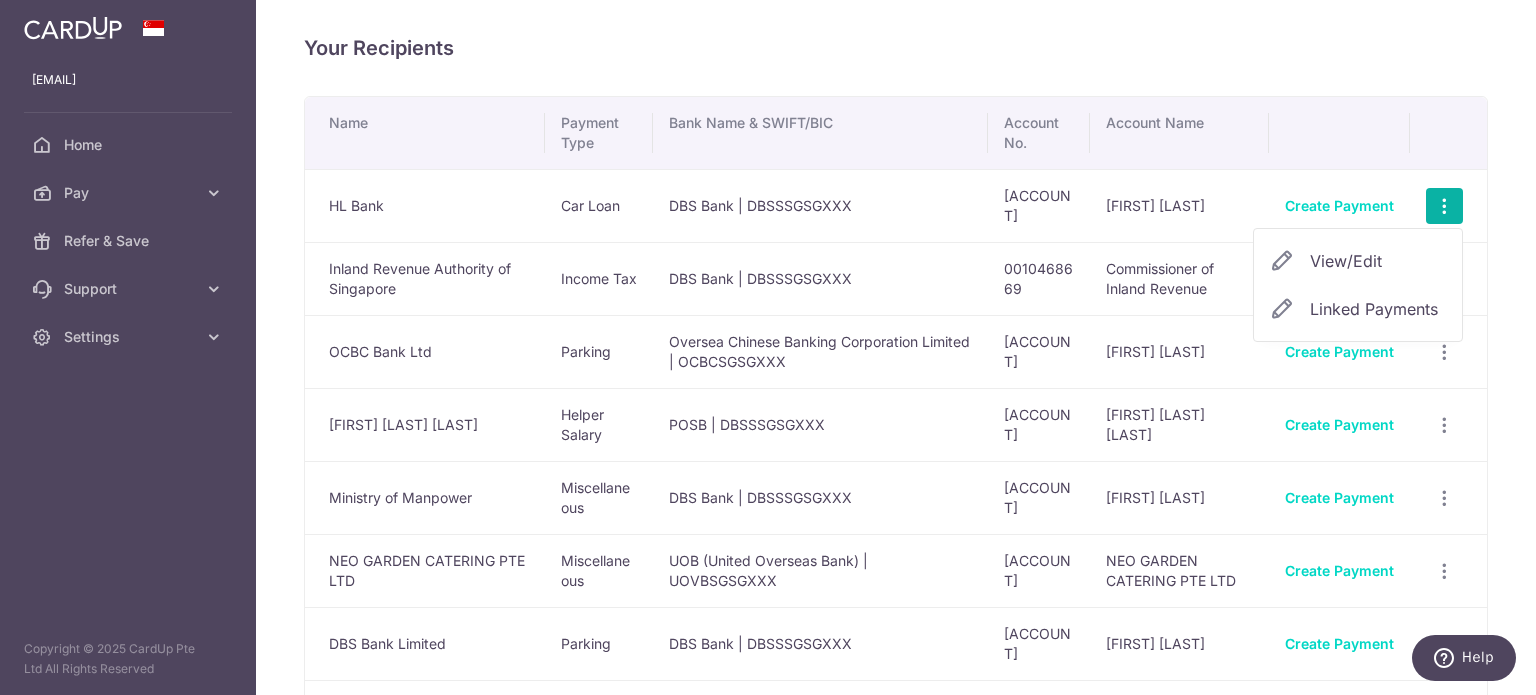 click on "View/Edit" at bounding box center (1378, 261) 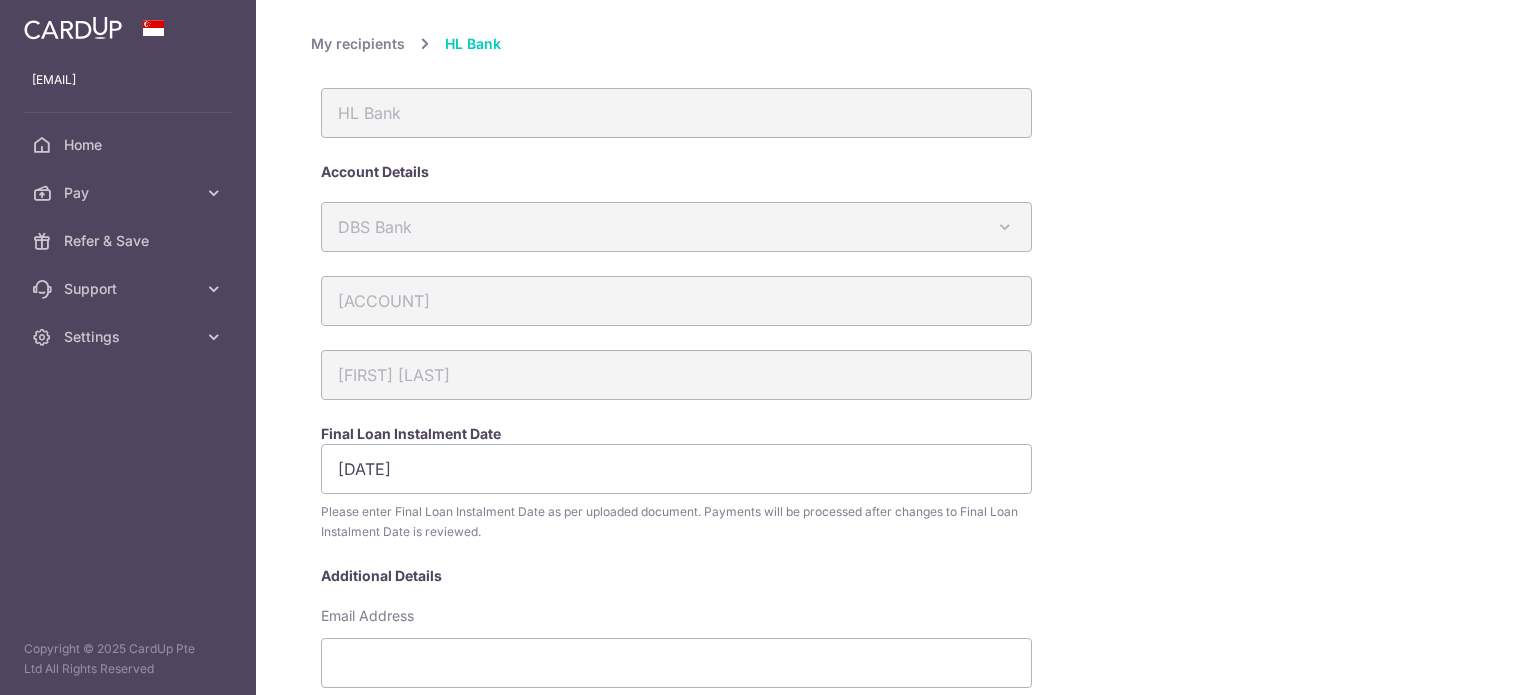 scroll, scrollTop: 0, scrollLeft: 0, axis: both 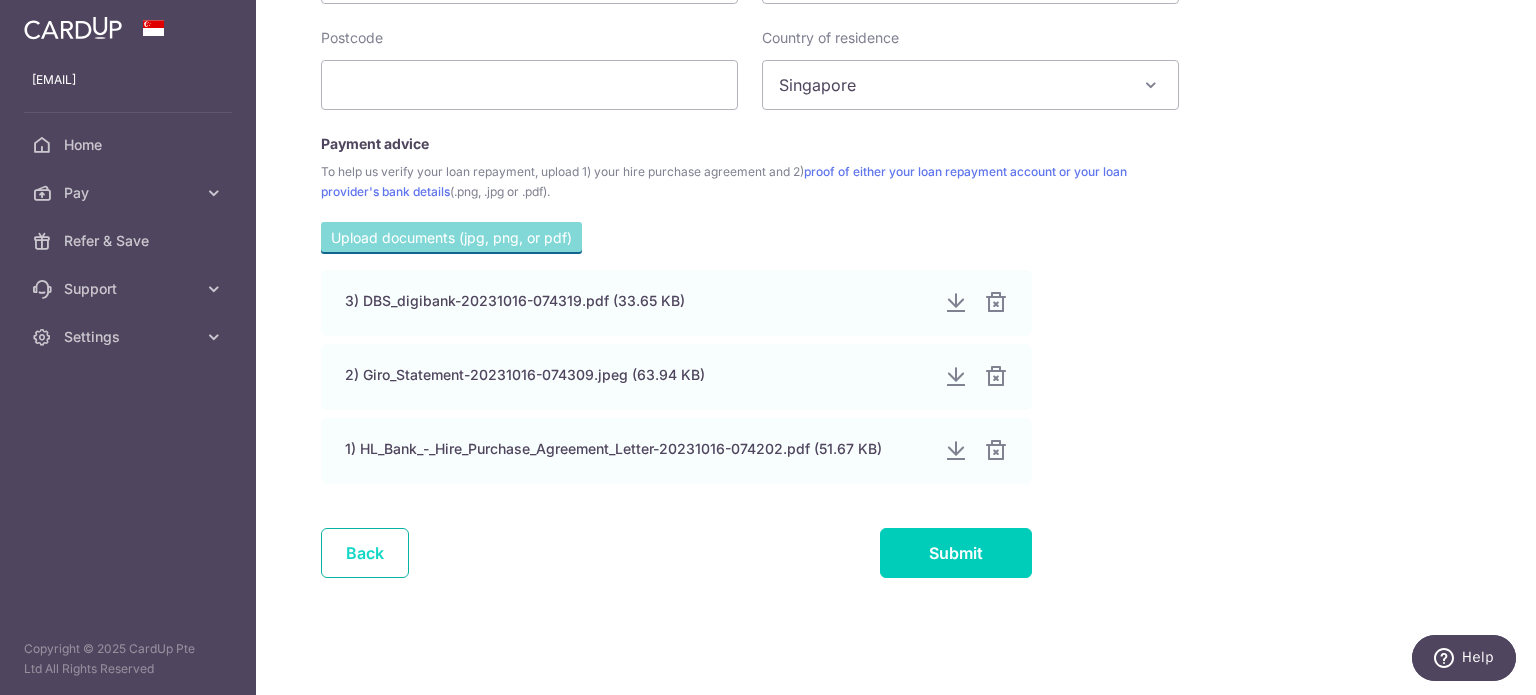click on "Back" at bounding box center (365, 553) 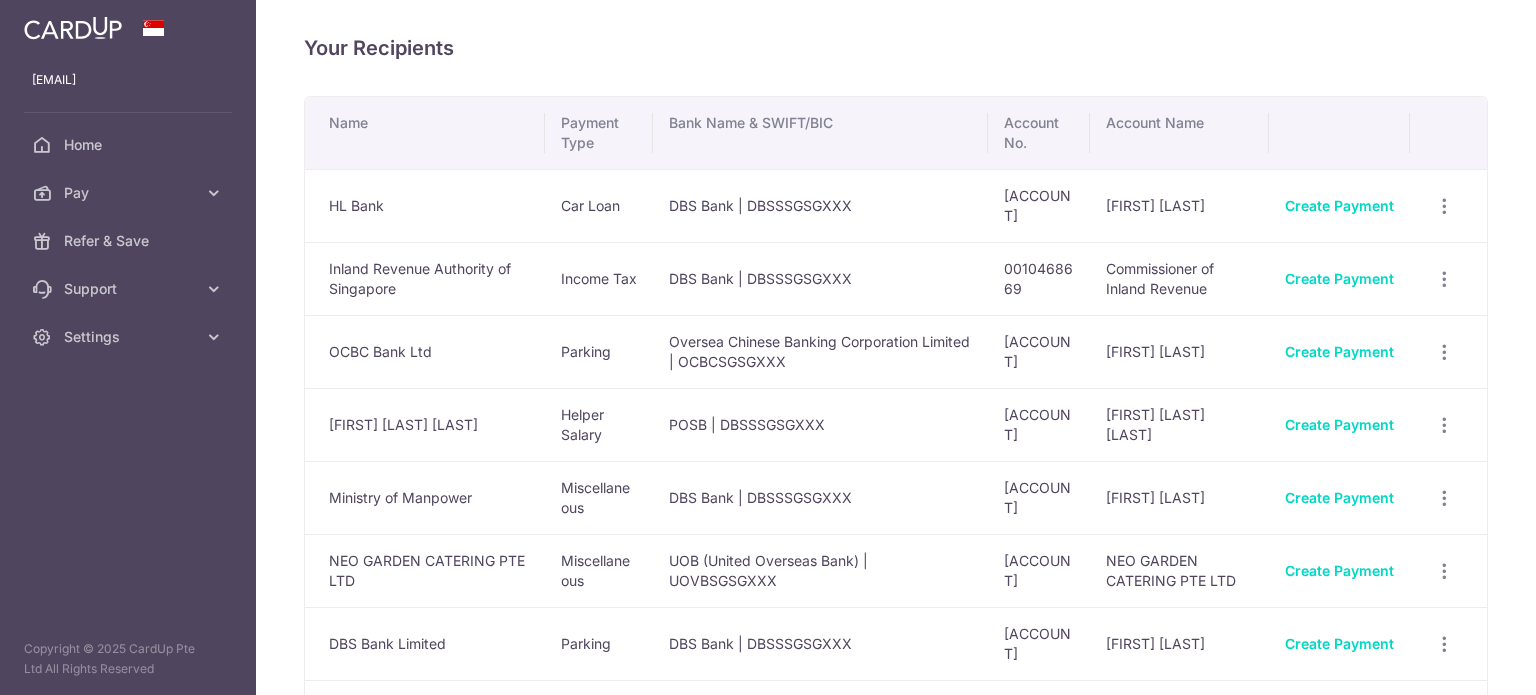 scroll, scrollTop: 0, scrollLeft: 0, axis: both 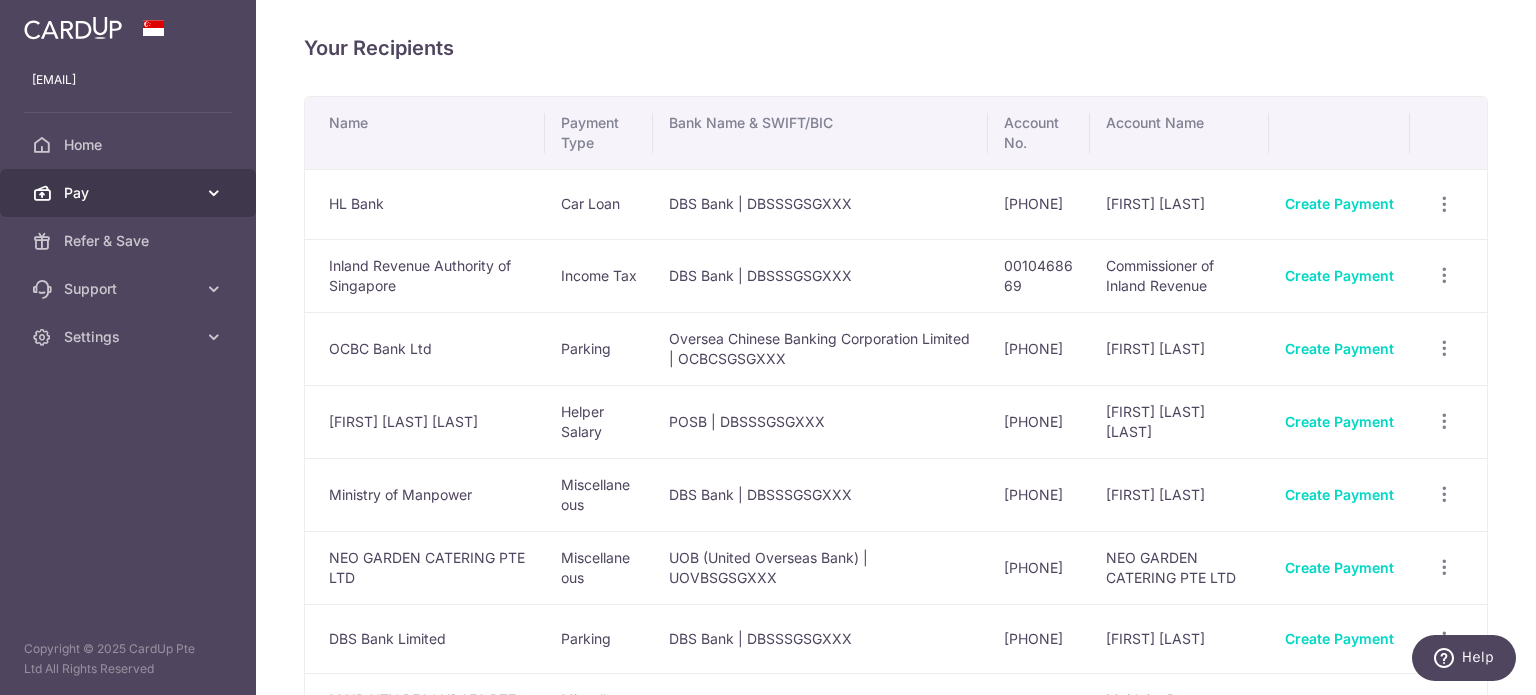 click on "Pay" at bounding box center (130, 193) 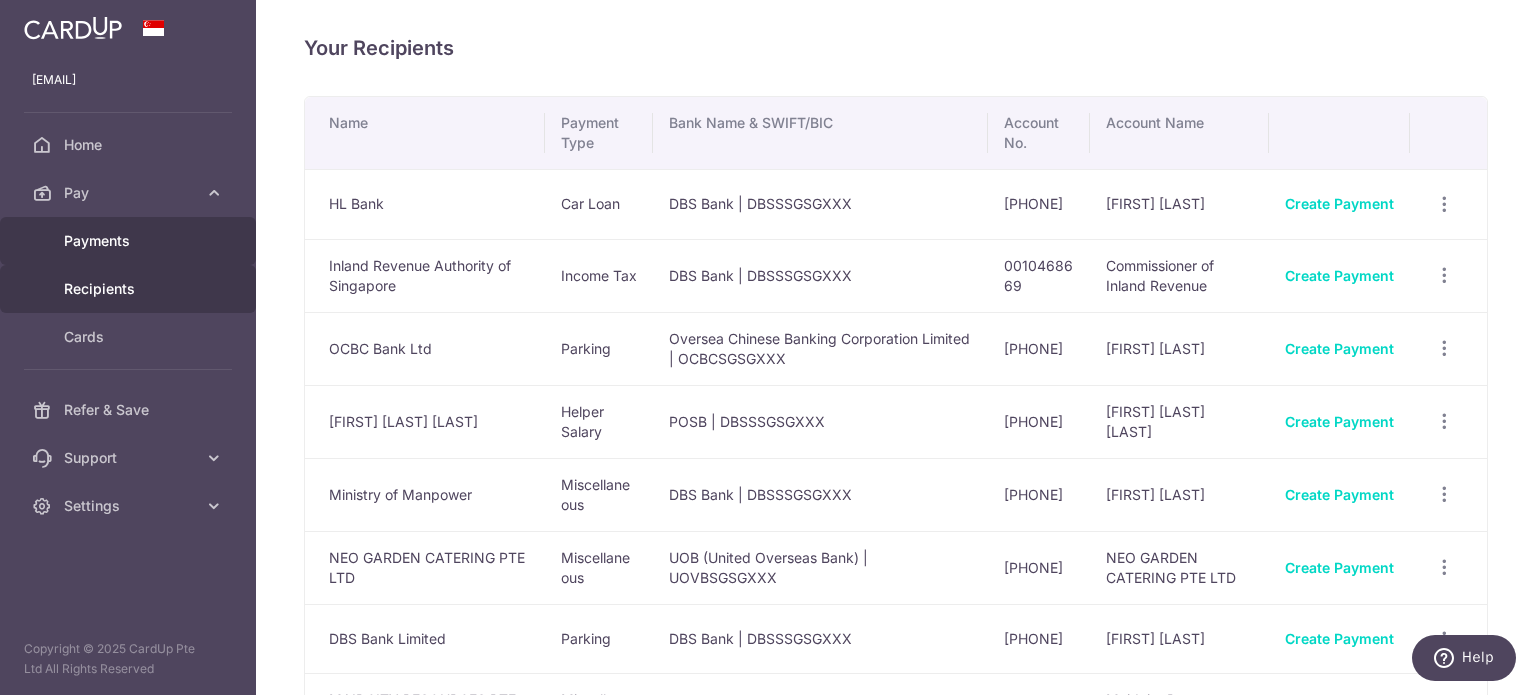click on "Payments" at bounding box center [130, 241] 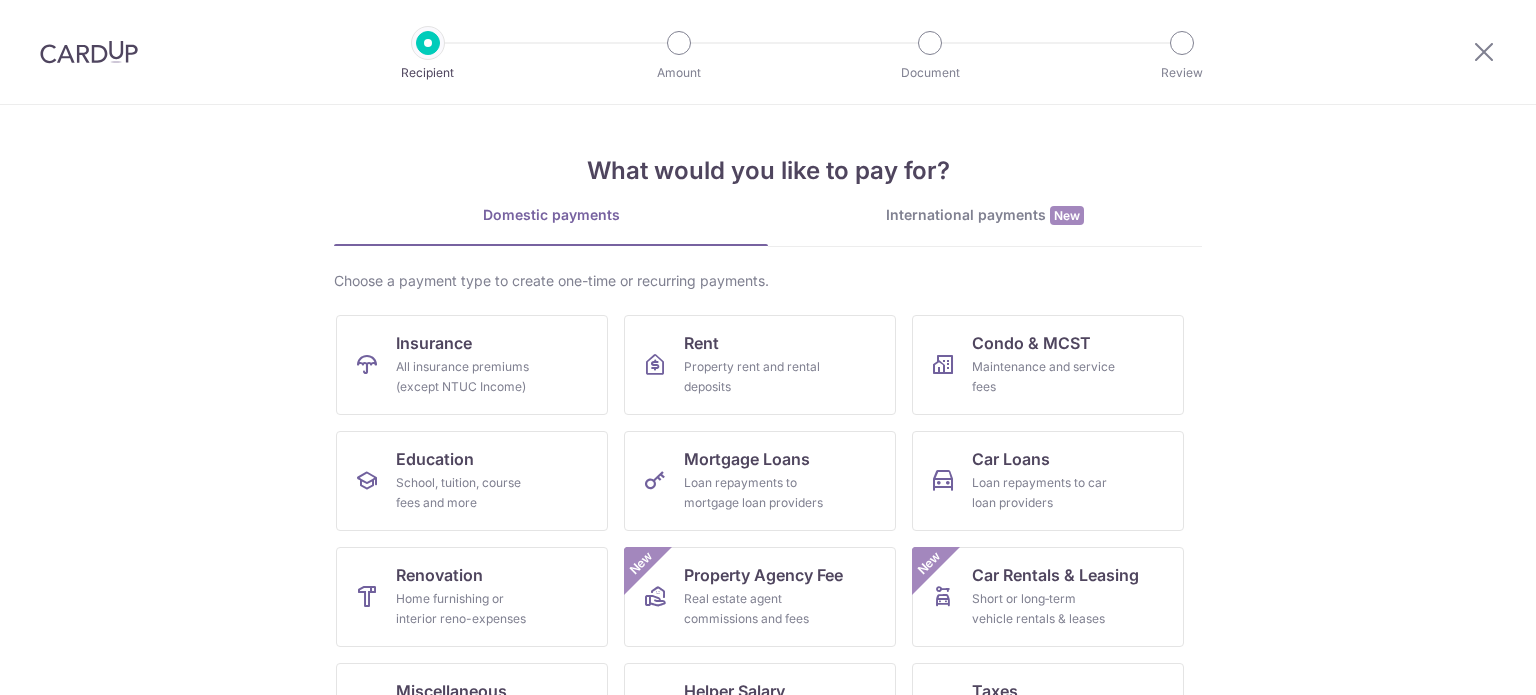 scroll, scrollTop: 0, scrollLeft: 0, axis: both 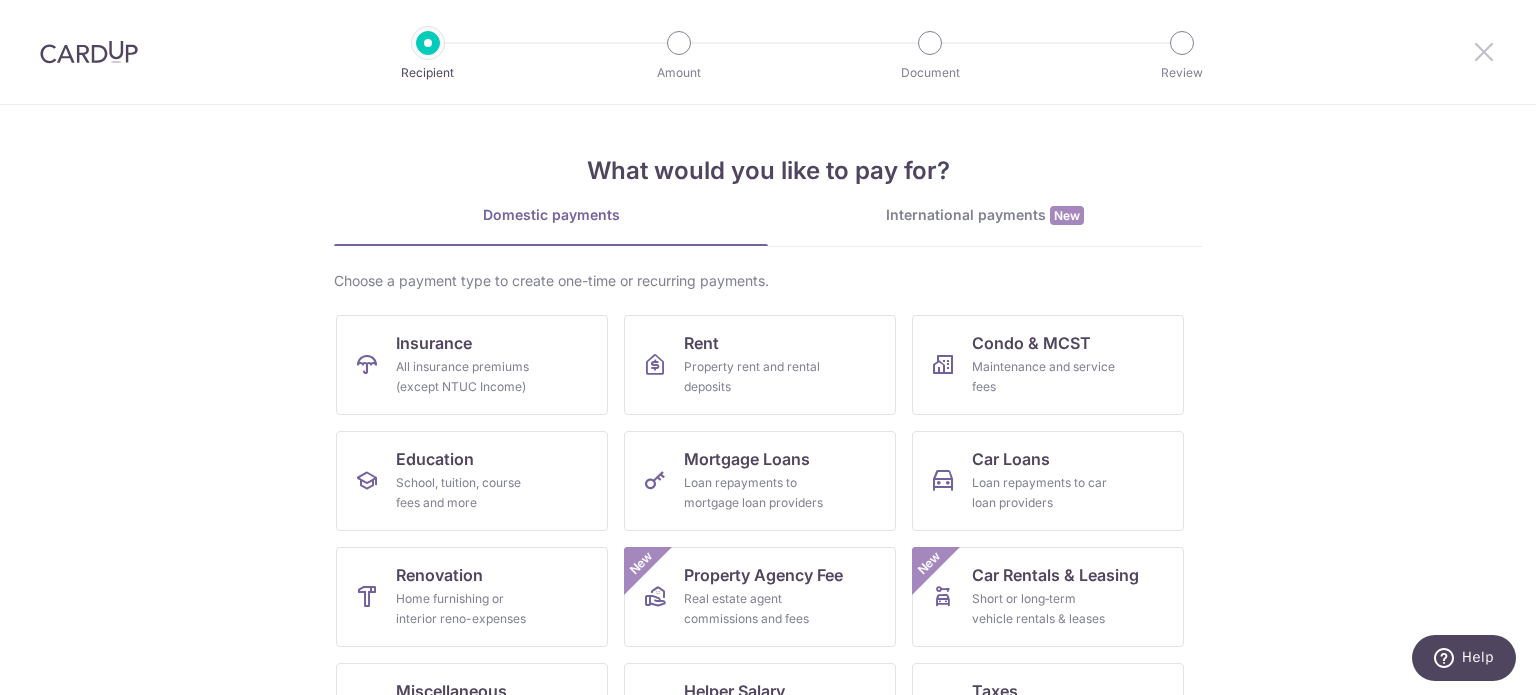 click at bounding box center (1484, 51) 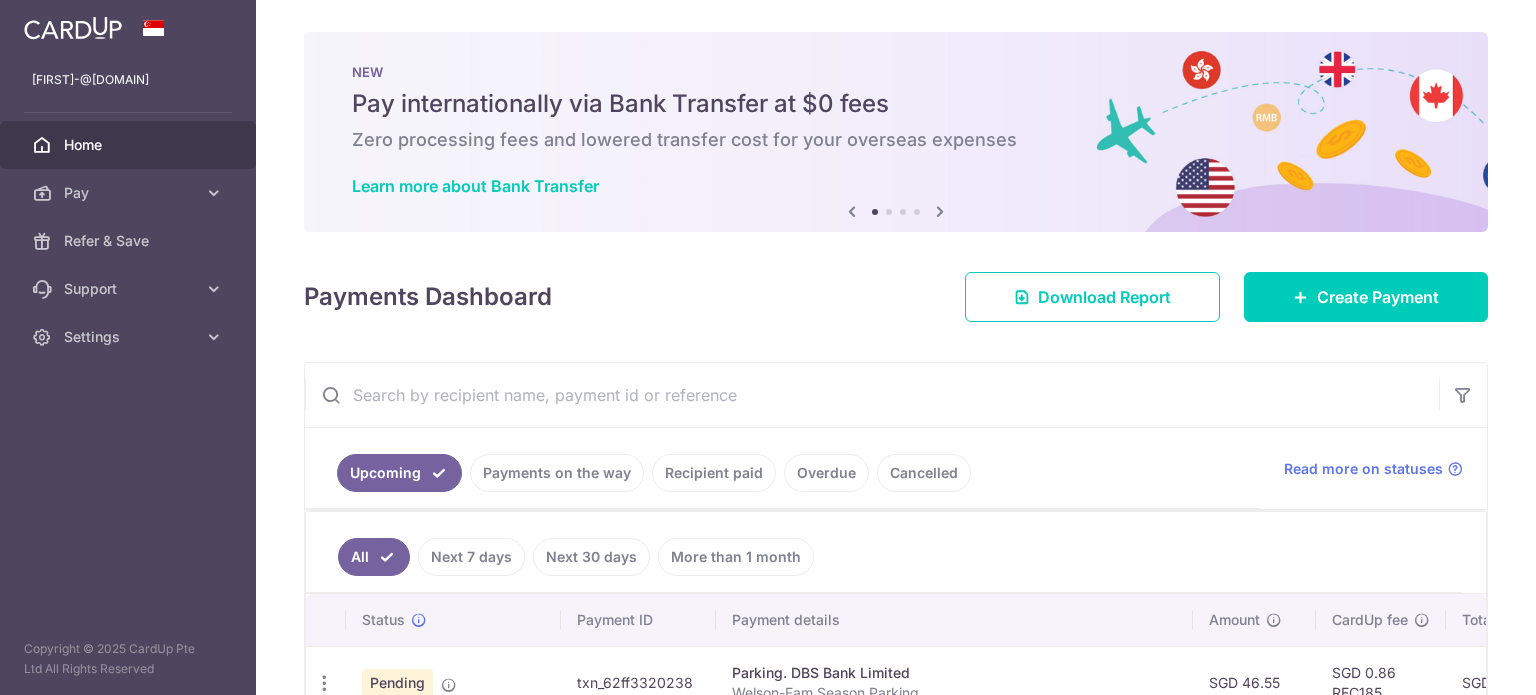 scroll, scrollTop: 0, scrollLeft: 0, axis: both 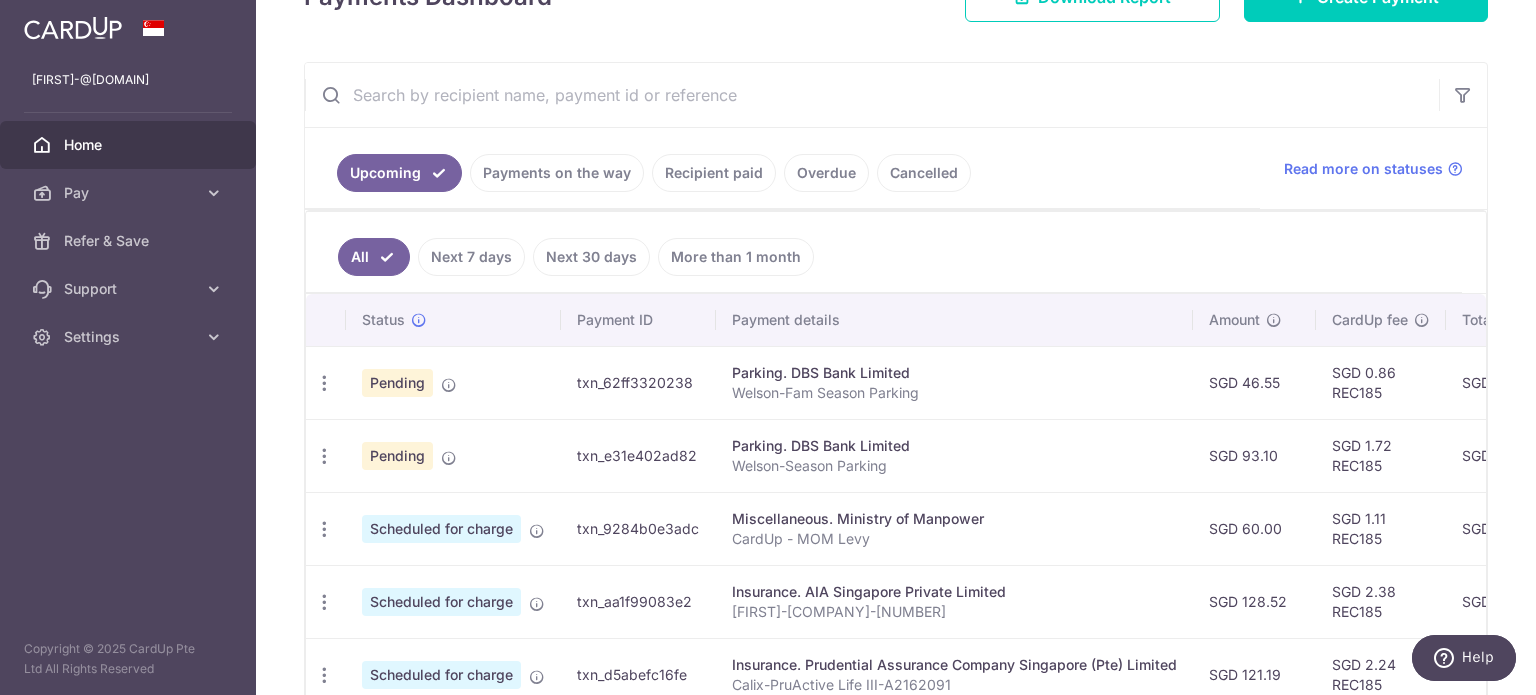 click on "Payments on the way" at bounding box center [557, 173] 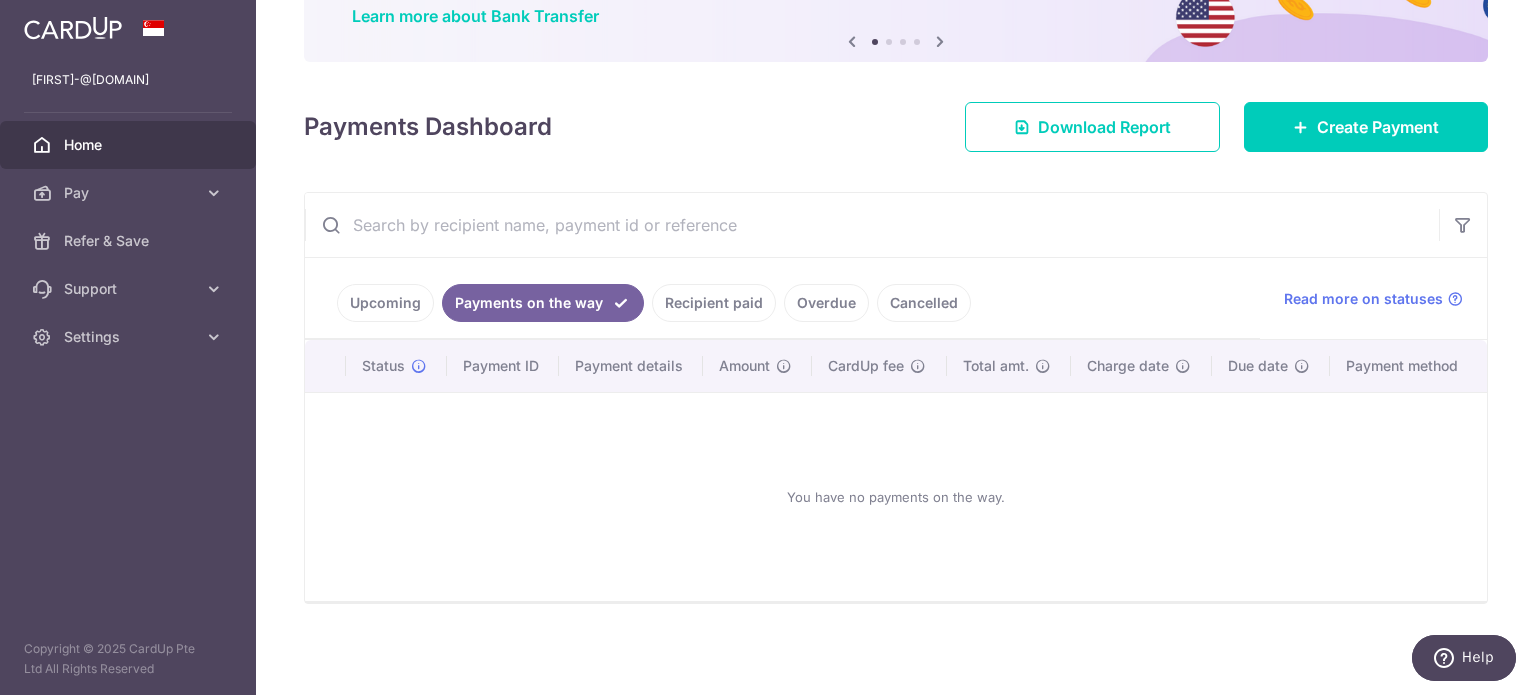 click on "Recipient paid" at bounding box center (714, 303) 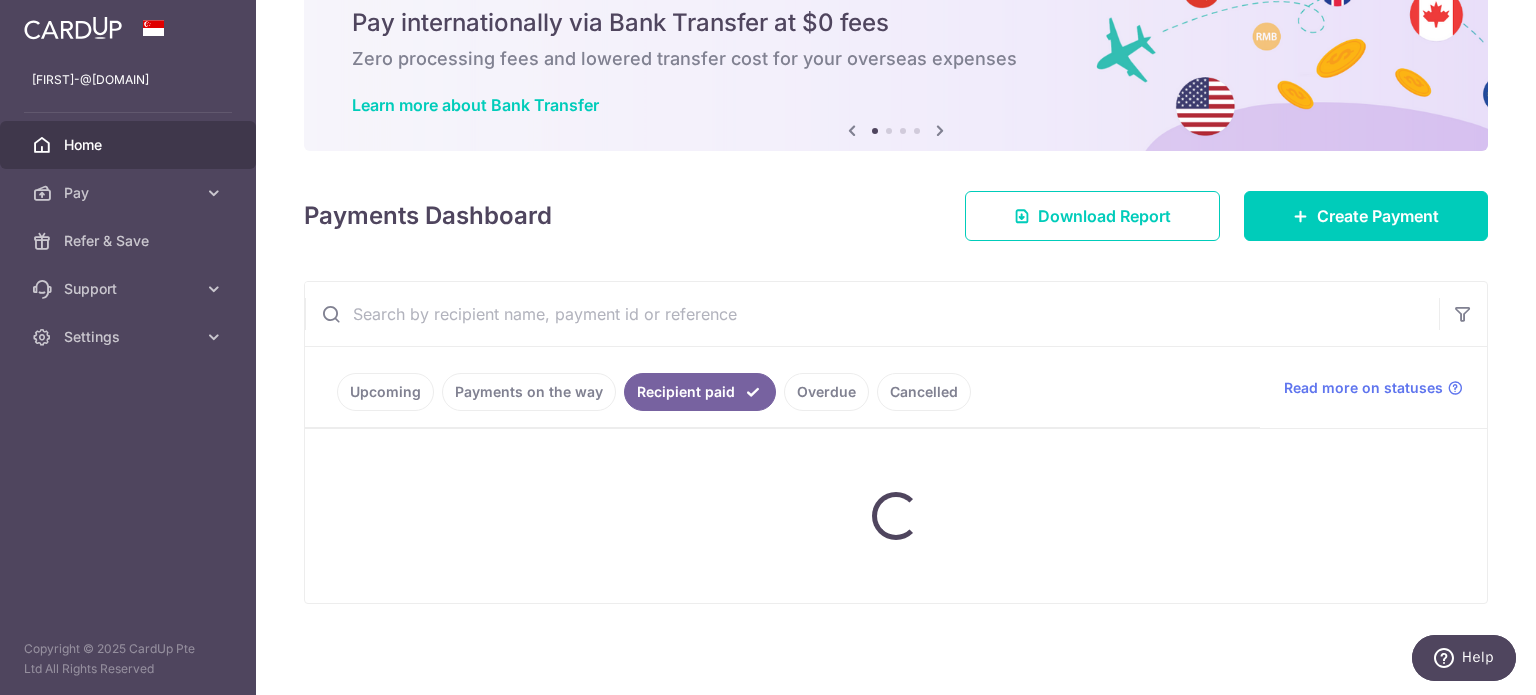 scroll, scrollTop: 300, scrollLeft: 0, axis: vertical 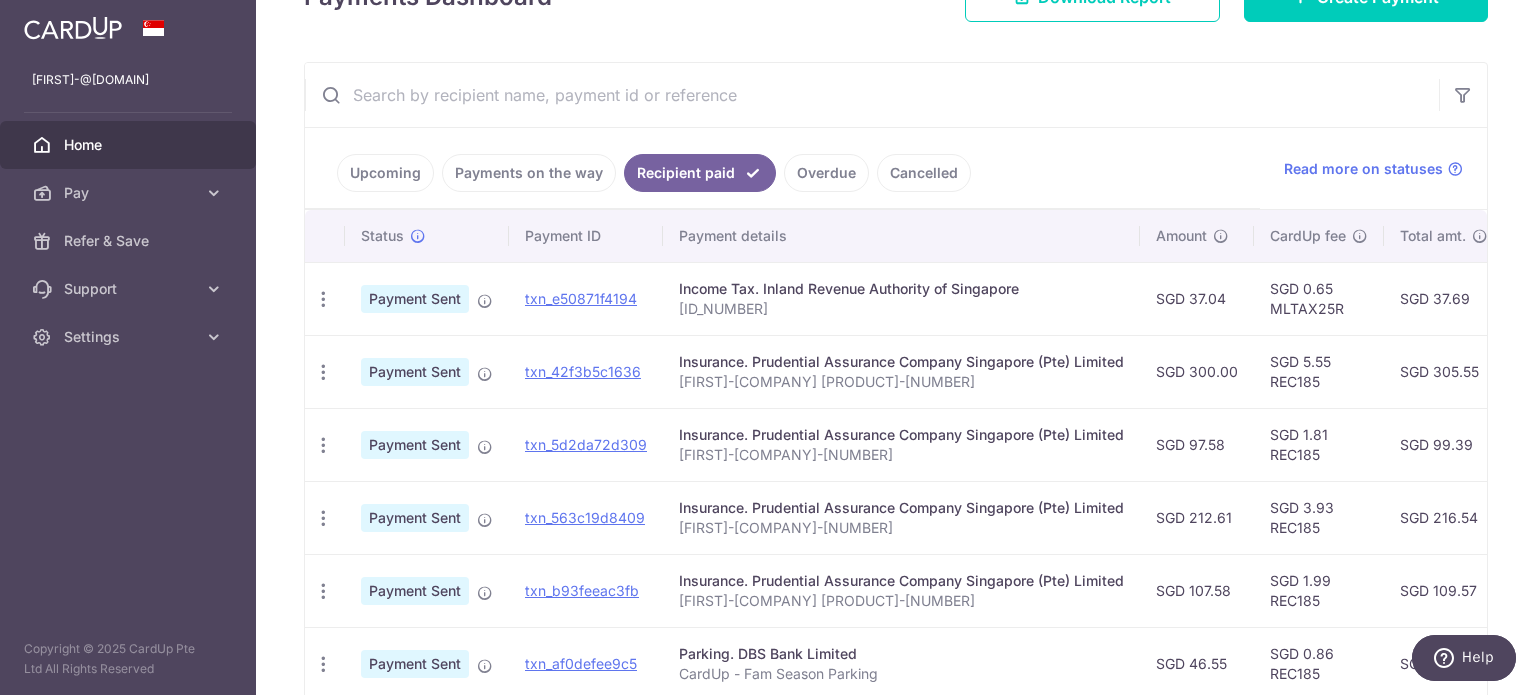 drag, startPoint x: 936, startPoint y: 563, endPoint x: 953, endPoint y: 563, distance: 17 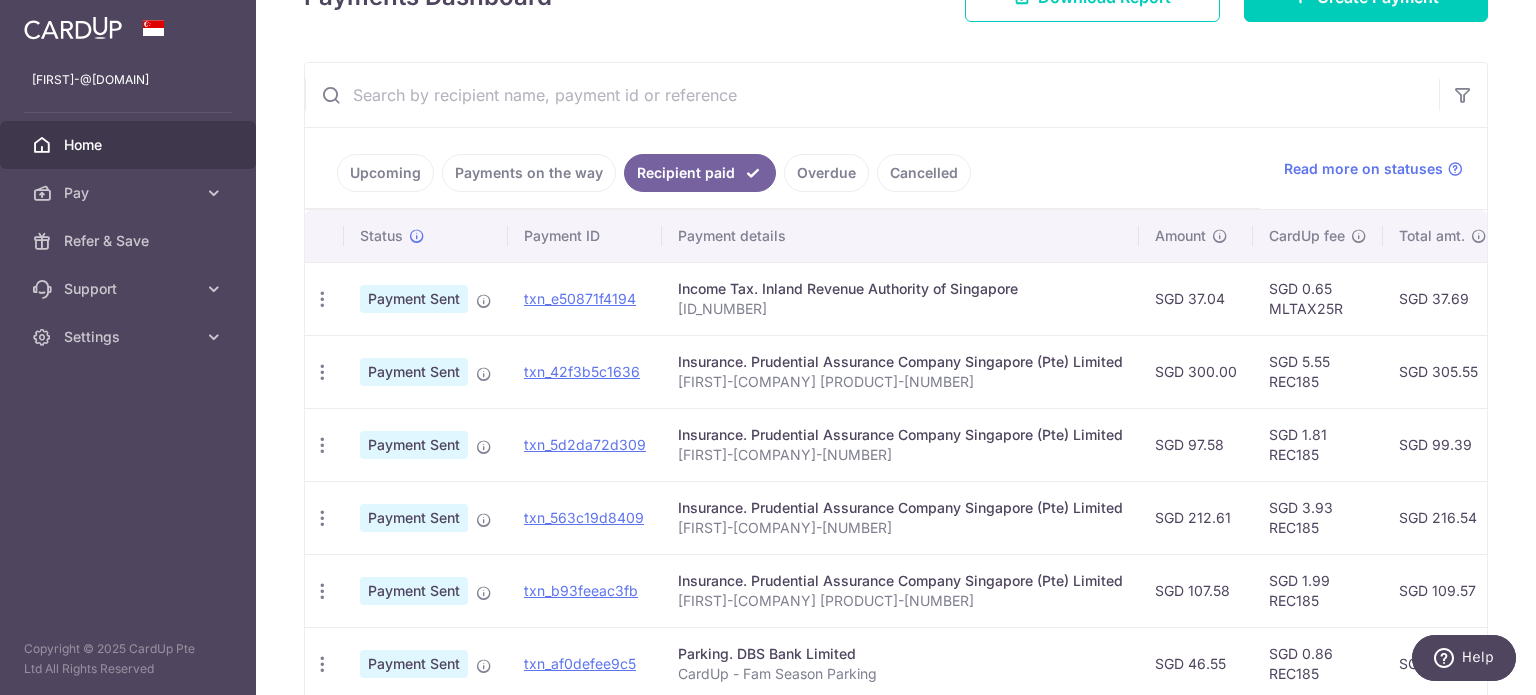 scroll, scrollTop: 0, scrollLeft: 0, axis: both 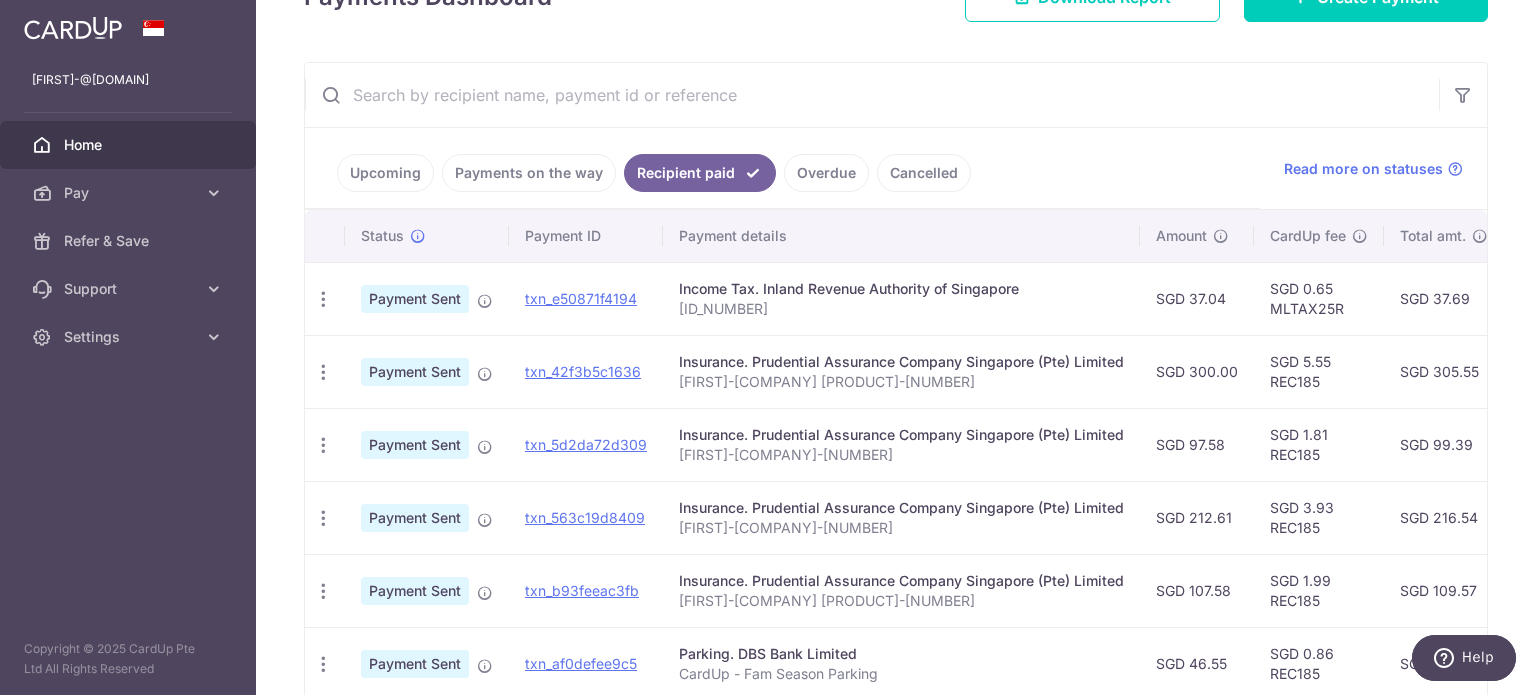 click at bounding box center [872, 95] 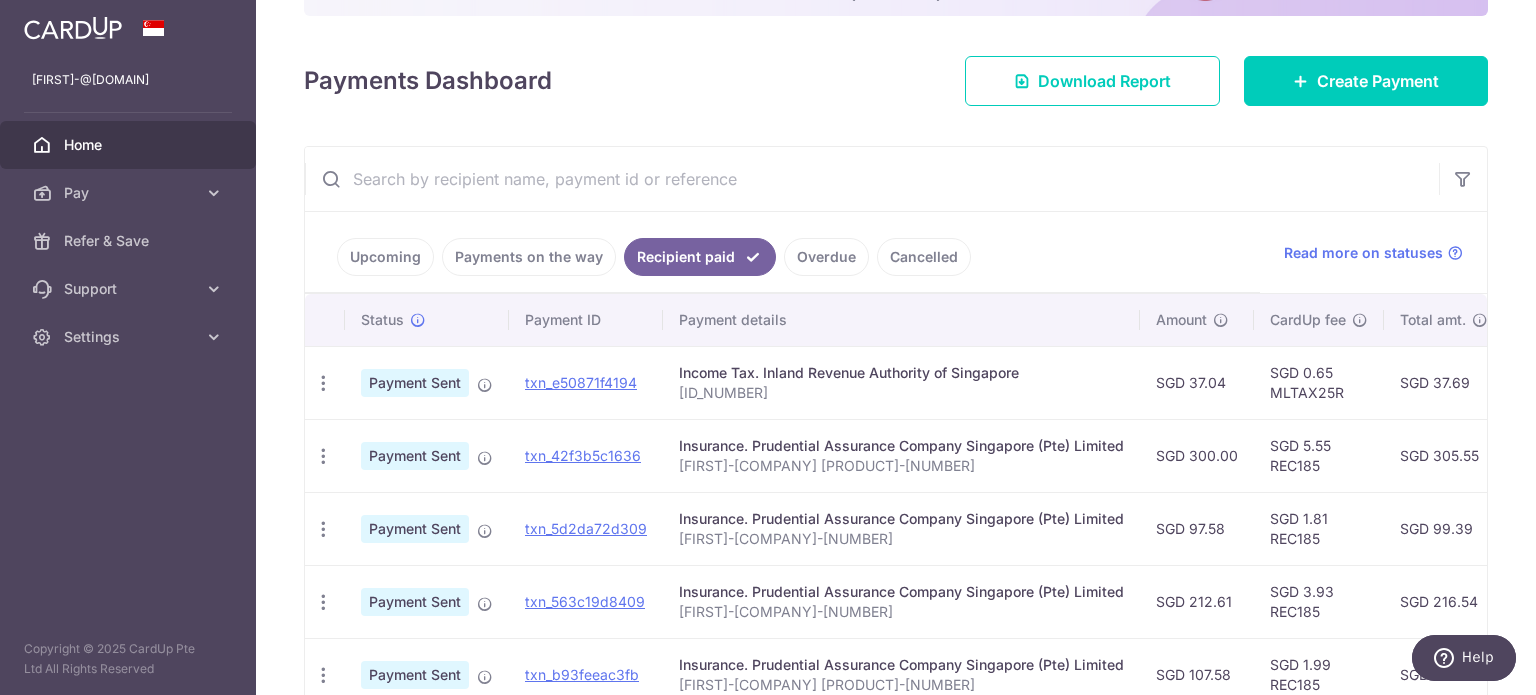 scroll, scrollTop: 100, scrollLeft: 0, axis: vertical 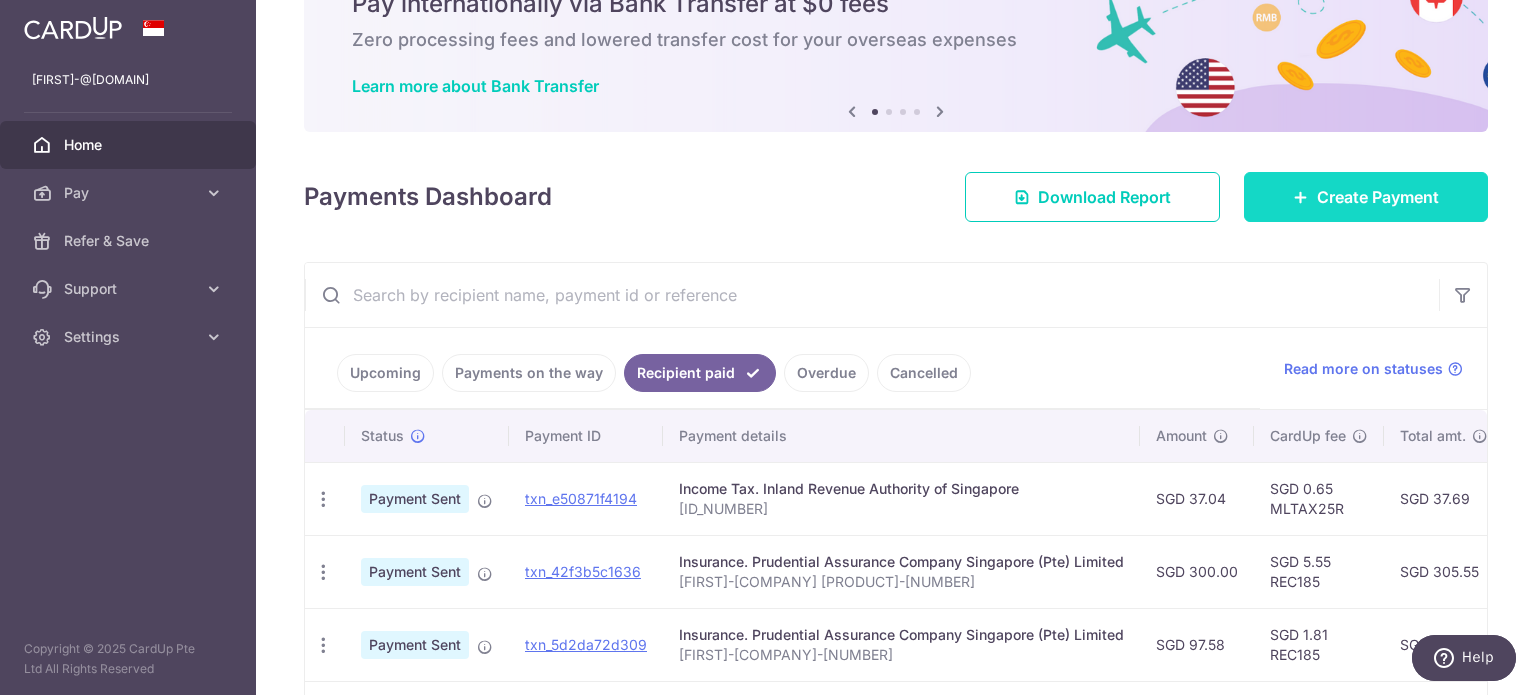 click on "Create Payment" at bounding box center (1366, 197) 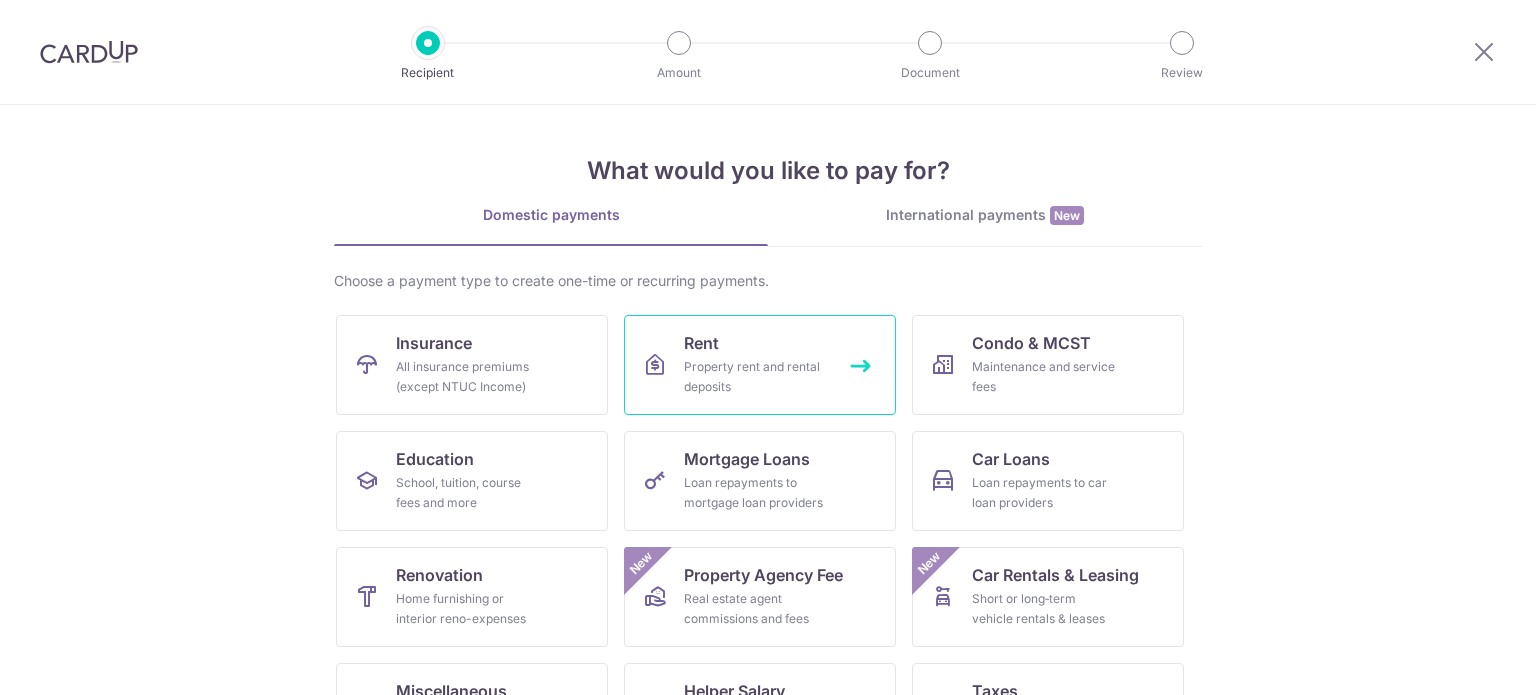 scroll, scrollTop: 0, scrollLeft: 0, axis: both 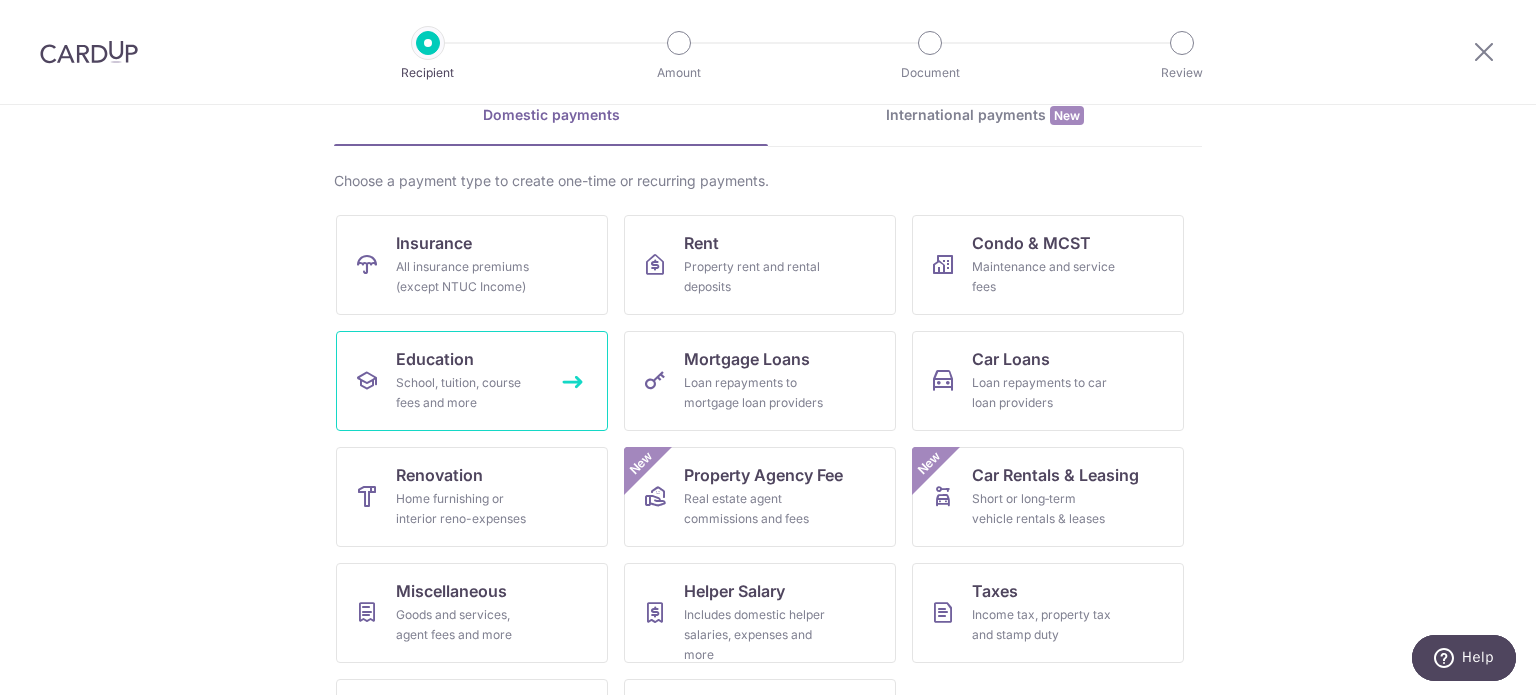 click on "School, tuition, course fees and more" at bounding box center [468, 393] 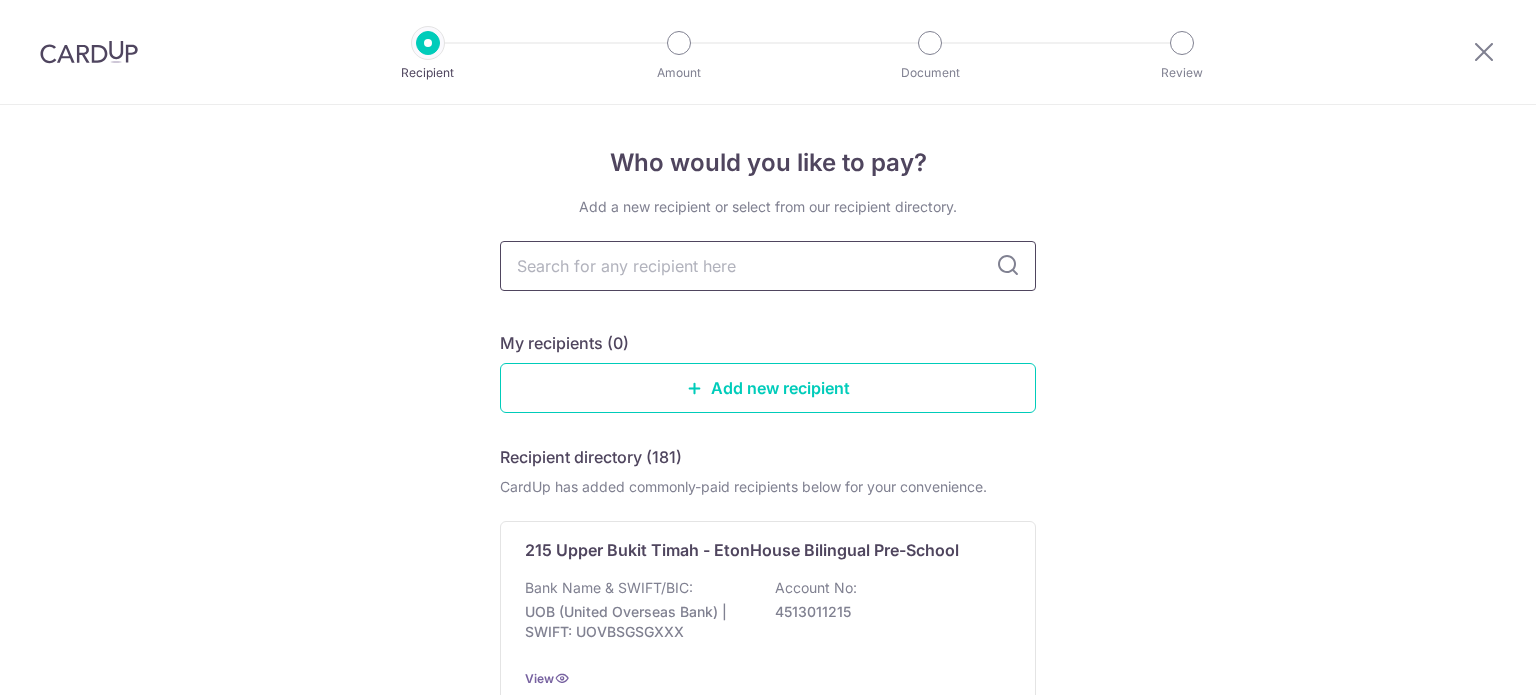 scroll, scrollTop: 0, scrollLeft: 0, axis: both 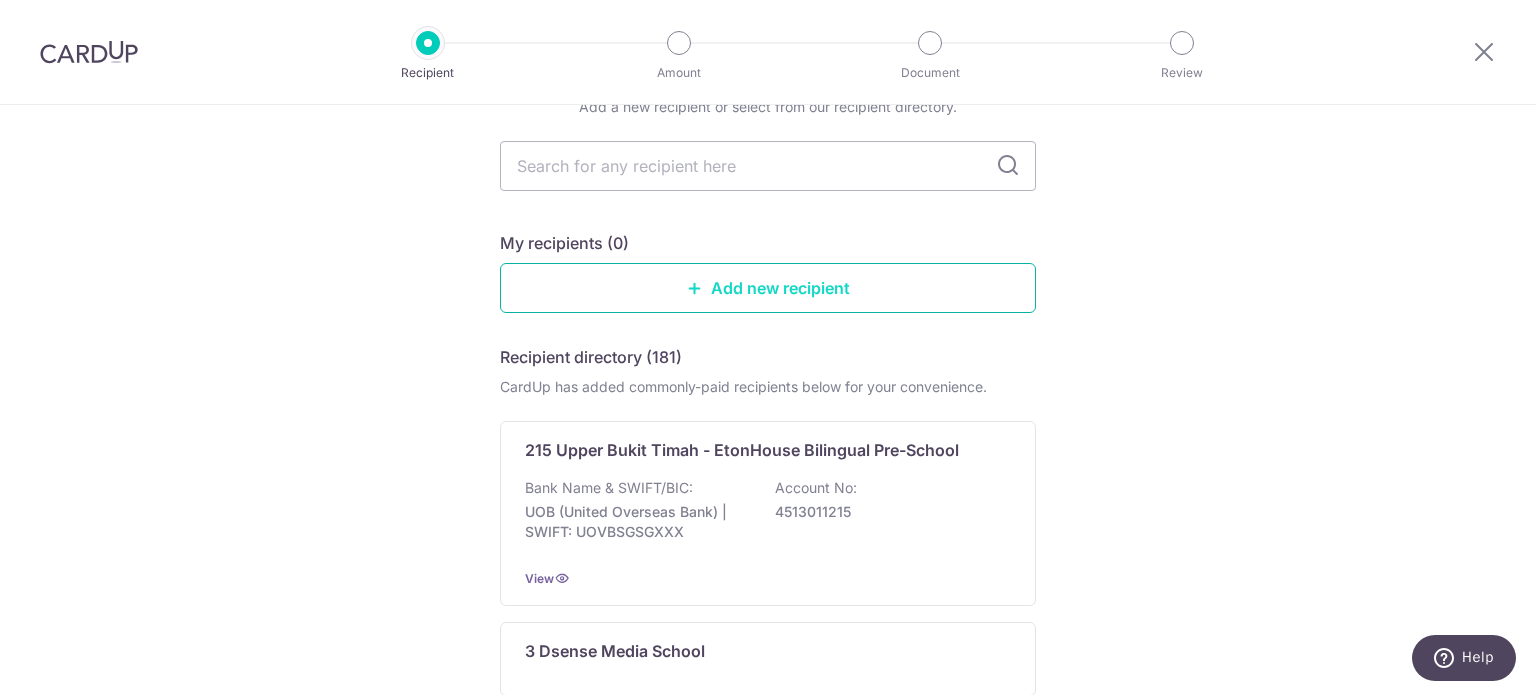 click on "Add new recipient" at bounding box center [768, 288] 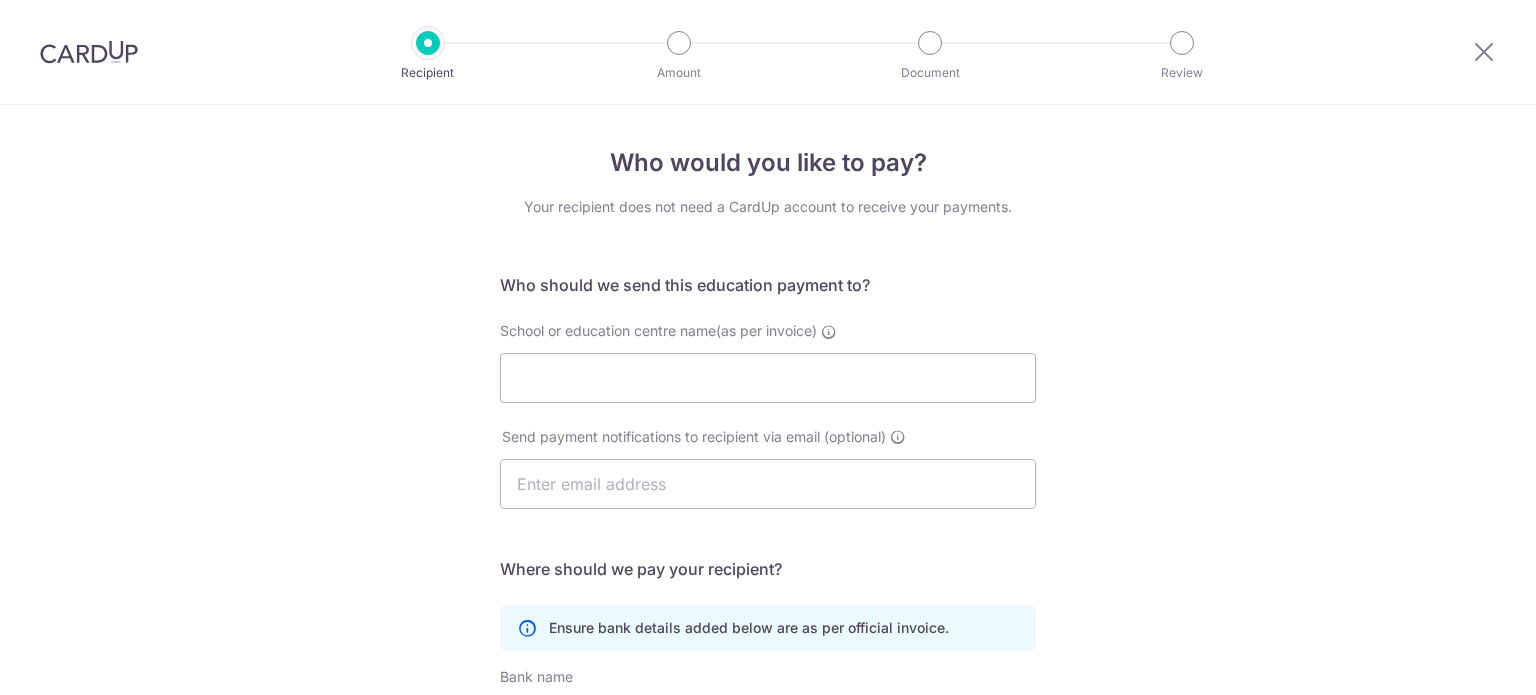 scroll, scrollTop: 0, scrollLeft: 0, axis: both 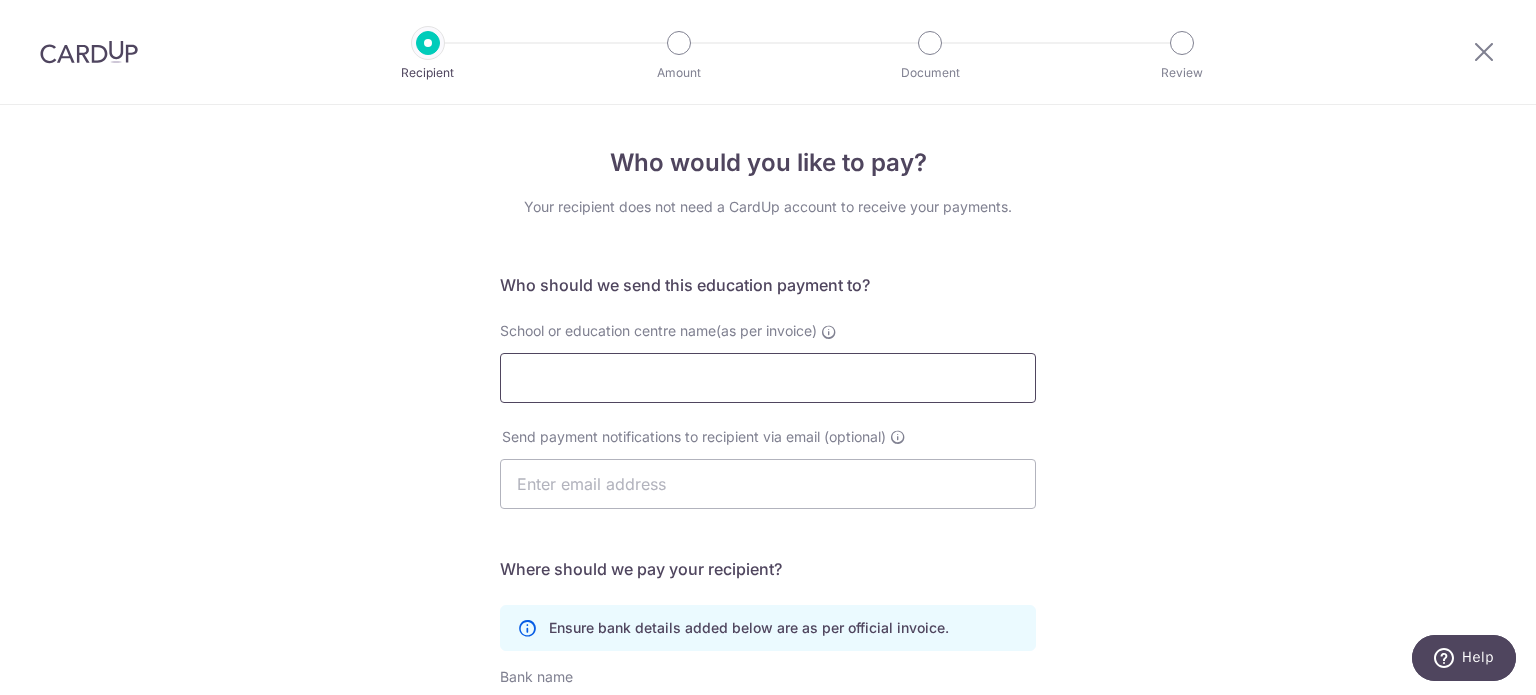 click on "School or education centre name(as per invoice)" at bounding box center [768, 378] 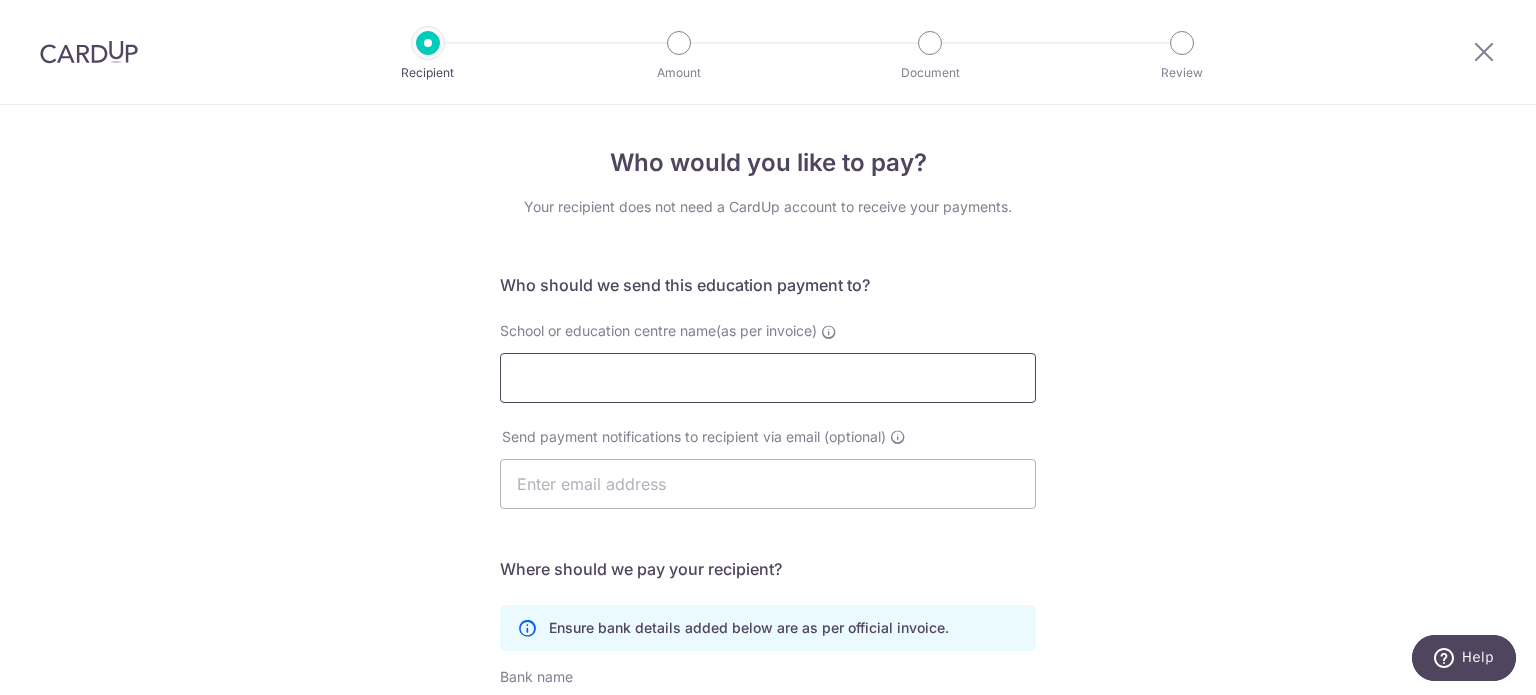 click on "School or education centre name(as per invoice)" at bounding box center [768, 378] 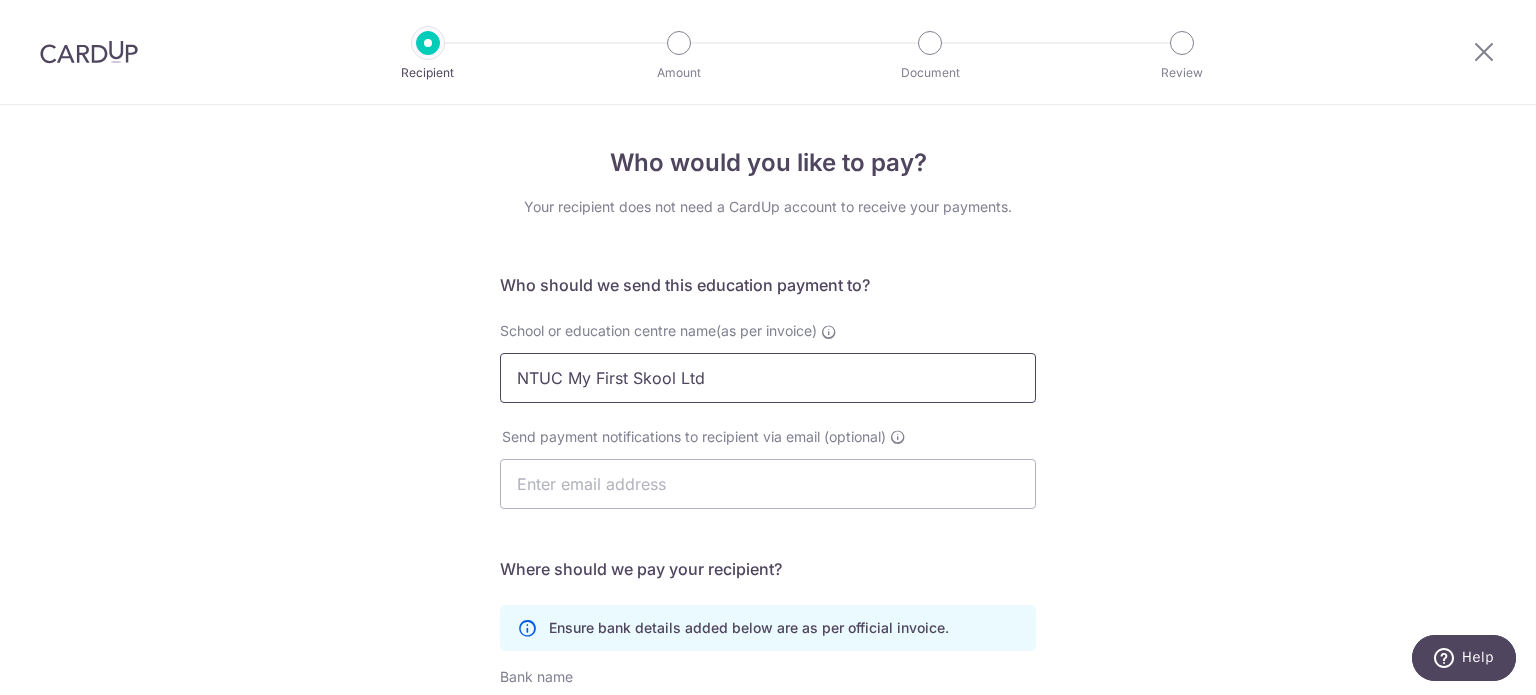 type on "NTUC My First Skool Ltd" 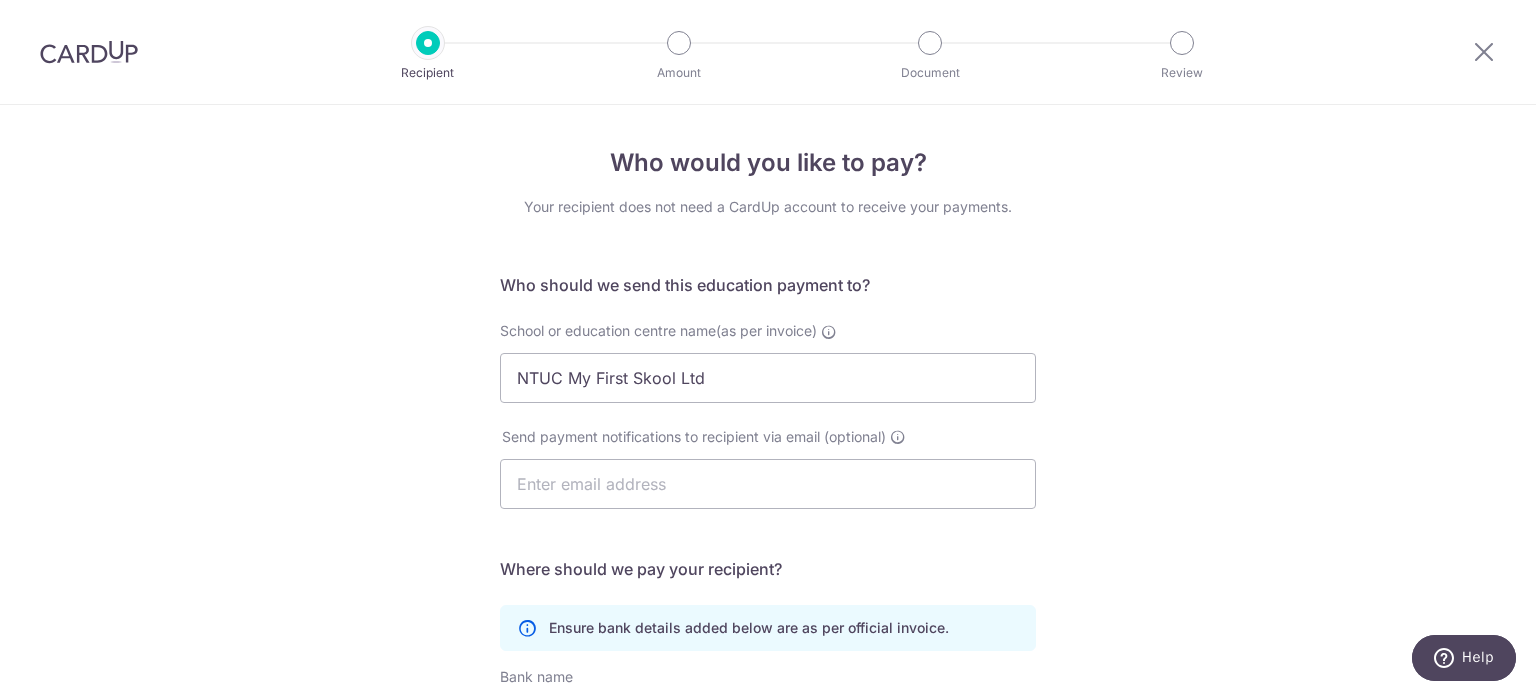 click on "Who would you like to pay?
Your recipient does not need a CardUp account to receive your payments.
Who should we send this education payment to?
School or education centre name(as per invoice)
NTUC My First Skool Ltd
Send payment notifications to recipient via email (optional)
translation missing: en.no key
URL
Telephone" at bounding box center [768, 581] 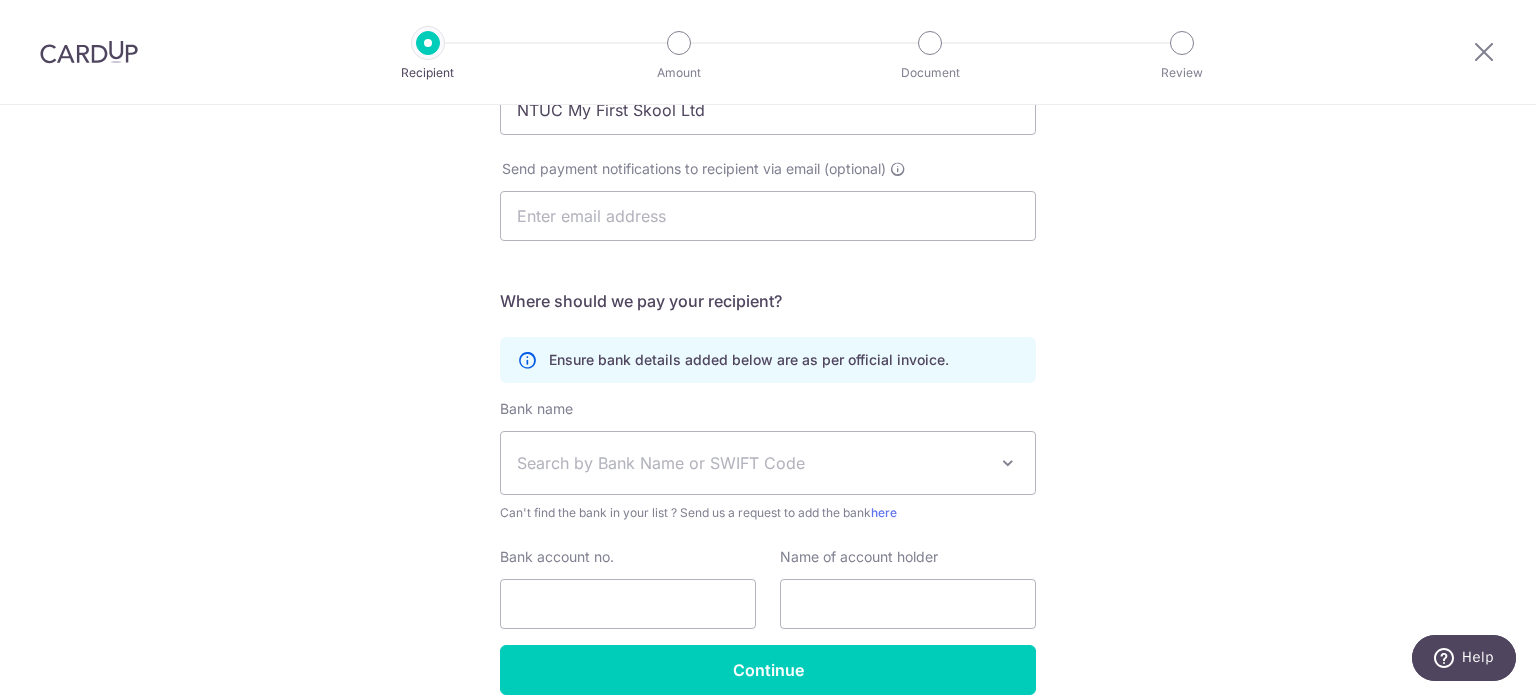 scroll, scrollTop: 300, scrollLeft: 0, axis: vertical 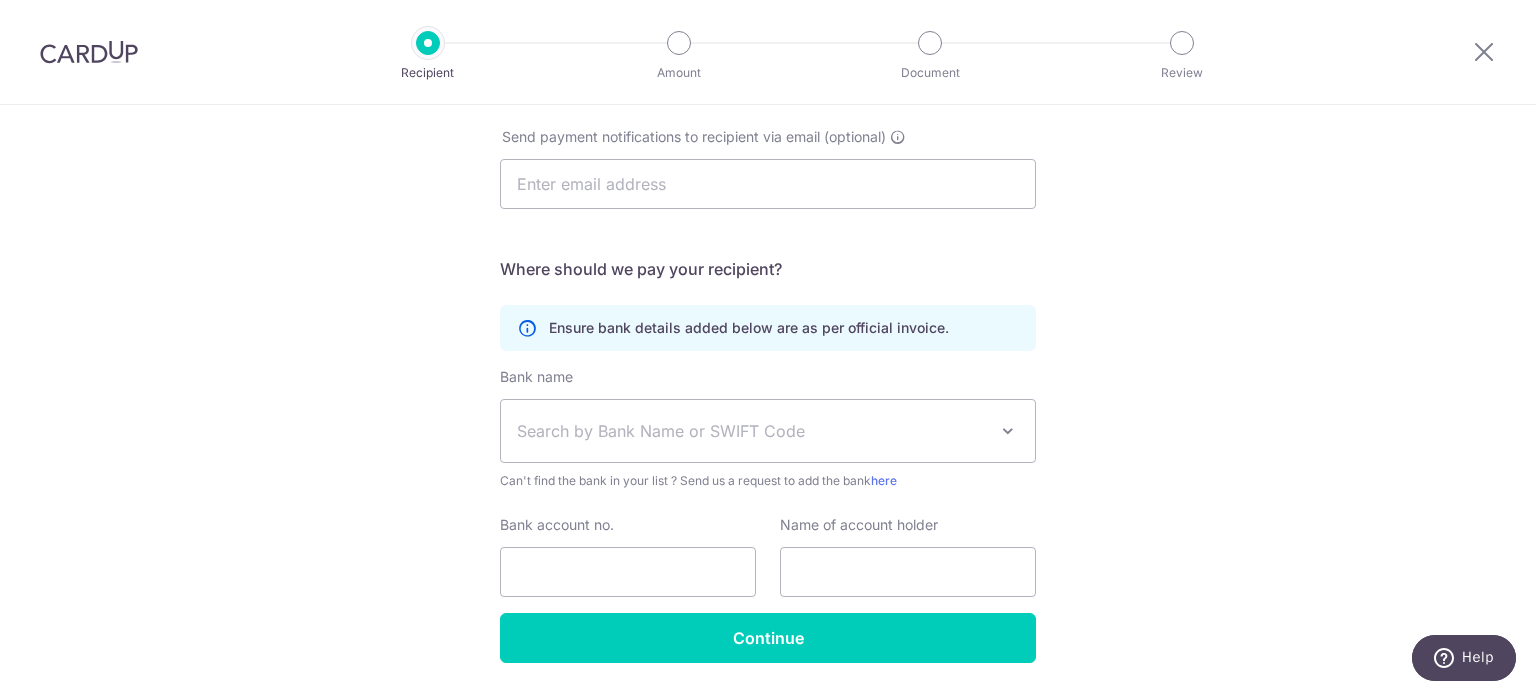 click on "Search by Bank Name or SWIFT Code" at bounding box center (752, 431) 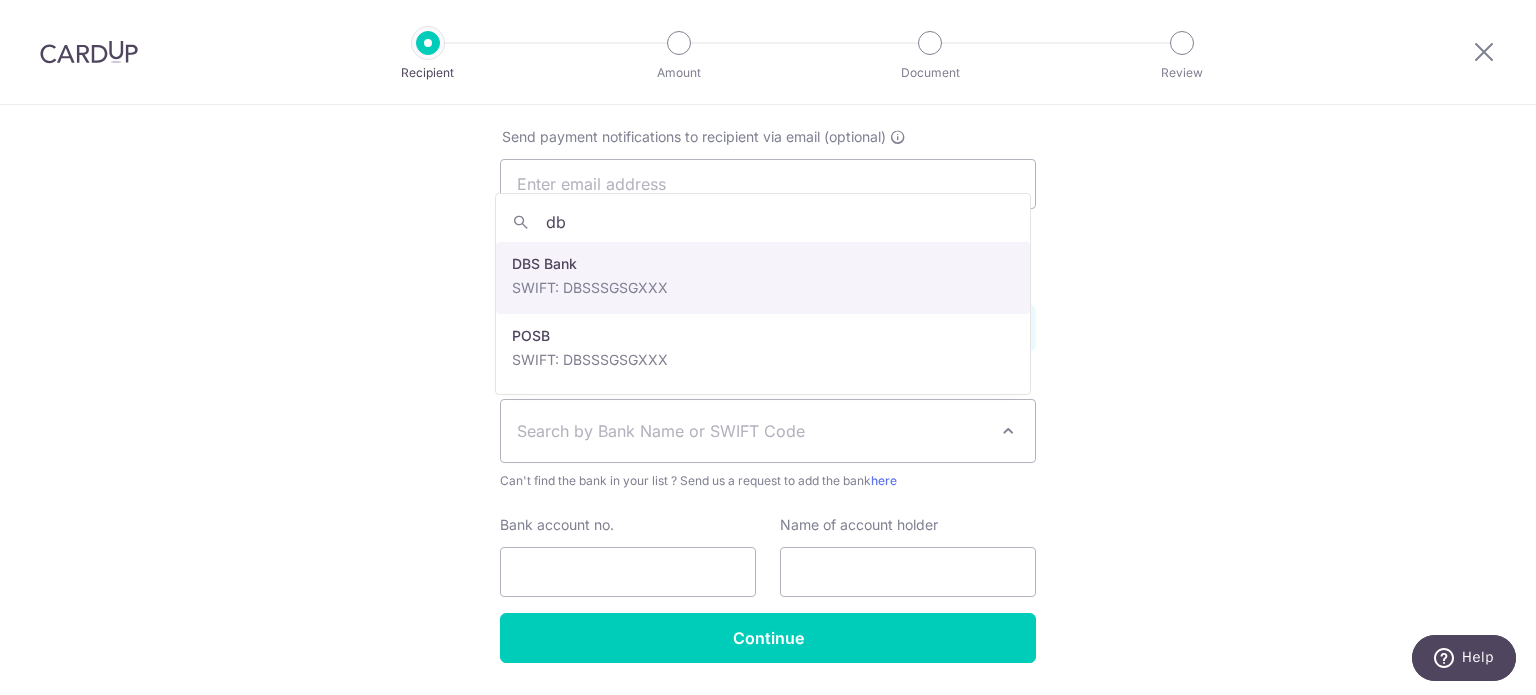 type on "db" 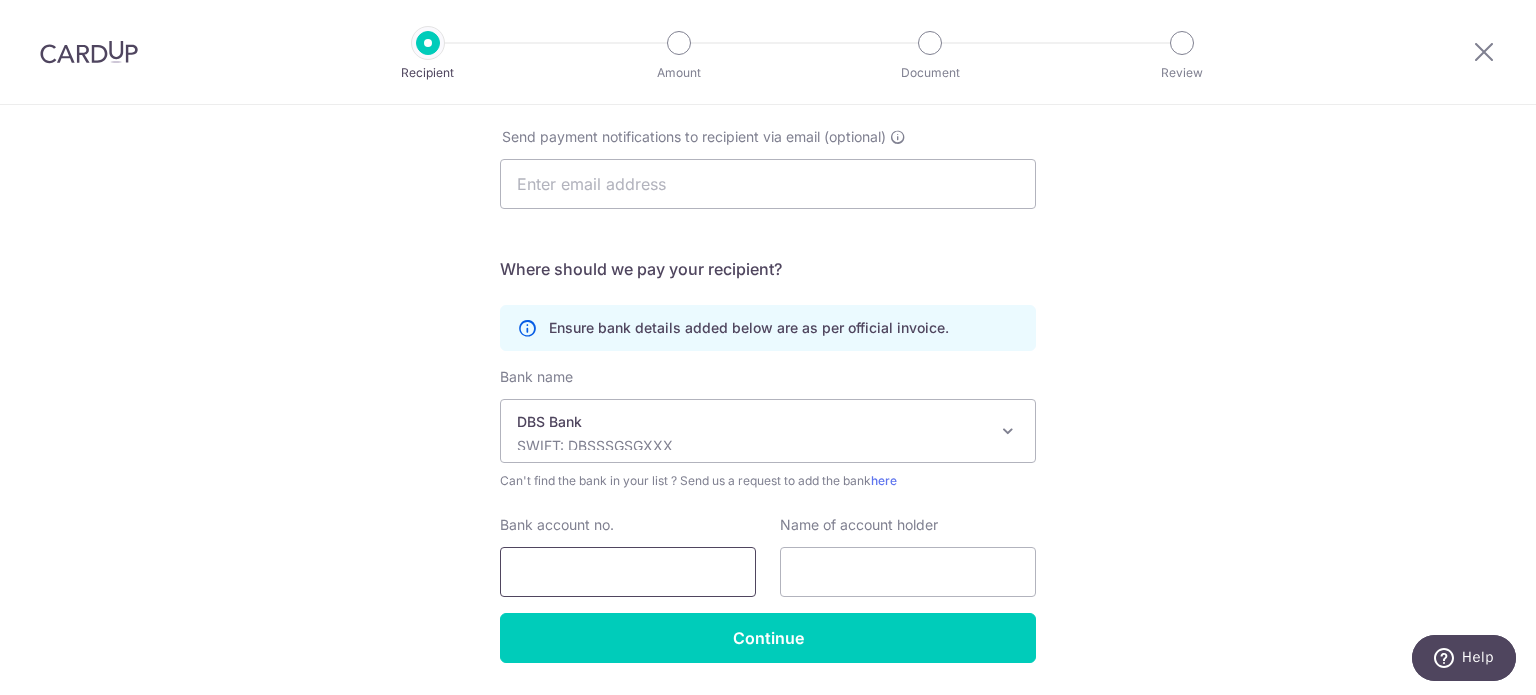 click on "Bank account no." at bounding box center (628, 572) 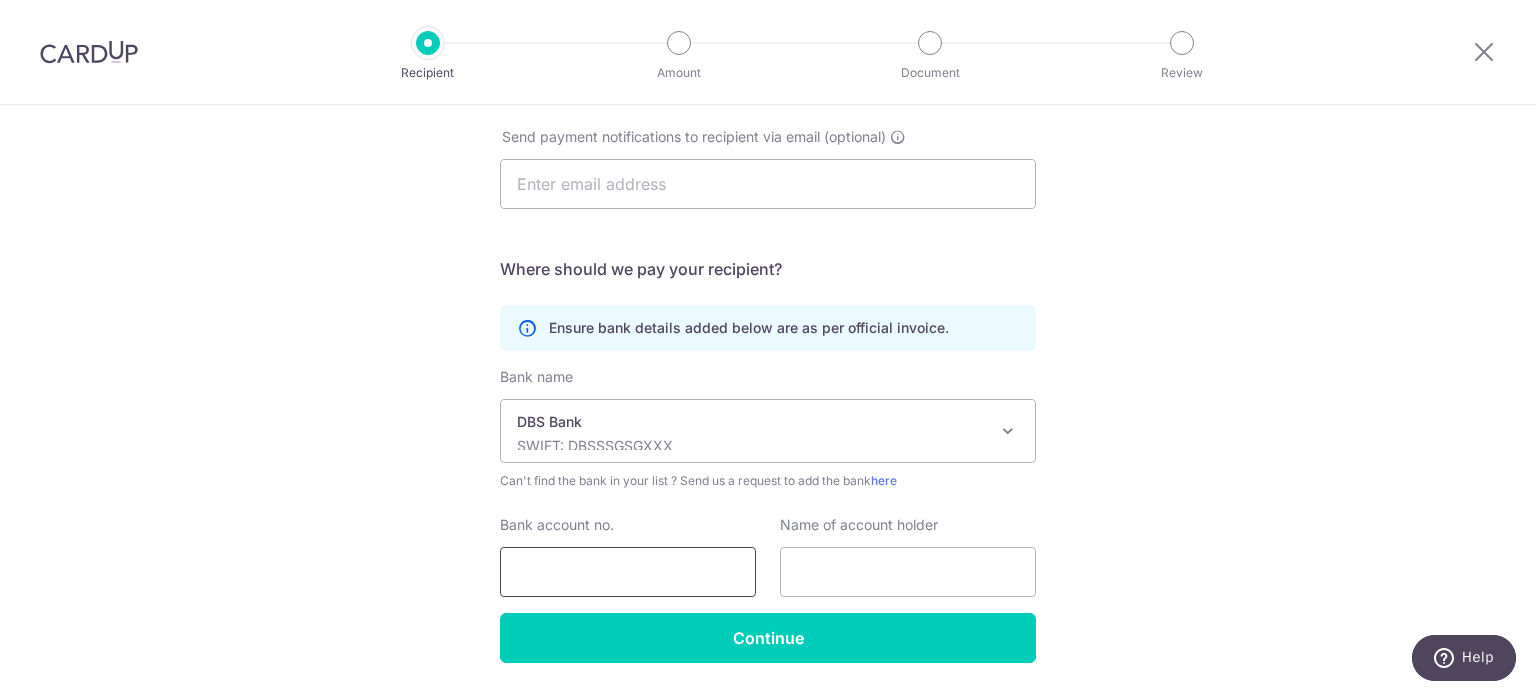 type on "1203984759" 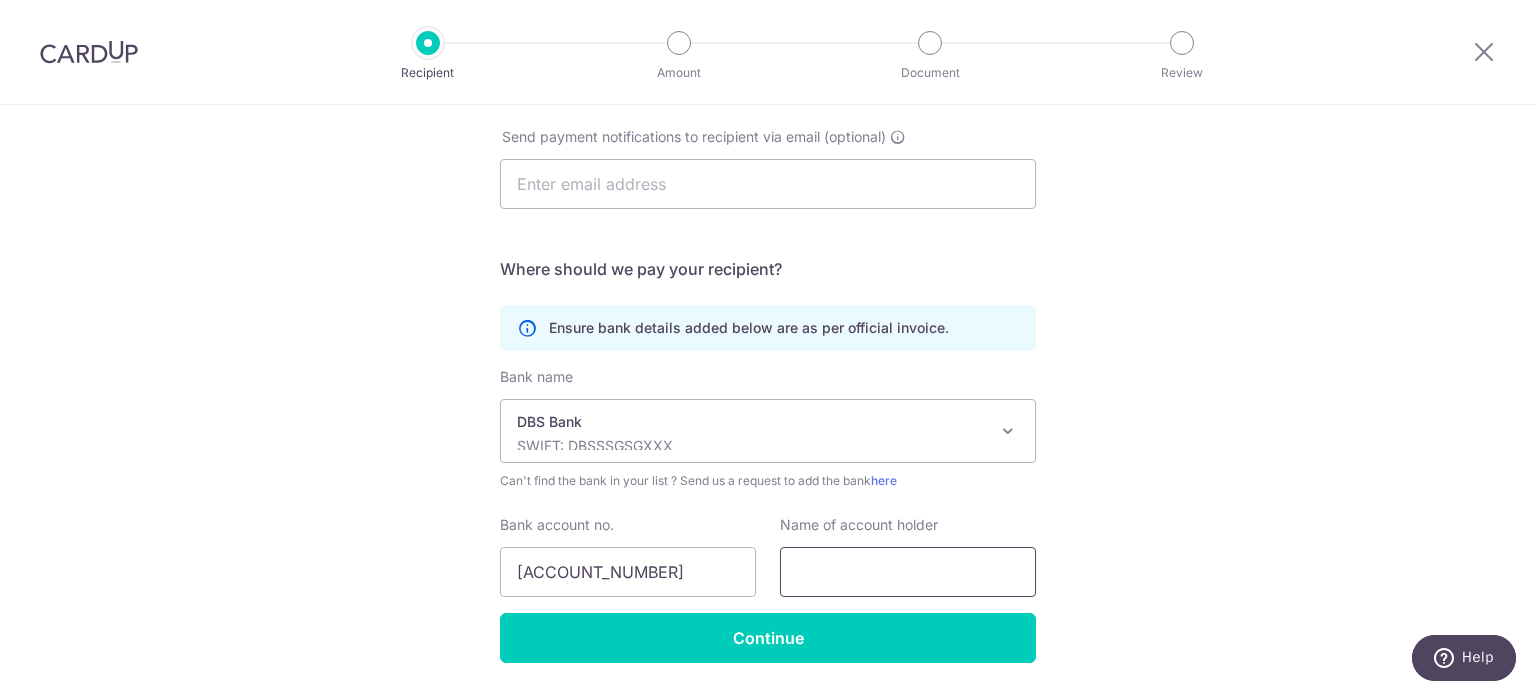 click at bounding box center [908, 572] 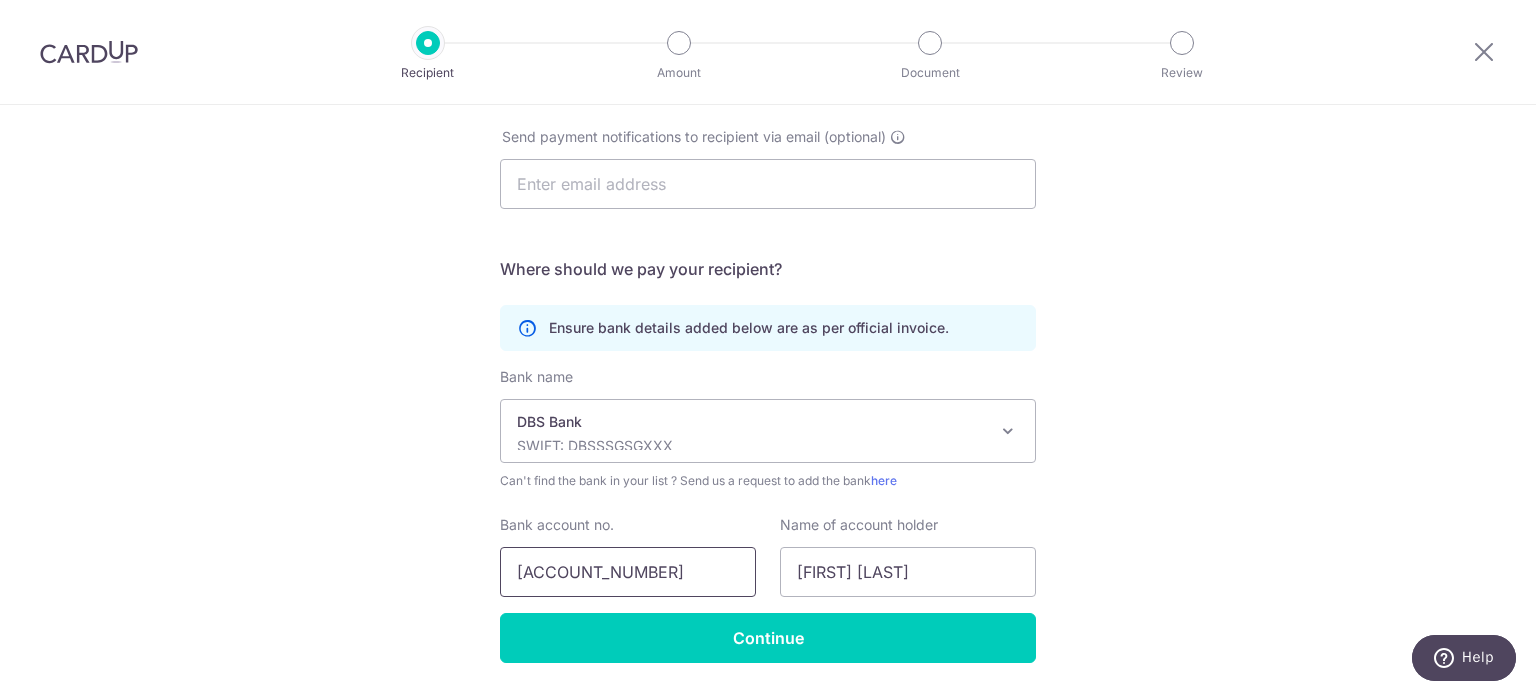 drag, startPoint x: 627, startPoint y: 556, endPoint x: 455, endPoint y: 591, distance: 175.52493 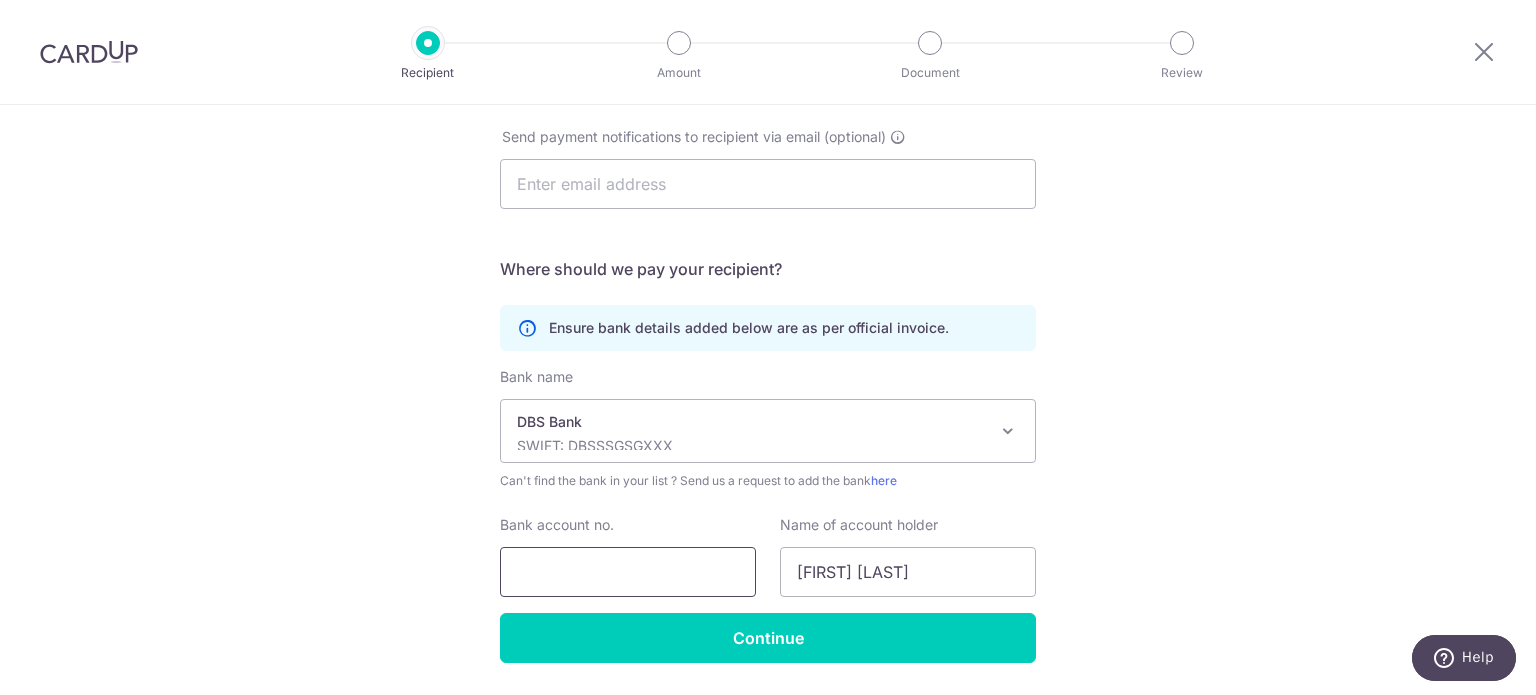 type 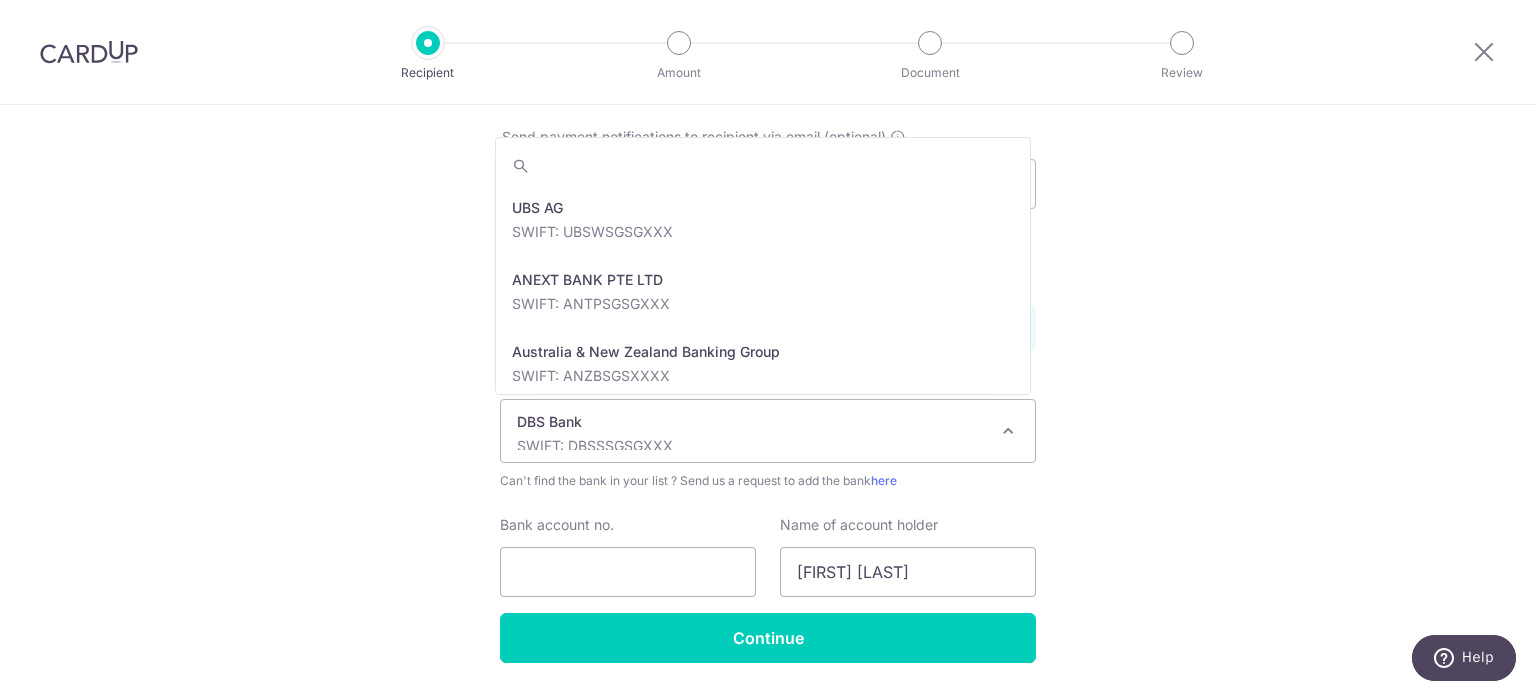 click on "SWIFT: DBSSSGSGXXX" at bounding box center [752, 446] 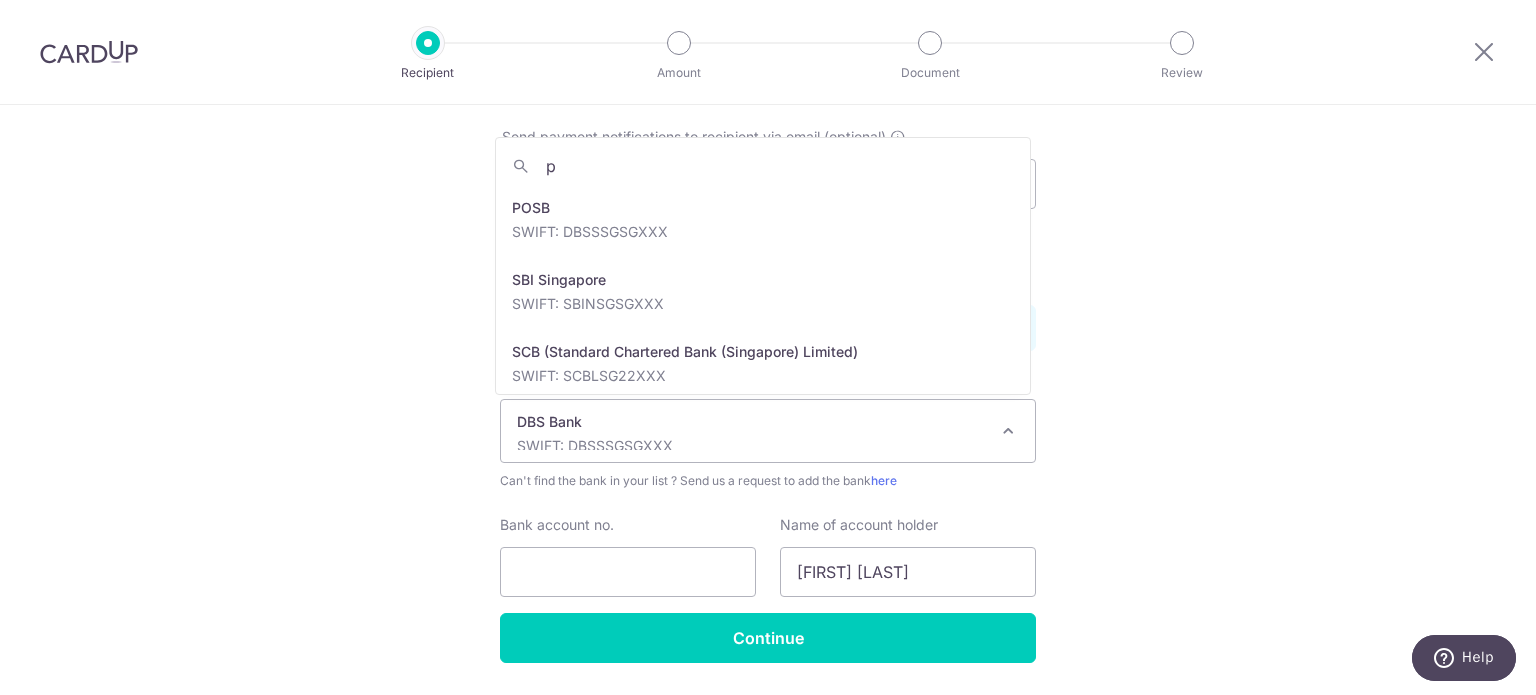scroll, scrollTop: 0, scrollLeft: 0, axis: both 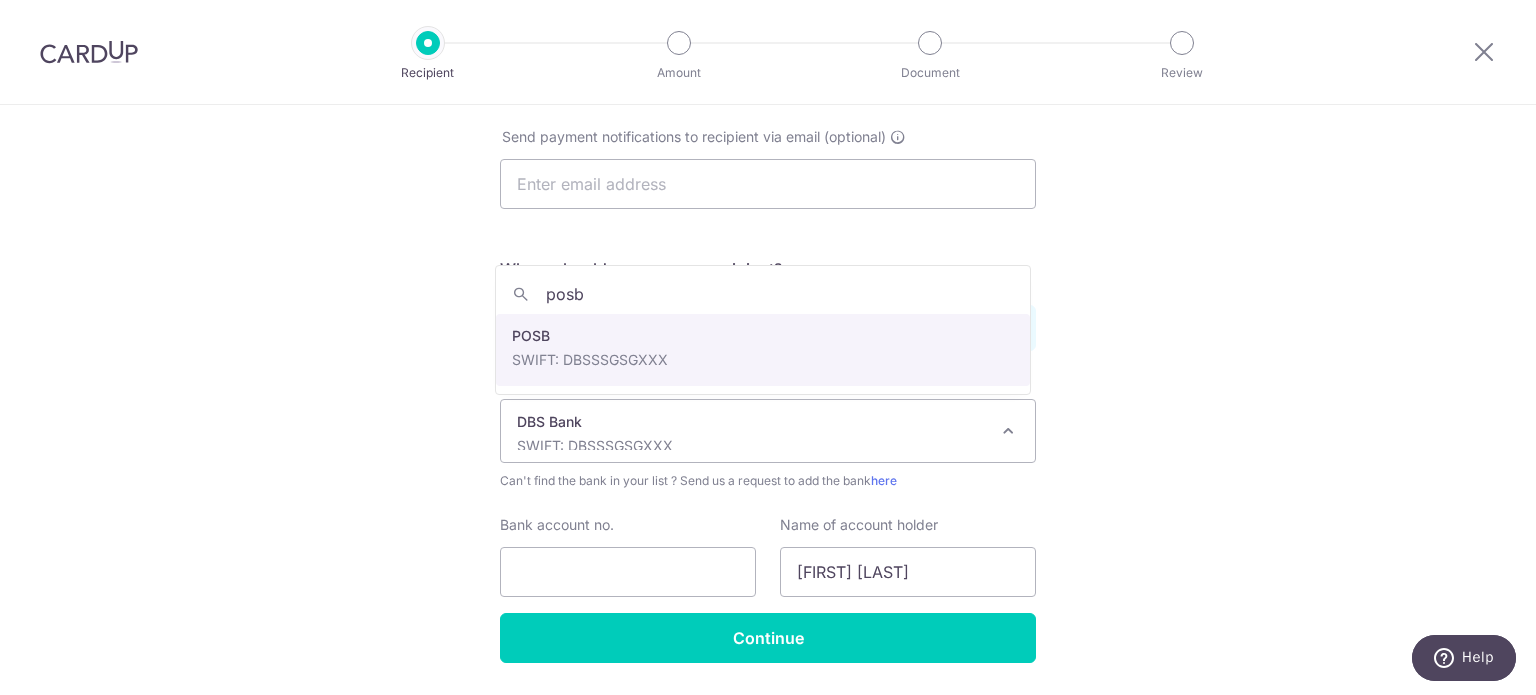 type on "posb" 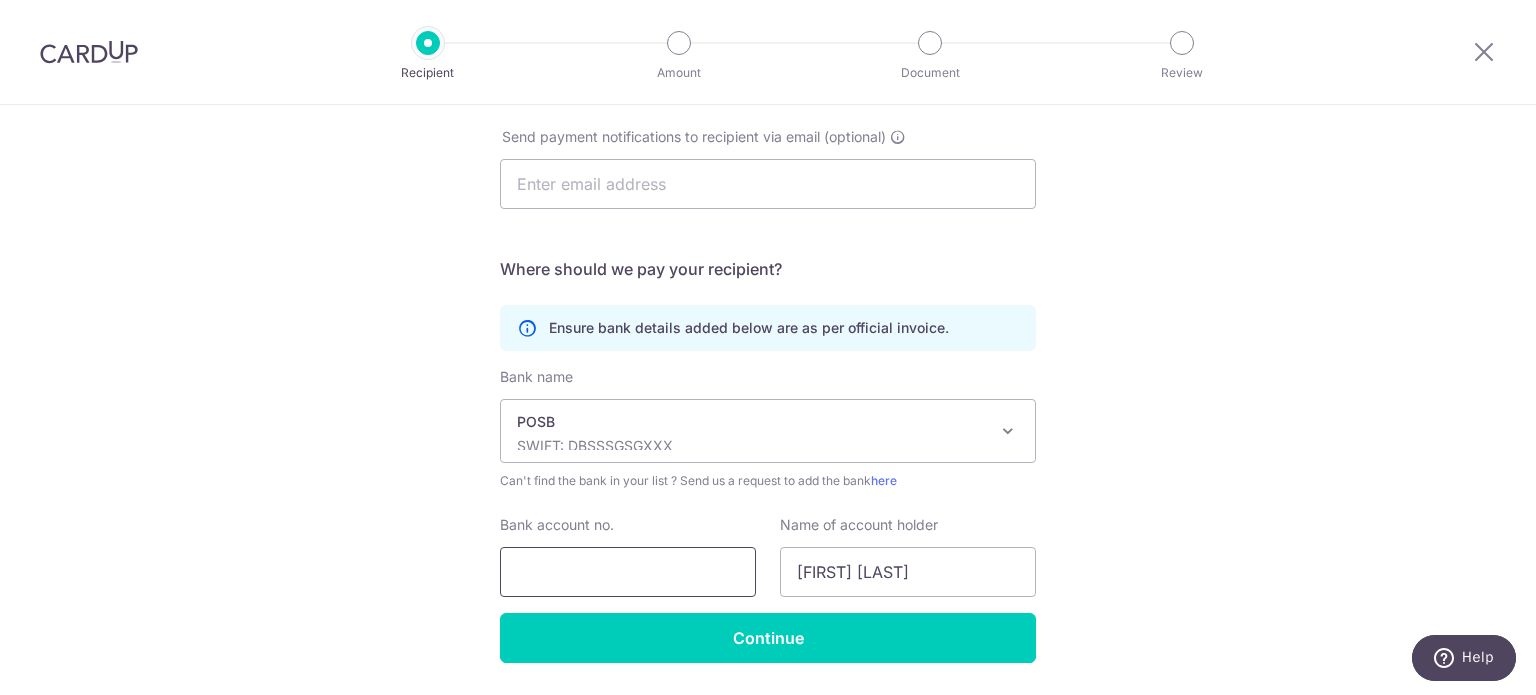 click on "Bank account no." at bounding box center (628, 572) 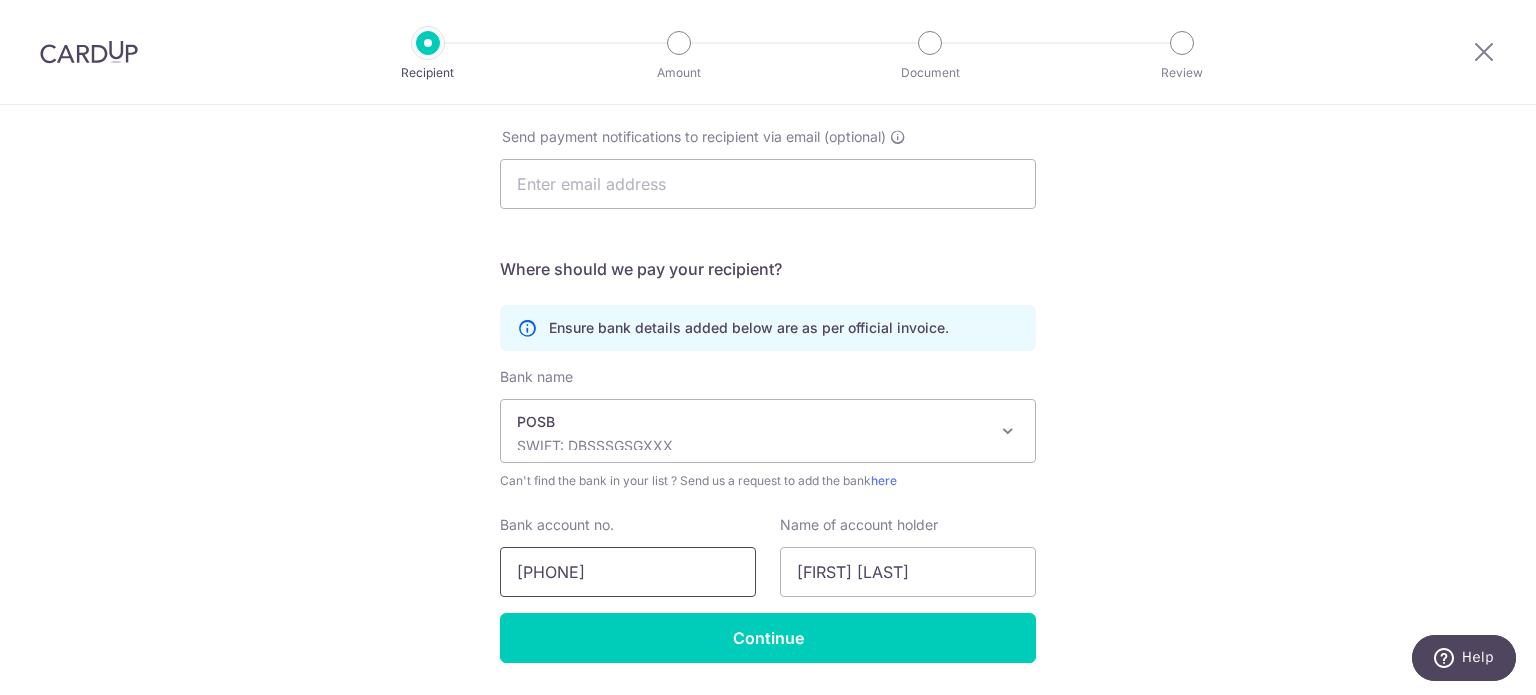 type on "368098175" 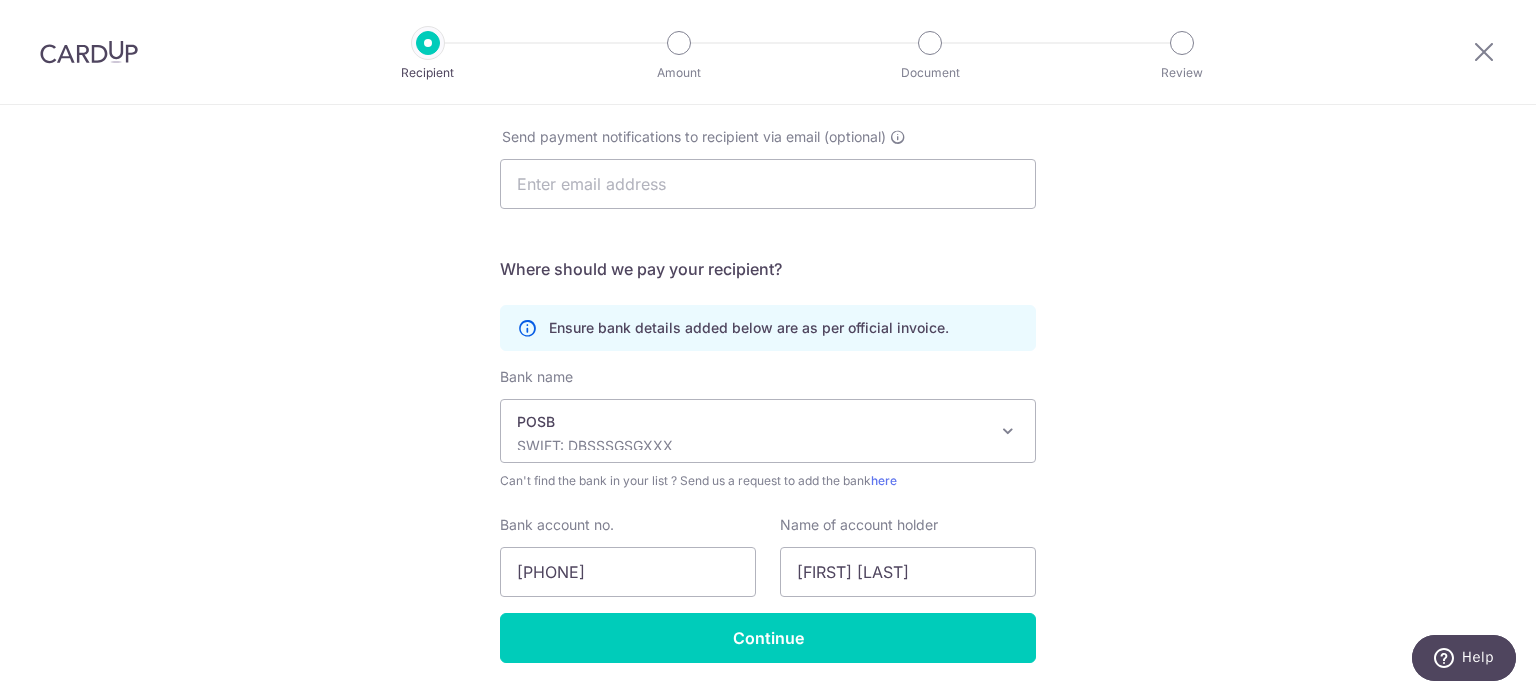click on "Who would you like to pay?
Your recipient does not need a CardUp account to receive your payments.
Who should we send this education payment to?
School or education centre name(as per invoice)
NTUC My First Skool Ltd
Send payment notifications to recipient via email (optional)
translation missing: en.no key
URL
Telephone" at bounding box center [768, 281] 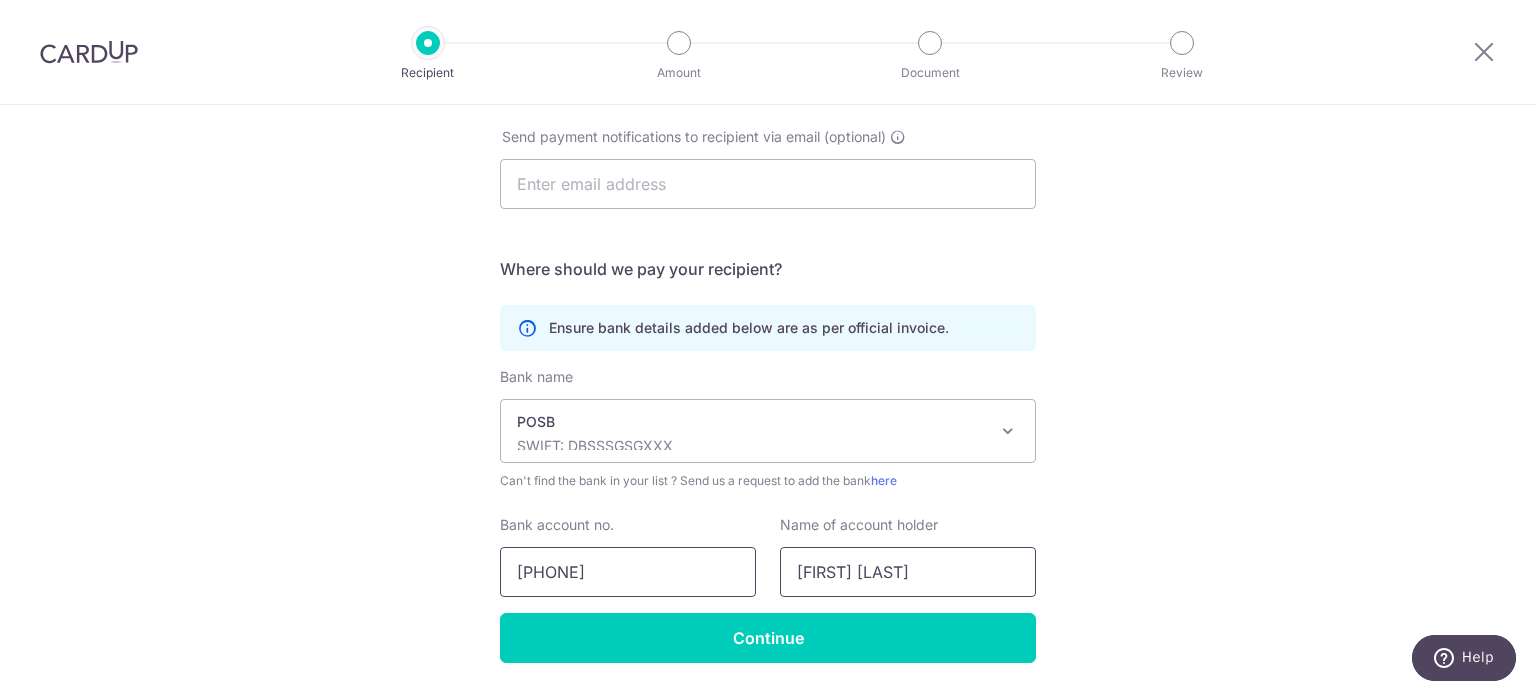drag, startPoint x: 959, startPoint y: 563, endPoint x: 710, endPoint y: 575, distance: 249.28899 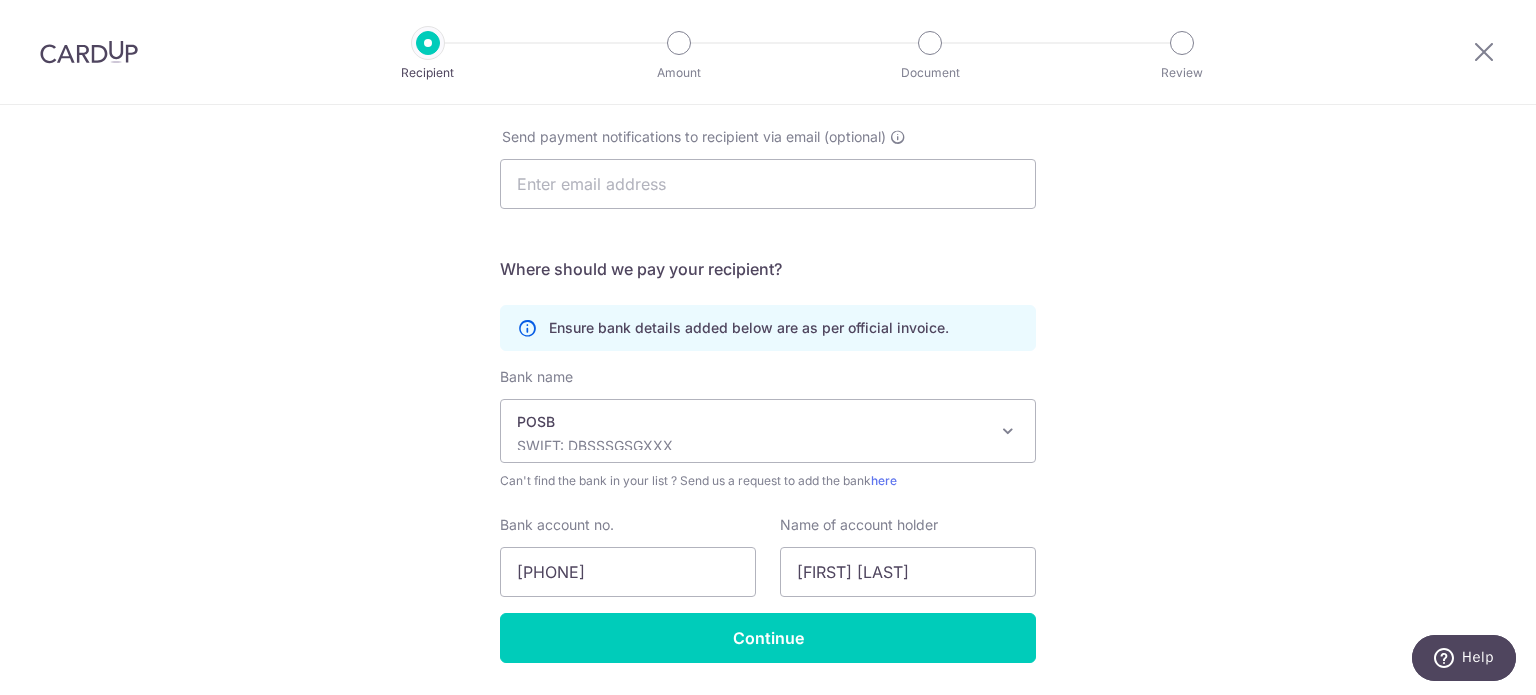 drag, startPoint x: 1232, startPoint y: 436, endPoint x: 1214, endPoint y: 469, distance: 37.589893 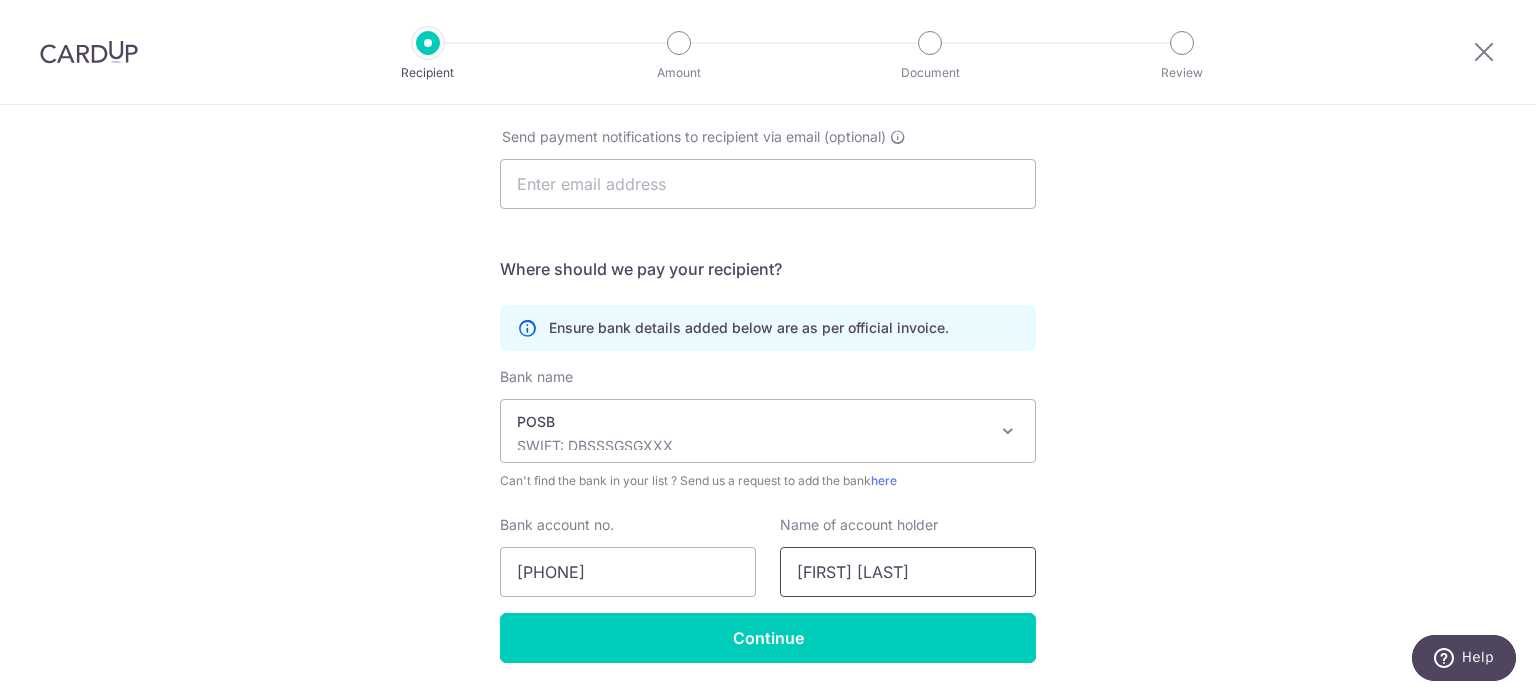 drag, startPoint x: 960, startPoint y: 567, endPoint x: 347, endPoint y: 603, distance: 614.0562 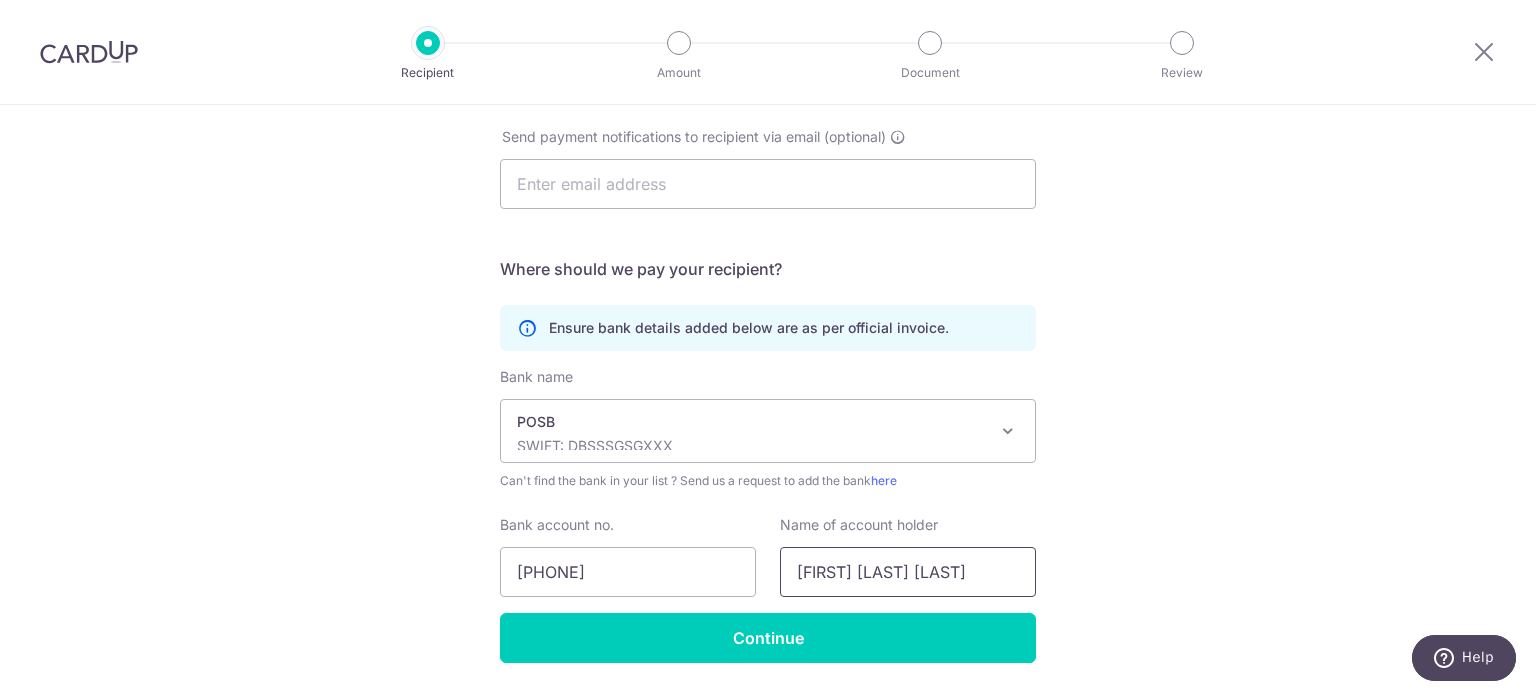 type on "Chloe Alora Chan" 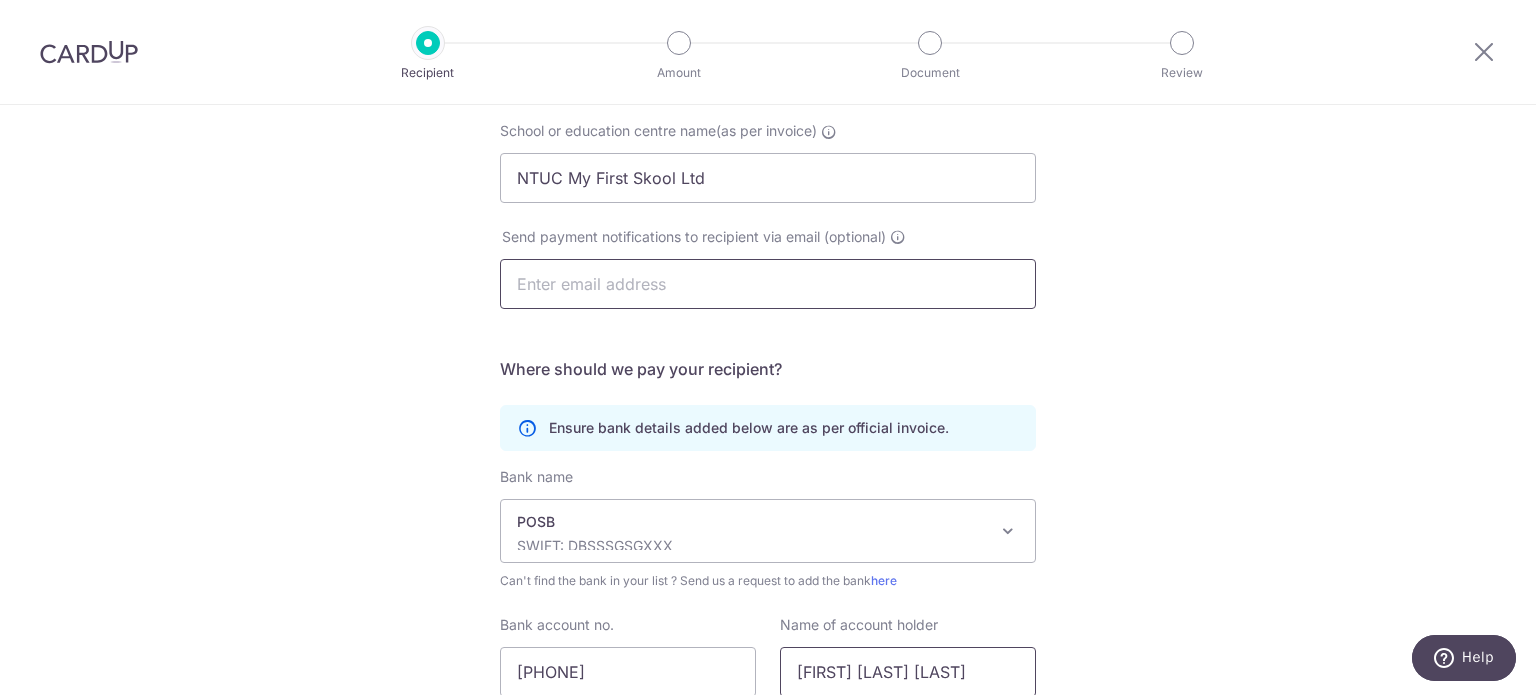 scroll, scrollTop: 360, scrollLeft: 0, axis: vertical 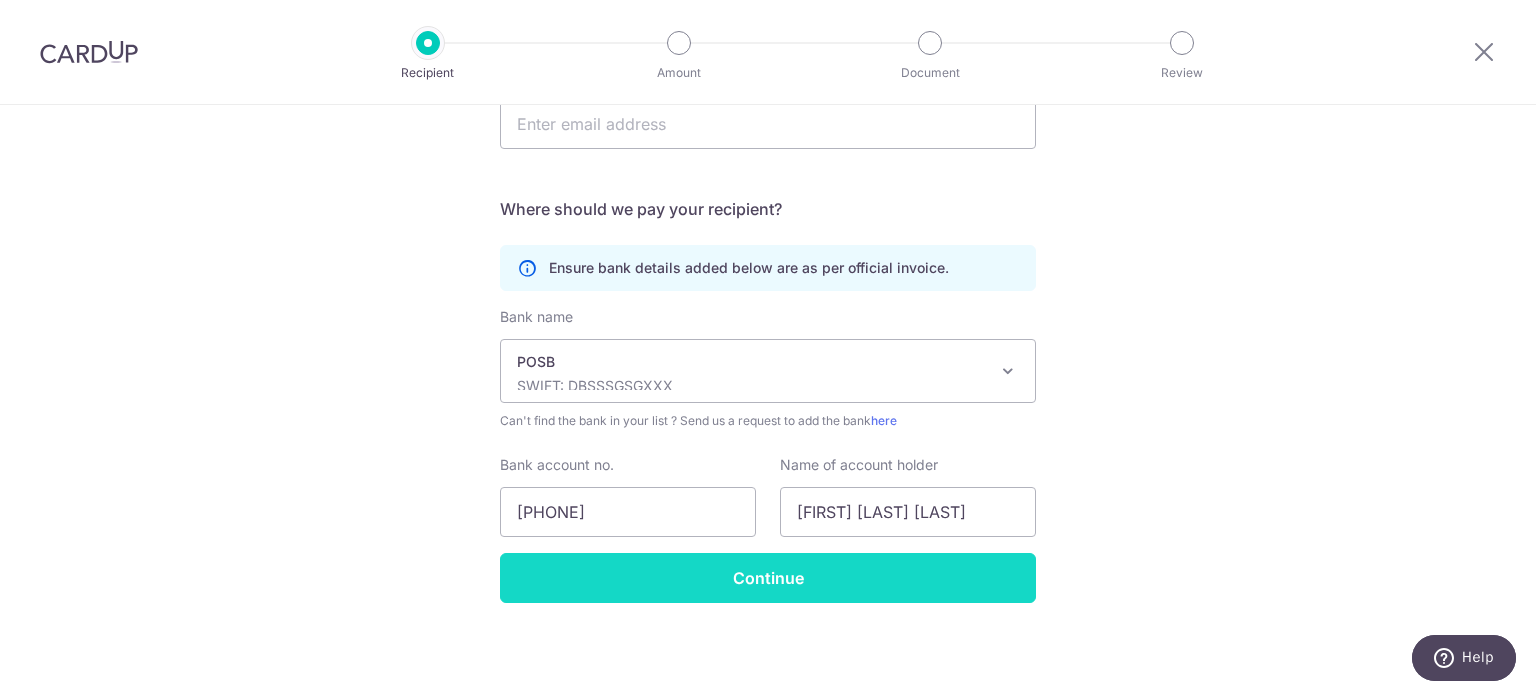 click on "Continue" at bounding box center [768, 578] 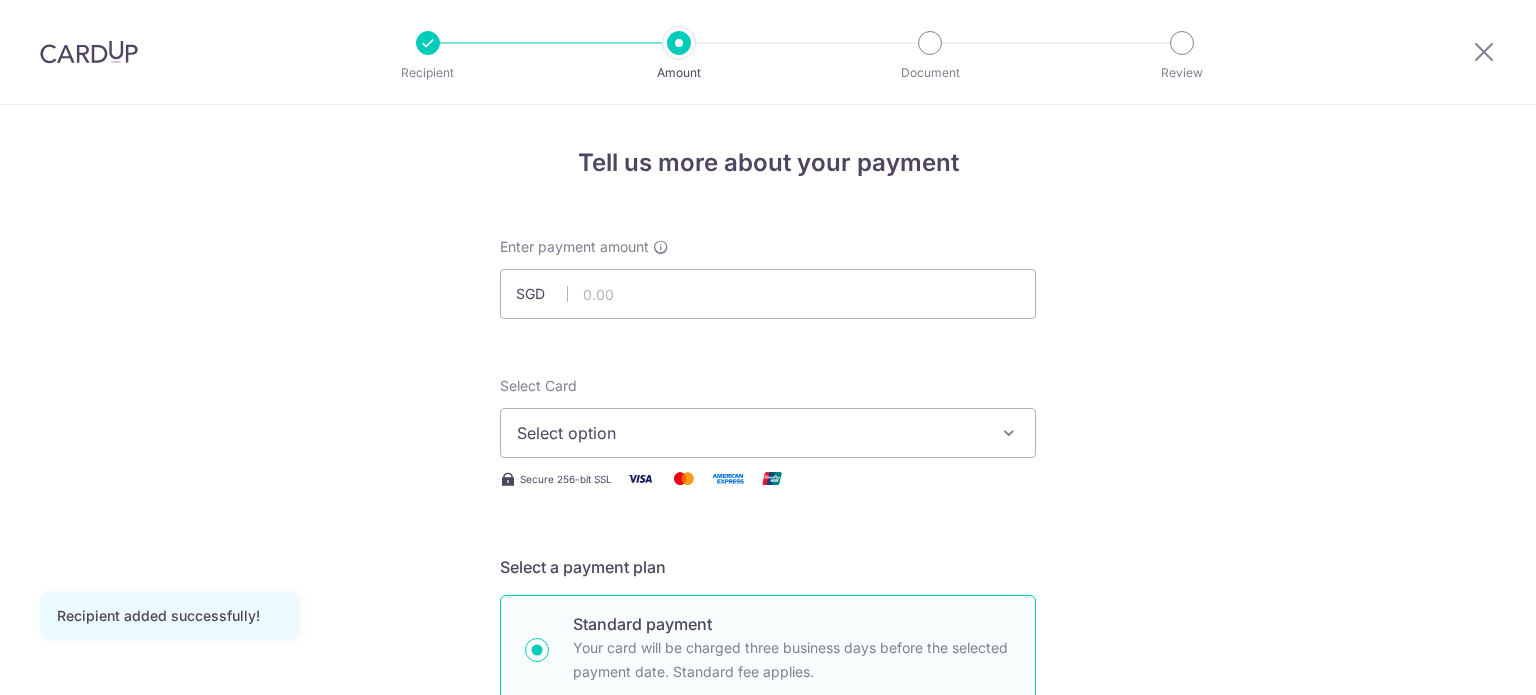 scroll, scrollTop: 0, scrollLeft: 0, axis: both 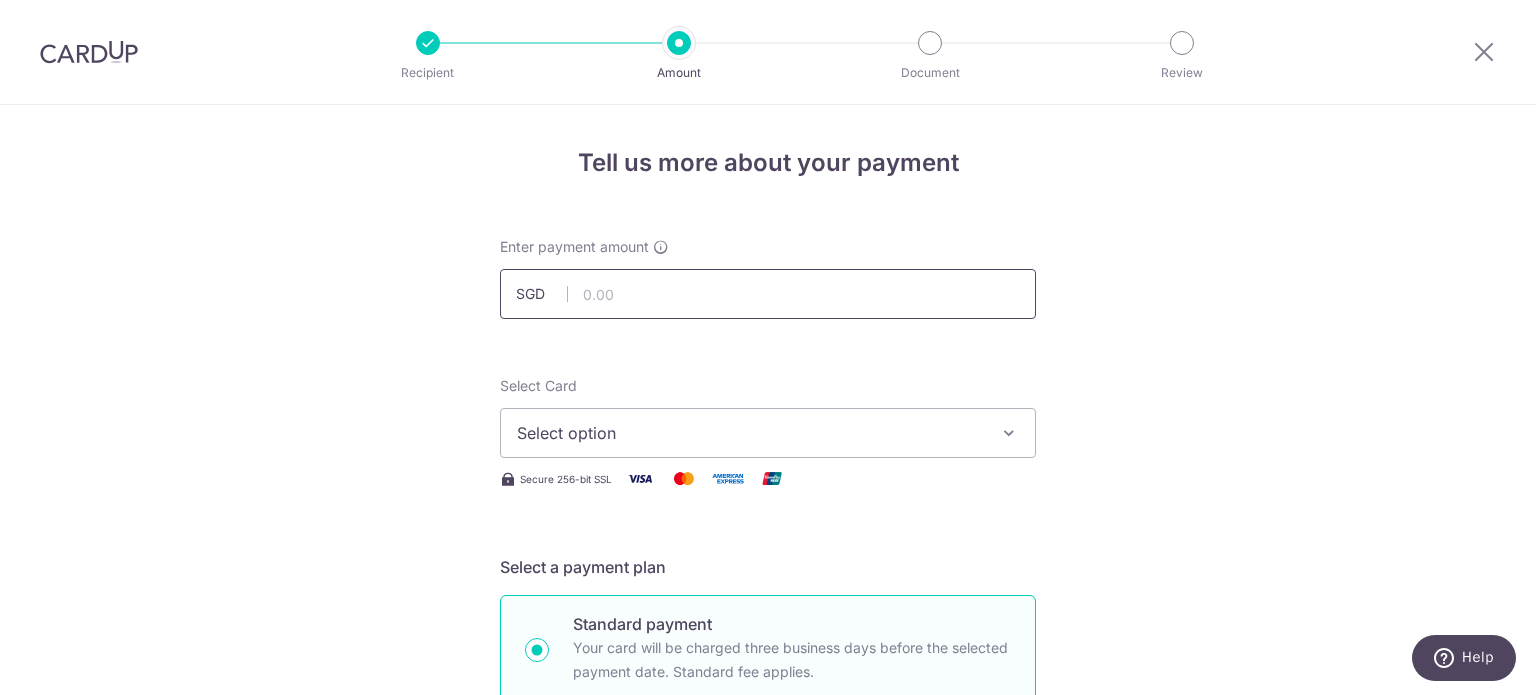 click at bounding box center [768, 294] 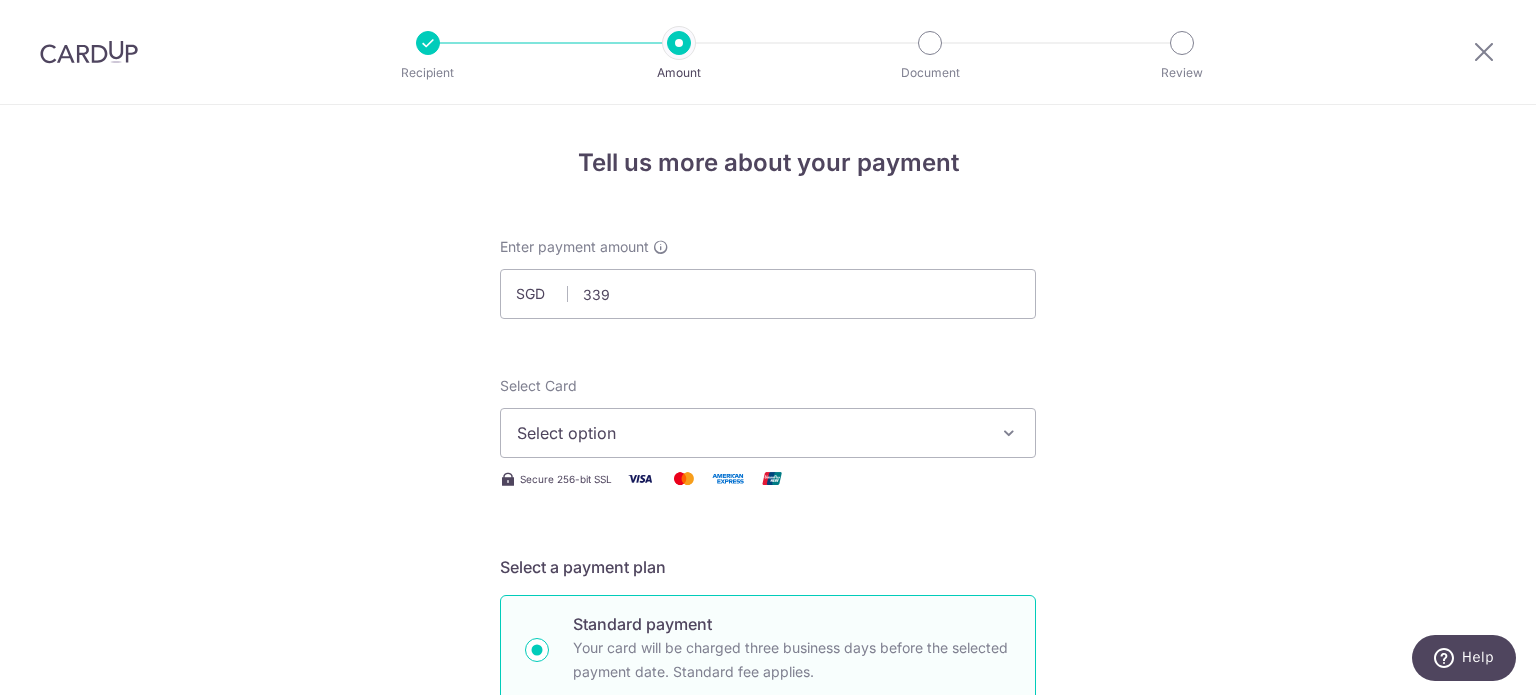 type on "339.00" 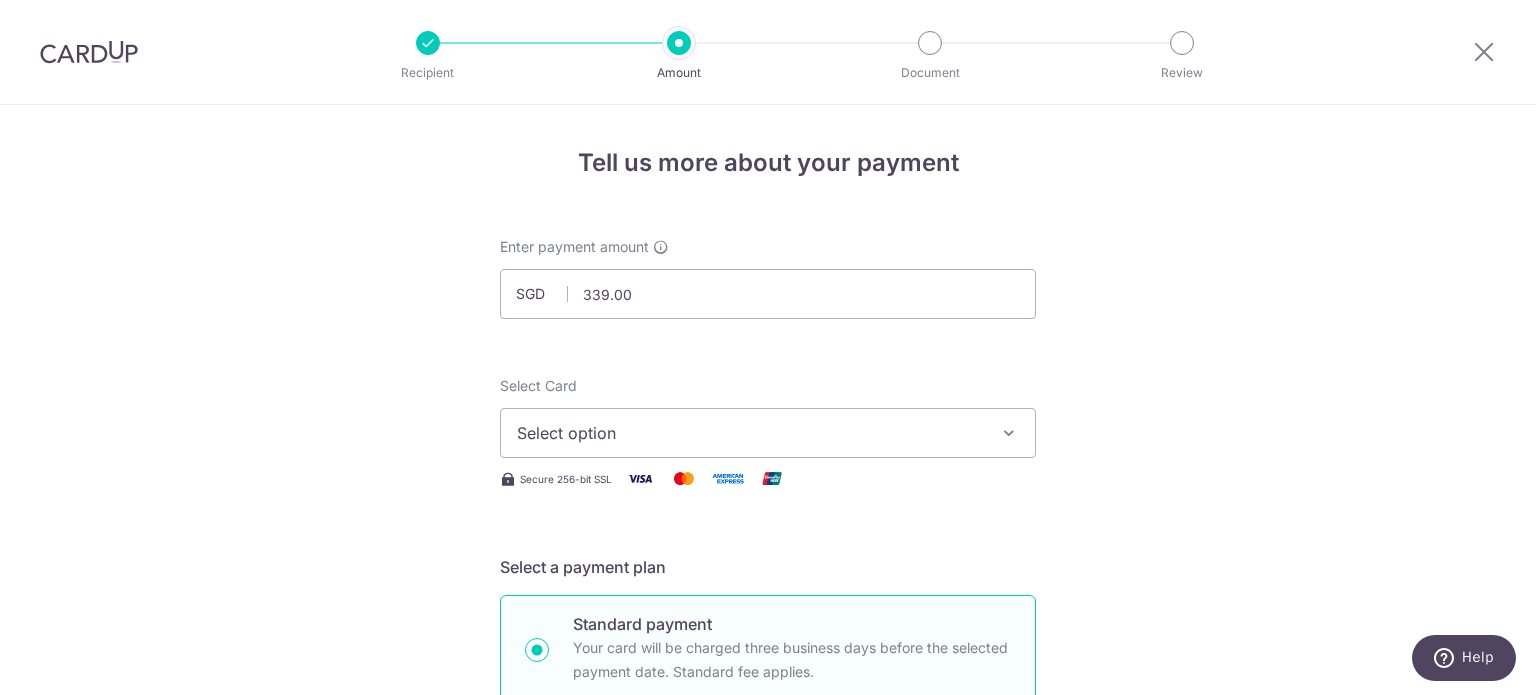 click on "SGD
339.00
339.00
Recipient added successfully!
Select Card
Select option
Add credit card
Your Cards
**** [CARD_LAST_FOUR]
**** [CARD_LAST_FOUR]
**** [CARD_LAST_FOUR]
**** [CARD_LAST_FOUR]
**** [CARD_LAST_FOUR]
Secure 256-bit SSL
Text
New card details" at bounding box center (768, 1009) 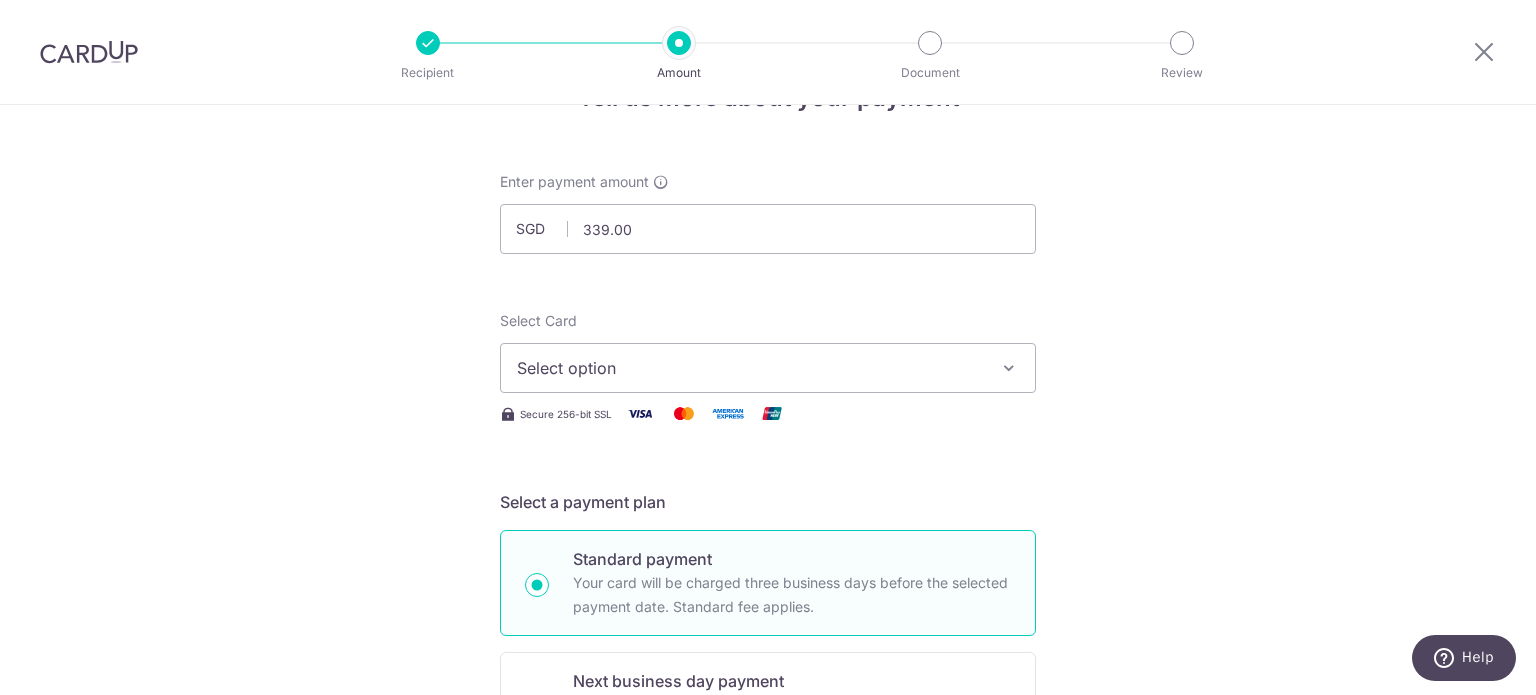 scroll, scrollTop: 100, scrollLeft: 0, axis: vertical 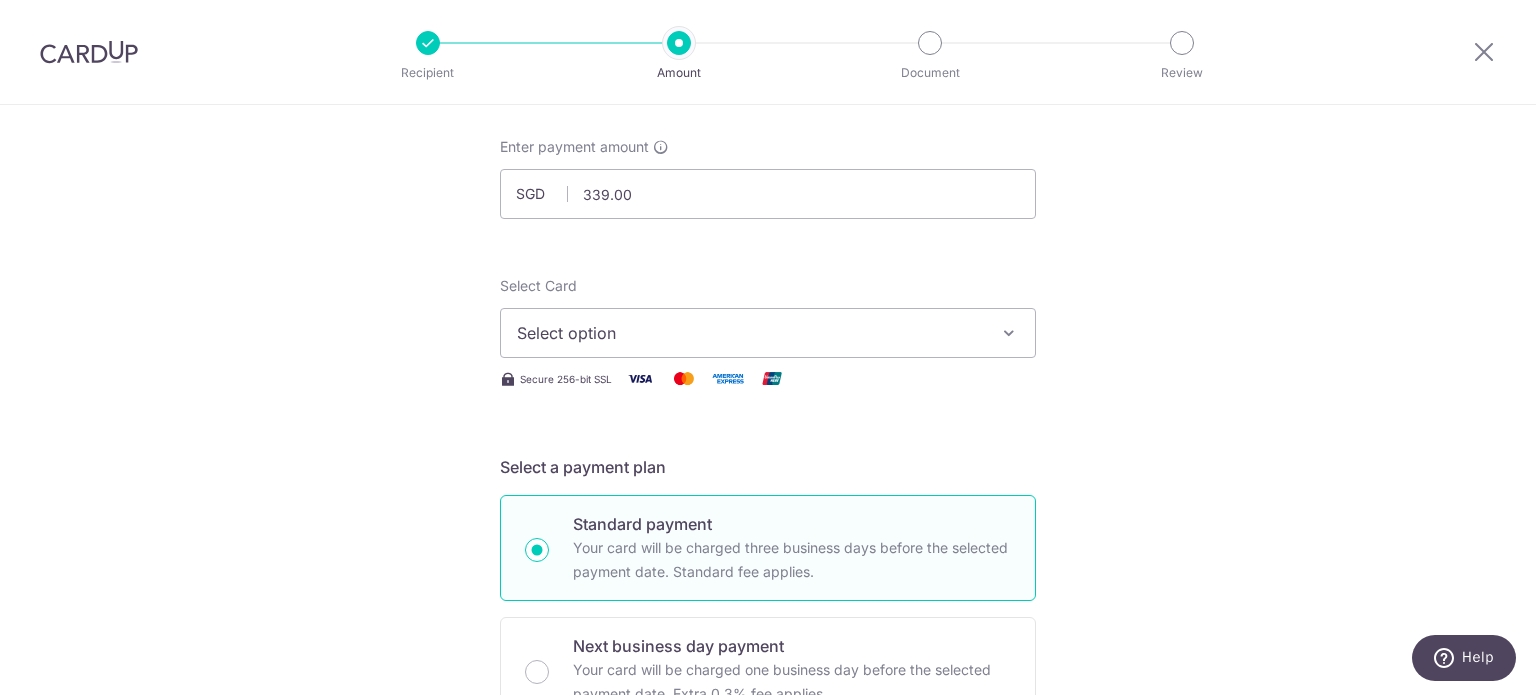 click on "Select option" at bounding box center [750, 333] 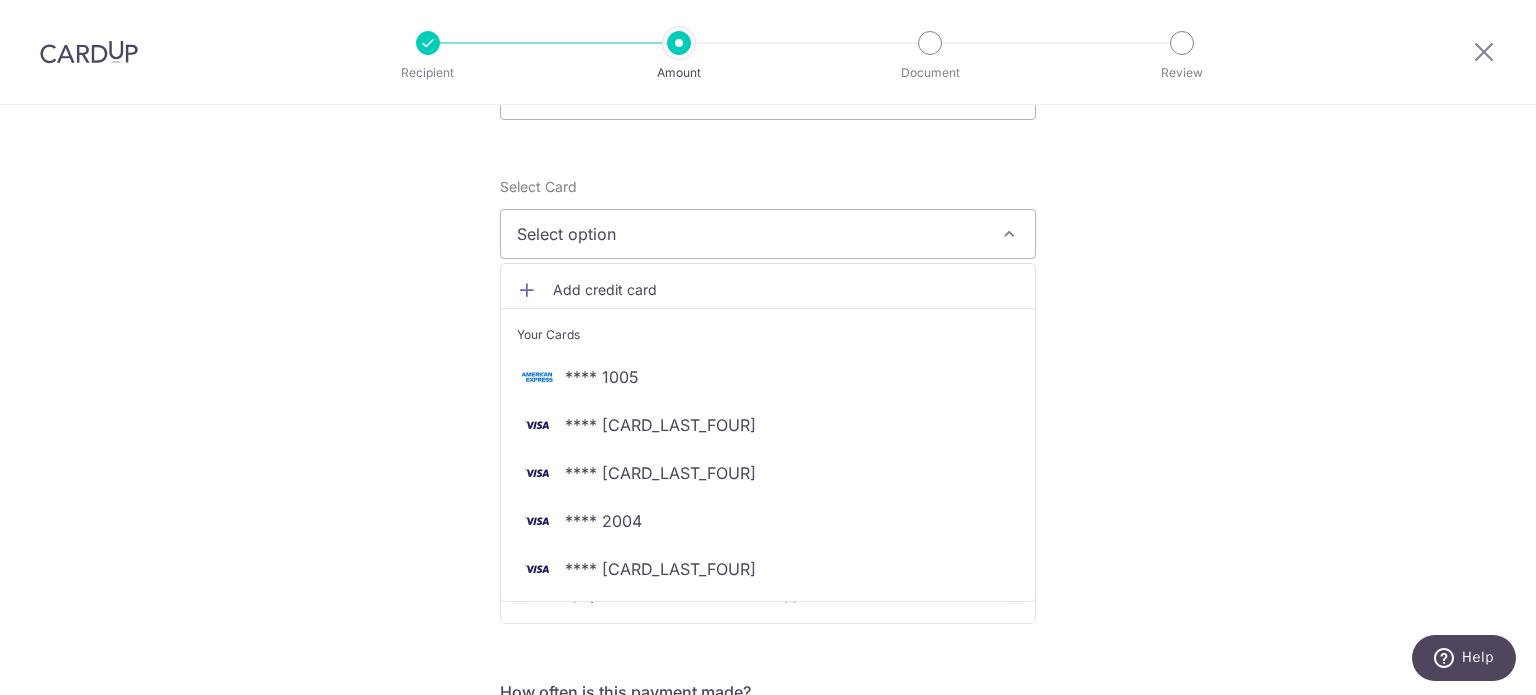 scroll, scrollTop: 200, scrollLeft: 0, axis: vertical 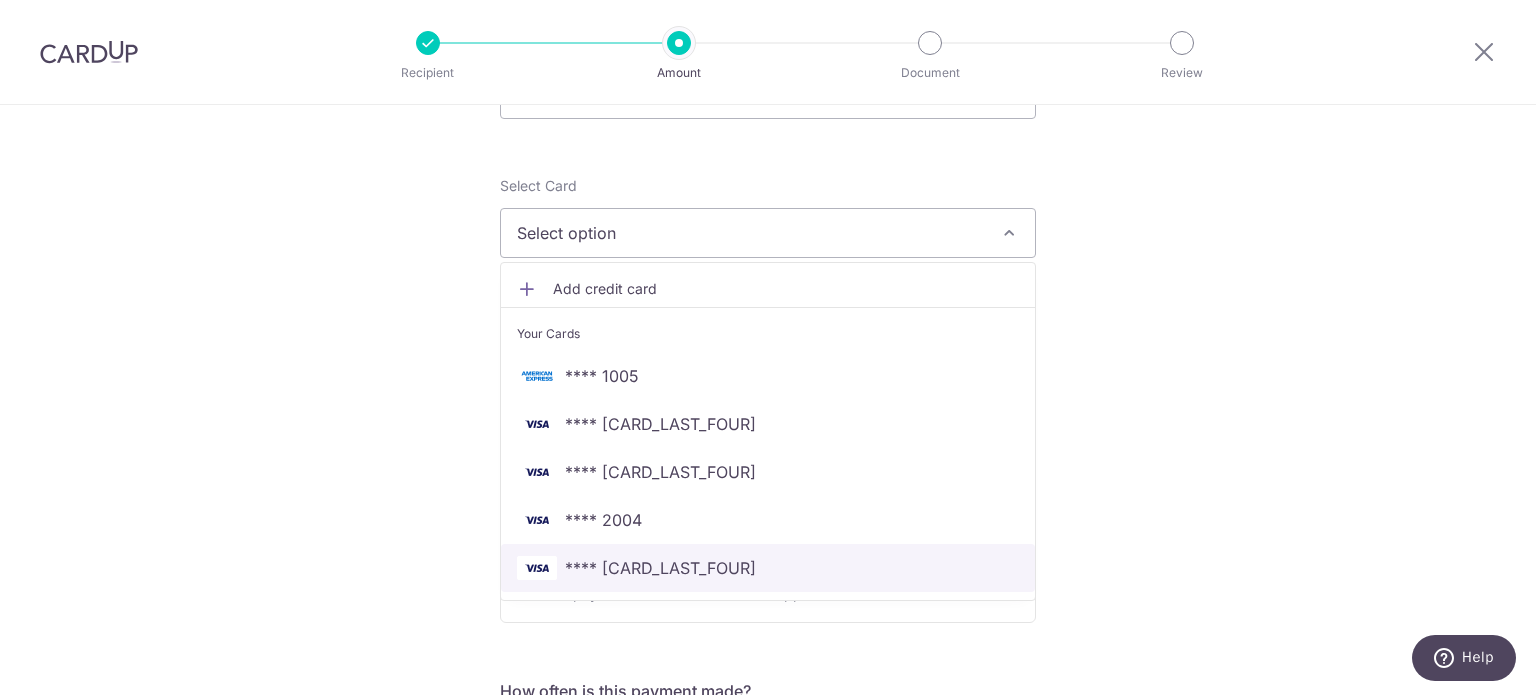 click on "**** [CARD_LAST_FOUR]" at bounding box center [660, 568] 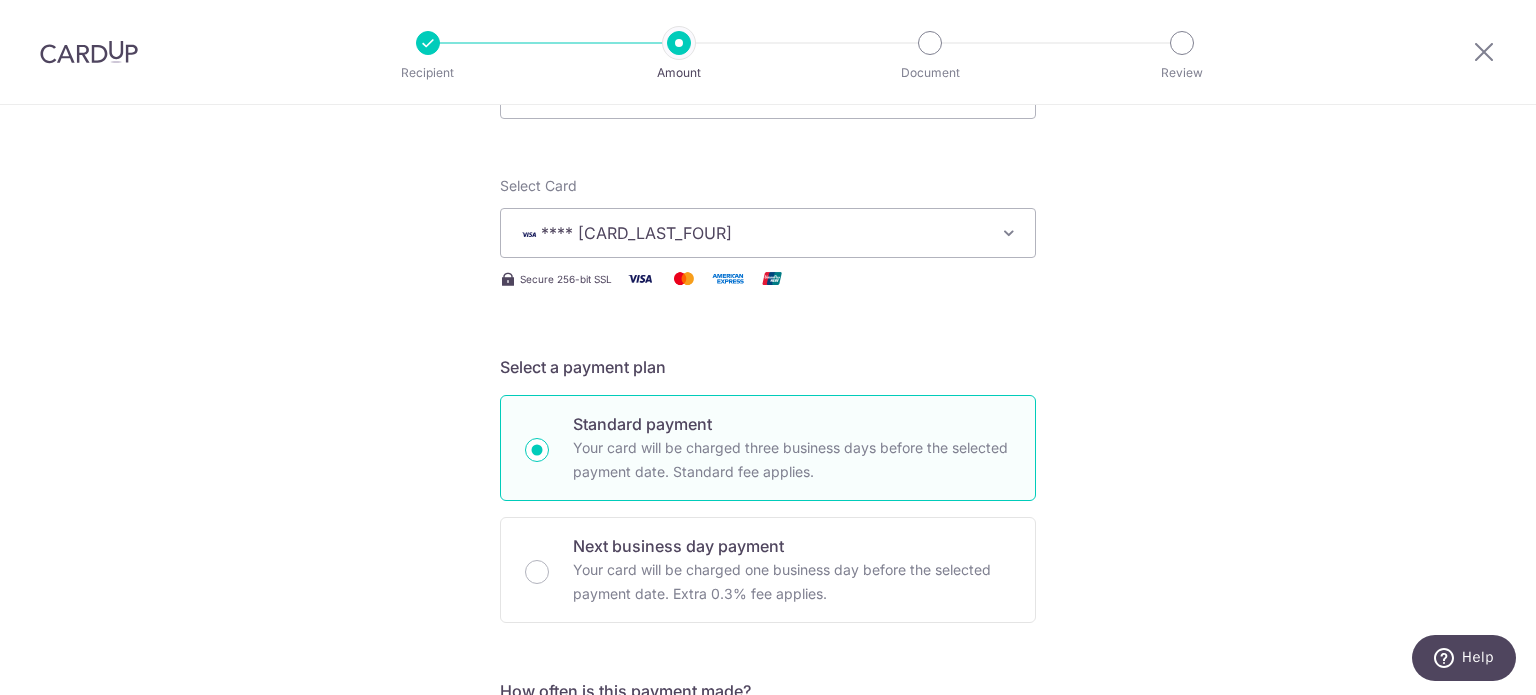 click on "SGD
339.00
339.00
Recipient added successfully!
Select Card
**** [CARD_LAST_FOUR]
Add credit card
Your Cards
**** [CARD_LAST_FOUR]
**** [CARD_LAST_FOUR]
**** [CARD_LAST_FOUR]
**** [CARD_LAST_FOUR]
**** [CARD_LAST_FOUR]
Secure 256-bit SSL
Text" at bounding box center [768, 809] 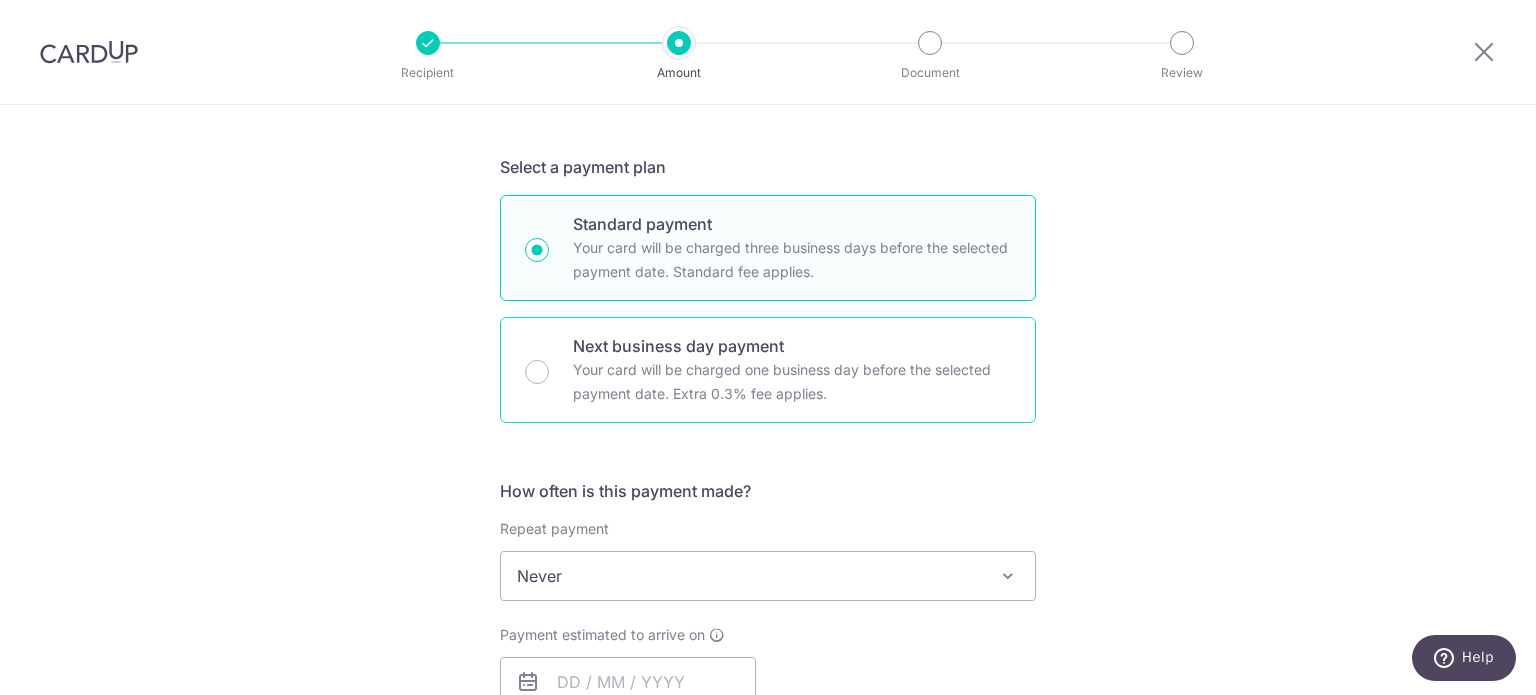 scroll, scrollTop: 600, scrollLeft: 0, axis: vertical 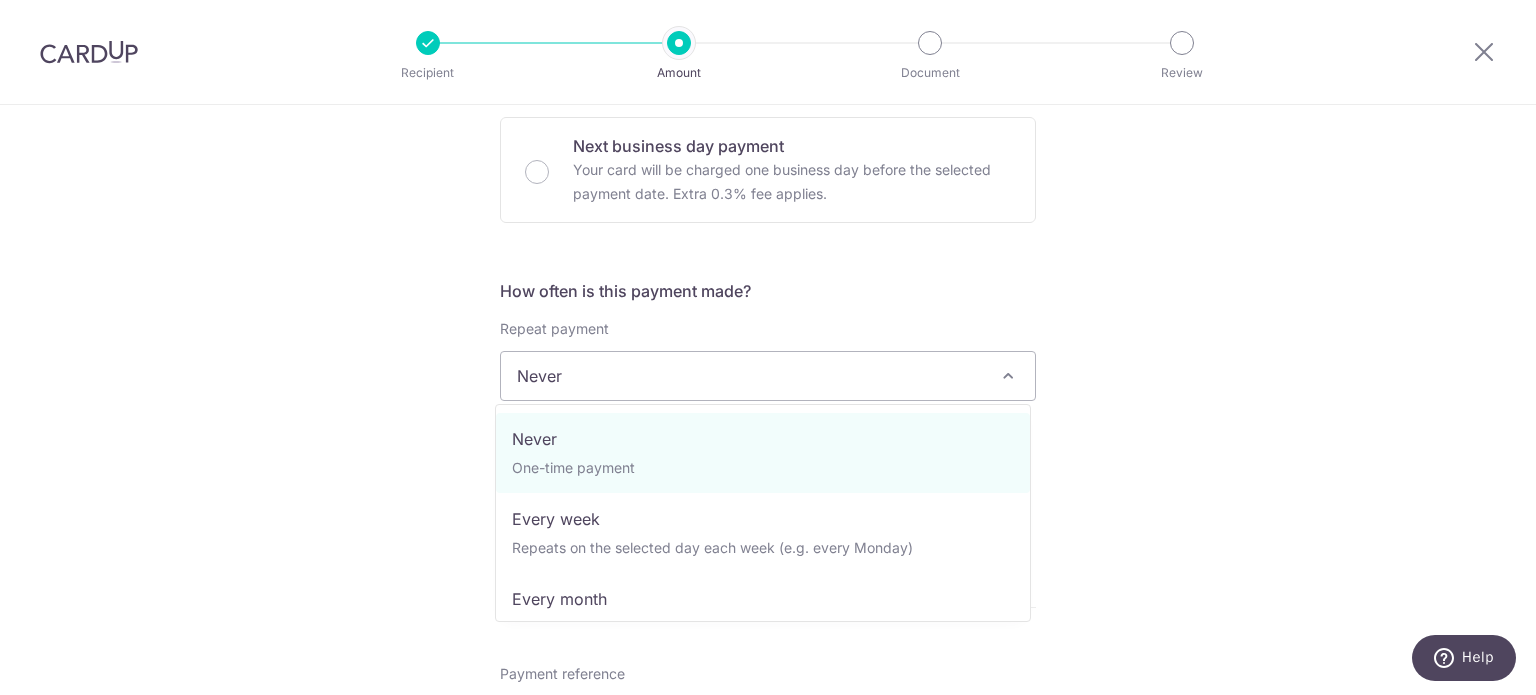 click on "Never" at bounding box center (768, 376) 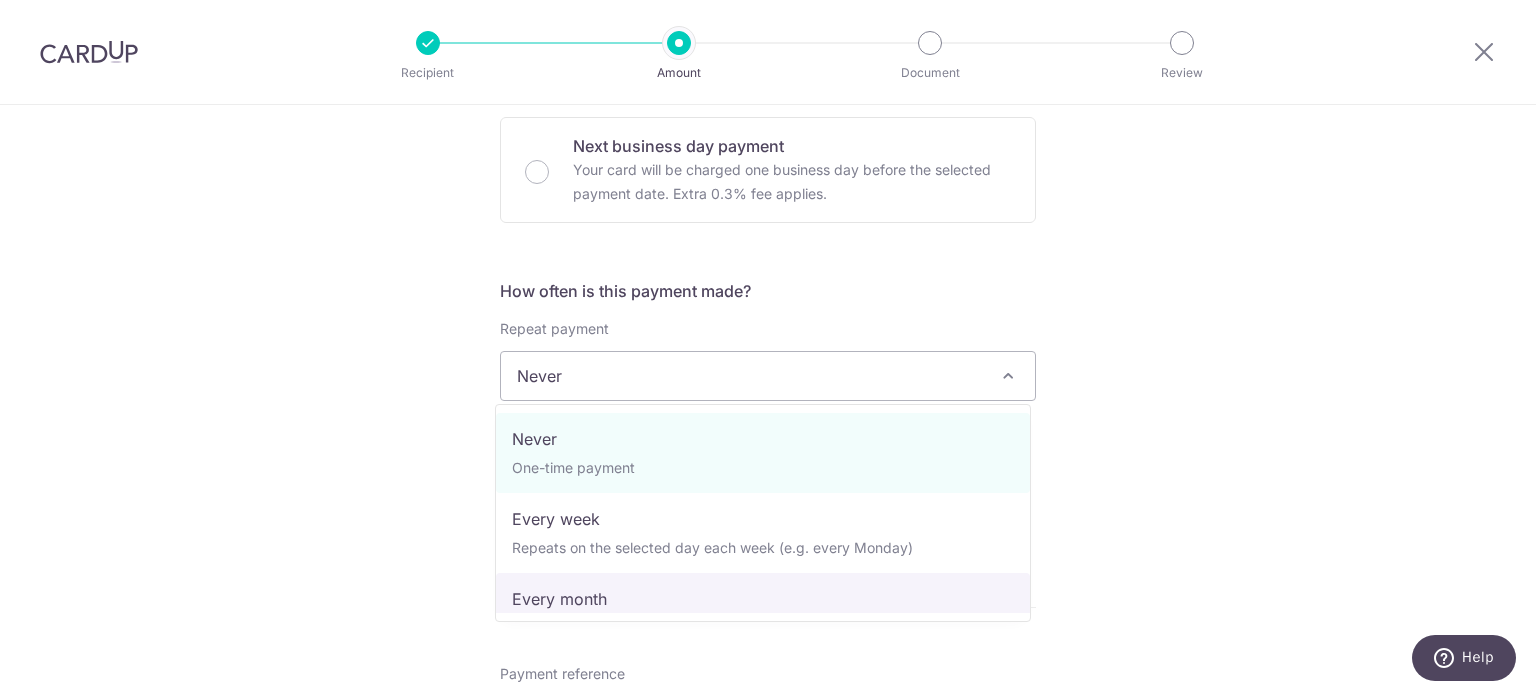 click on "Enter payment amount
SGD
339.00
339.00
Recipient added successfully!
Select Card
**** 0084
Add credit card
Your Cards
**** 1005
**** 3902
**** 2616
**** 2004
**** 0084
Secure 256-bit SSL
Text
New card details" at bounding box center (768, 428) 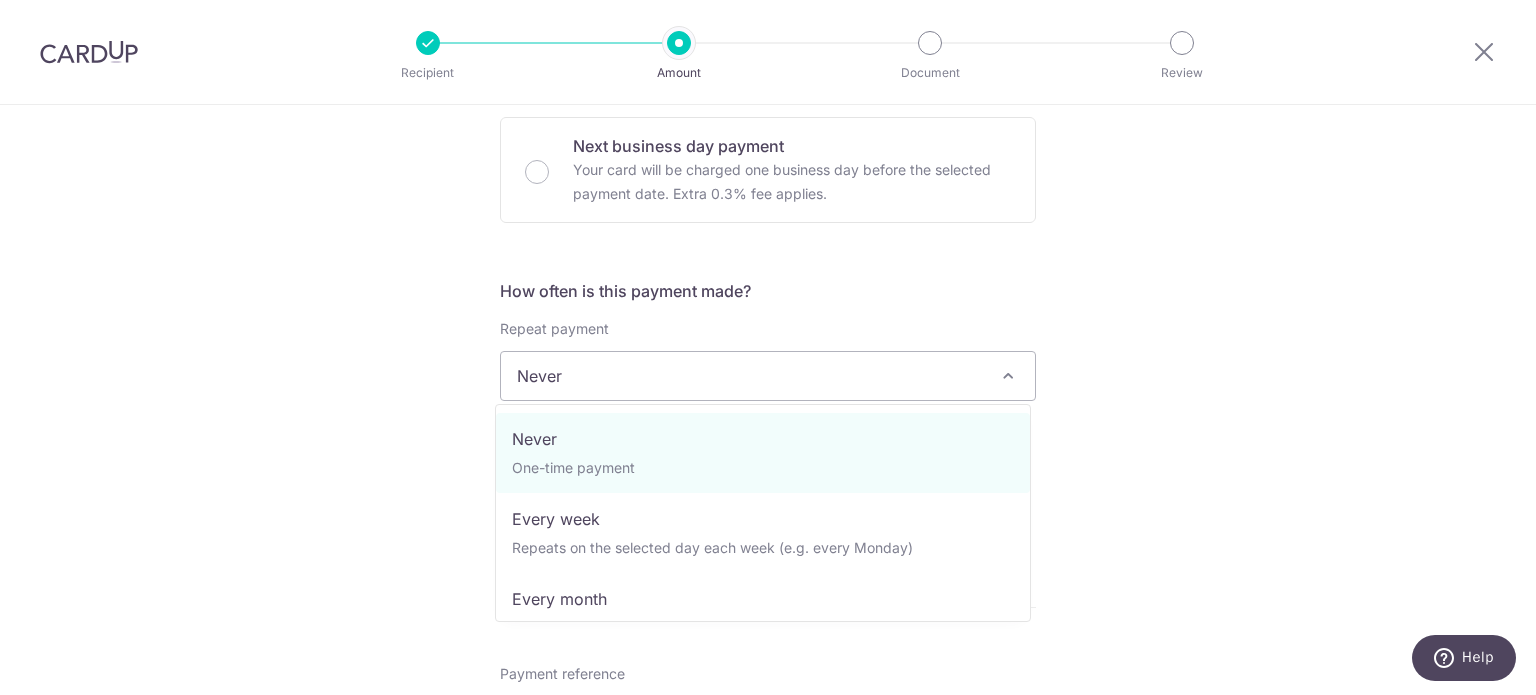 click on "Never" at bounding box center [768, 376] 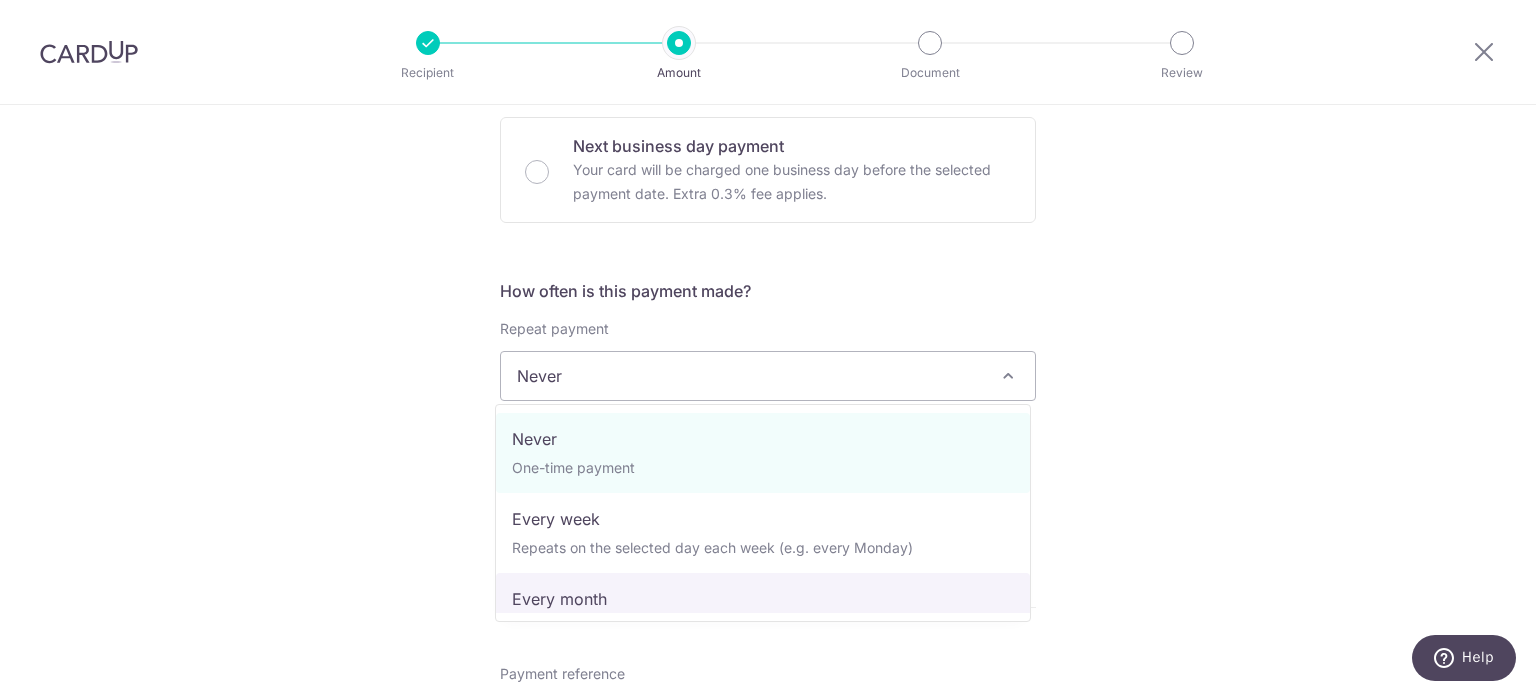 select on "3" 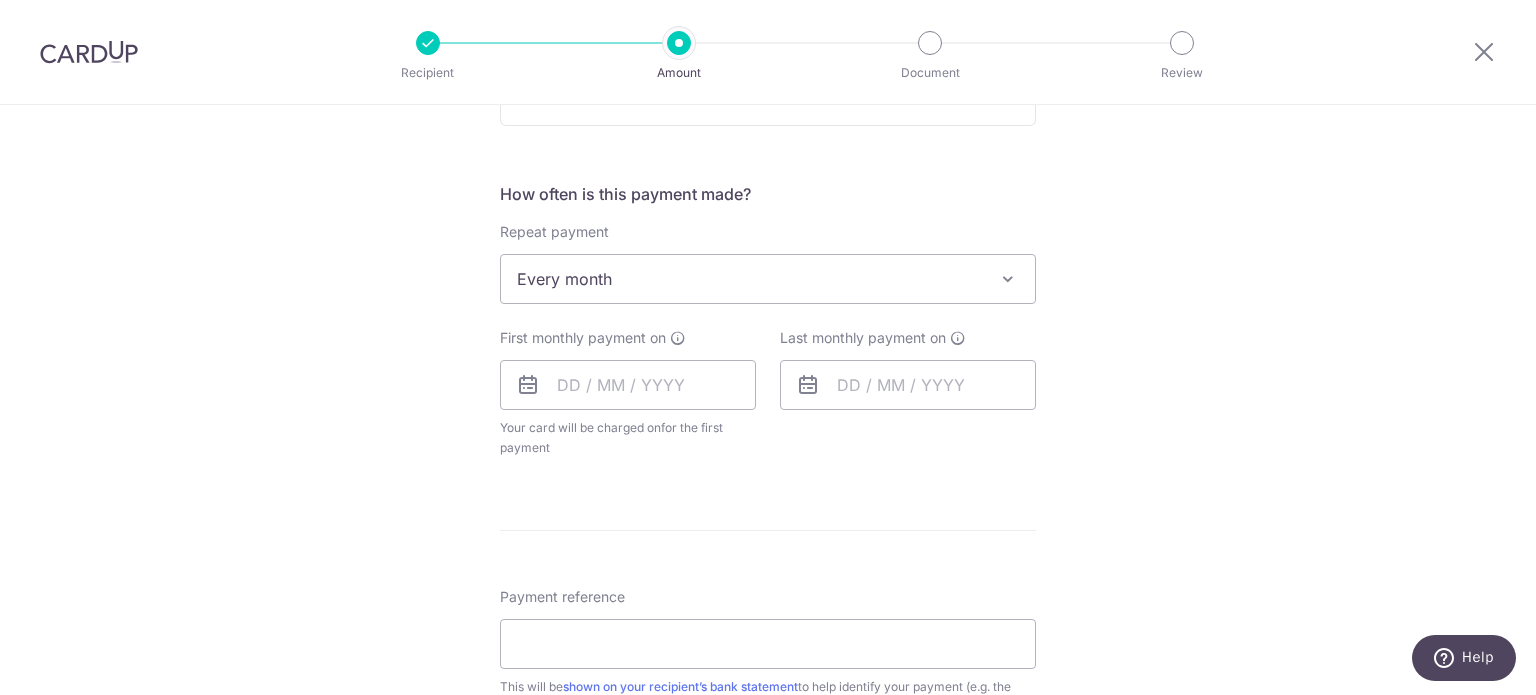 scroll, scrollTop: 800, scrollLeft: 0, axis: vertical 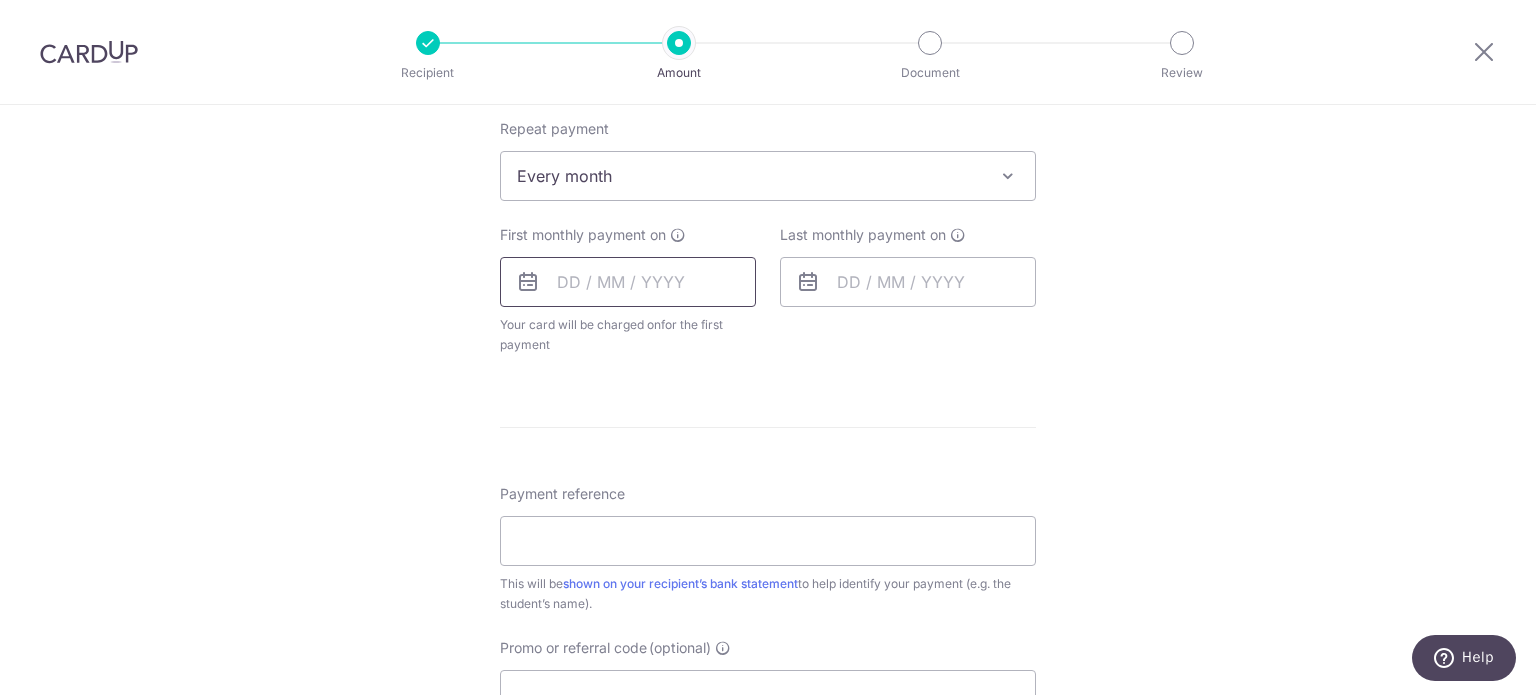 click at bounding box center (628, 282) 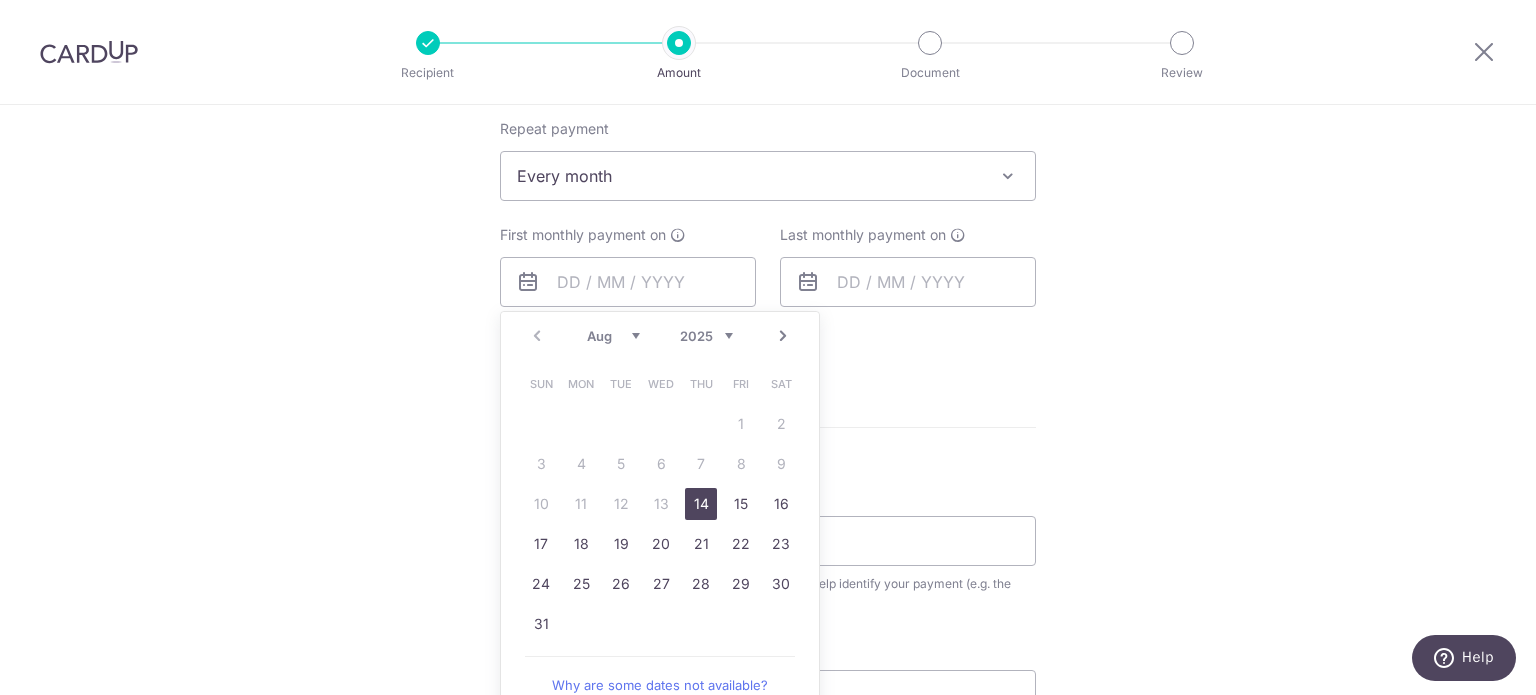 click on "Tell us more about your payment
Enter payment amount
SGD
339.00
339.00
Recipient added successfully!
Select Card
**** 0084
Add credit card
Your Cards
**** 1005
**** 3902
**** 2616
**** 2004
**** 0084
Secure 256-bit SSL
Text" at bounding box center [768, 219] 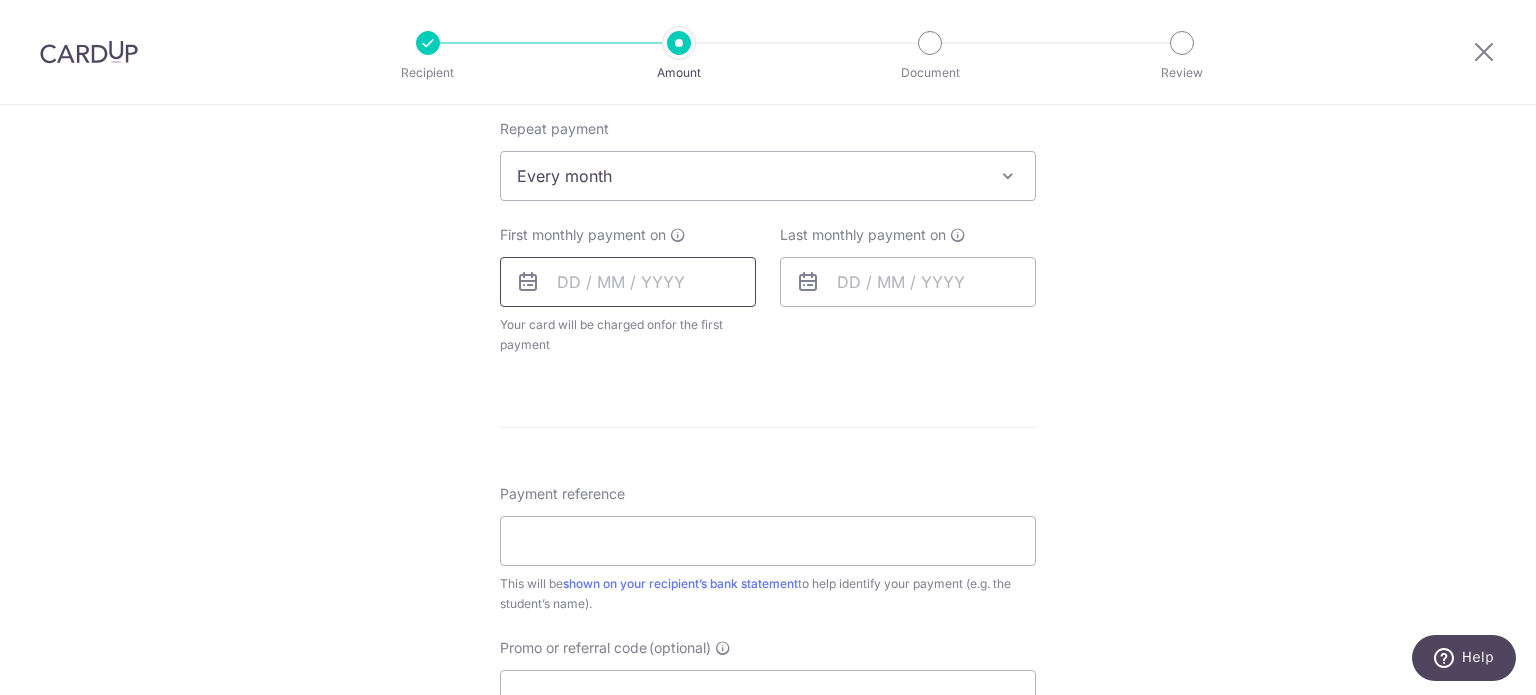 click at bounding box center (628, 282) 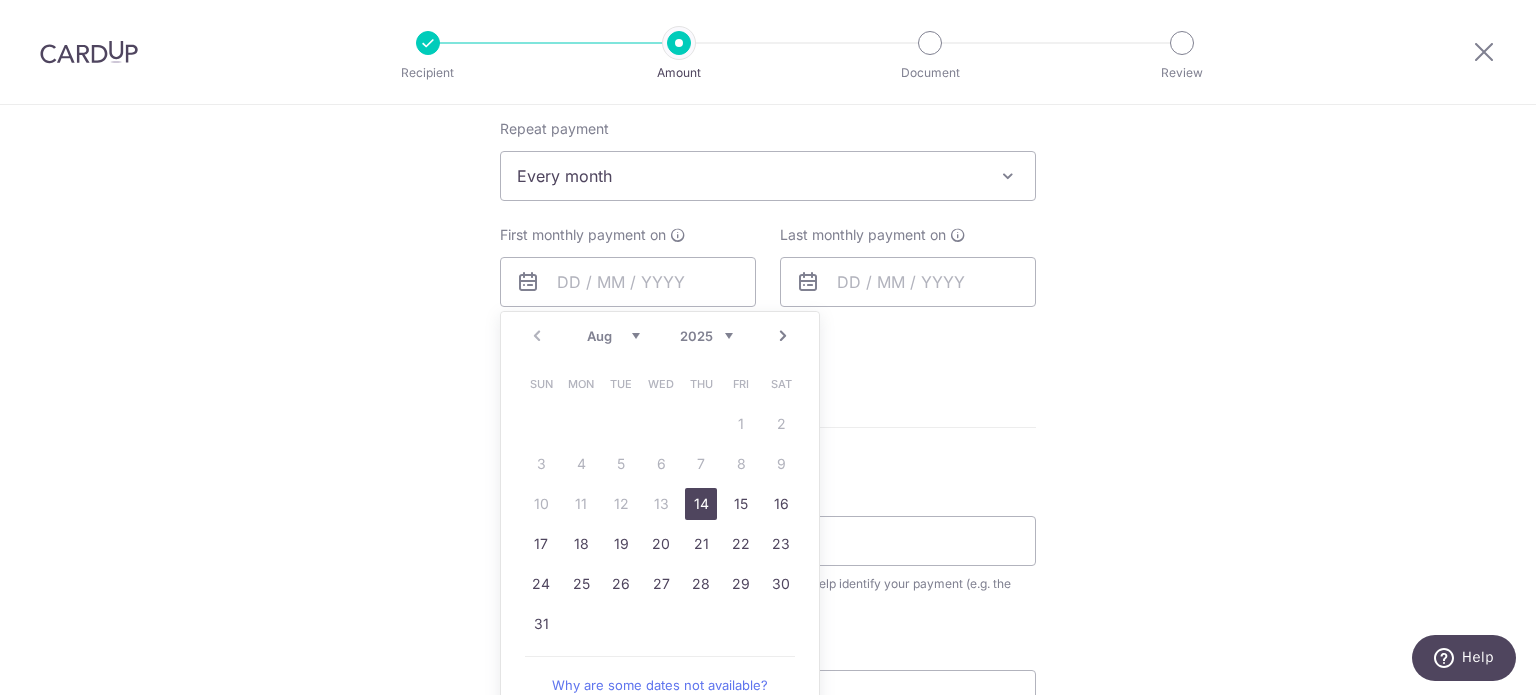 click on "Aug Sep Oct Nov Dec" at bounding box center (613, 336) 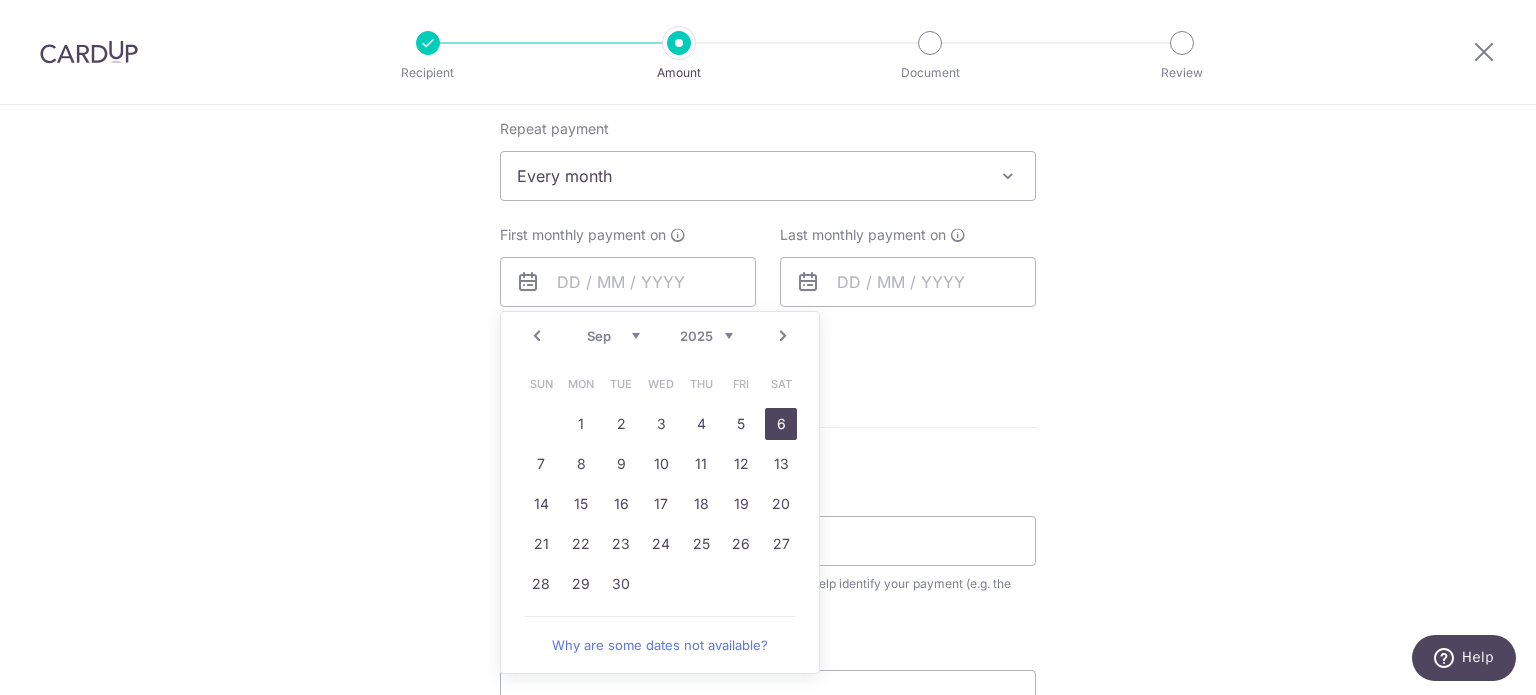 click on "6" at bounding box center (781, 424) 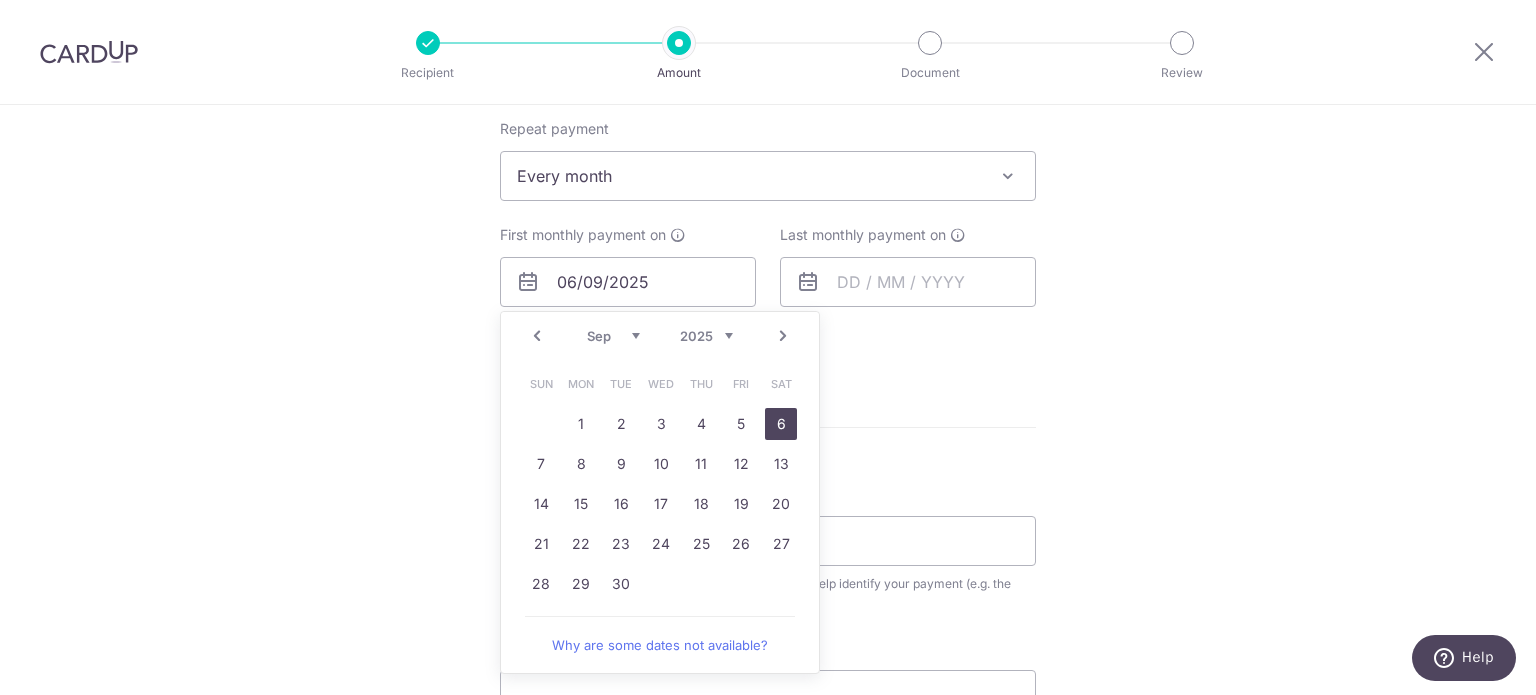 click on "How often is this payment made?
Repeat payment
Never
Every week
Every month
Every quarter
Every half a year Every month
To set up monthly income tax payments on CardUp, please ensure the following:     Keep GIRO active   First payment through GIRO   Limit of 11 months scheduling   Upload Notice of Assessment    For more details, refer to this guide:  CardUp Help - Monthly Income Tax Payments
First monthly payment on
06/09/2025
Prev Next Aug Sep Oct Nov Dec 2025 2026 2027 2028 2029 2030 2031 2032 2033 2034 2035 Sun Mon Tue Wed Thu Fri Sat   1 2 3 4 5 6 7 8 9 10 11 12 13 14 15 16 17 18 19 20 21 22 23 24 25 26 27 28 29 30         Why are some dates not available?
Your card will be charged on   for the first payment" at bounding box center [768, 225] 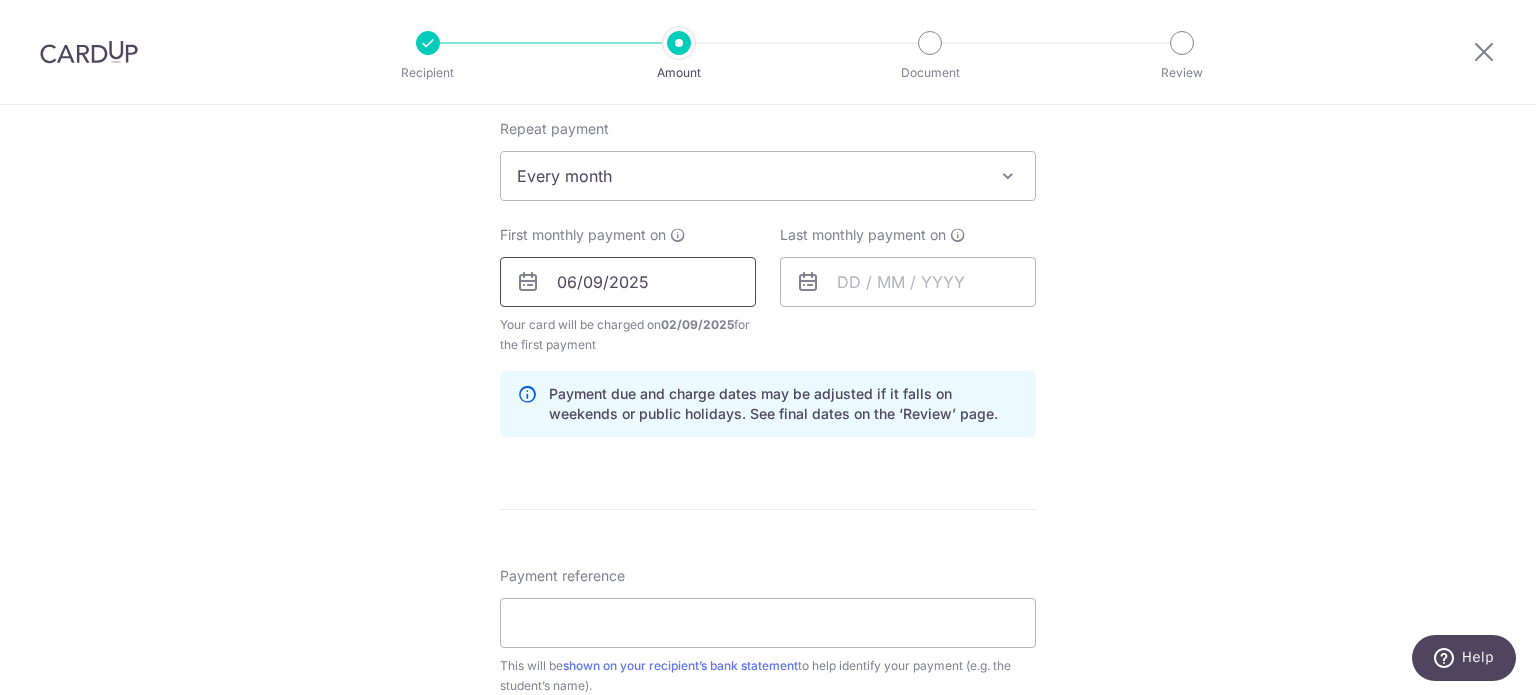 click on "06/09/2025" at bounding box center (628, 282) 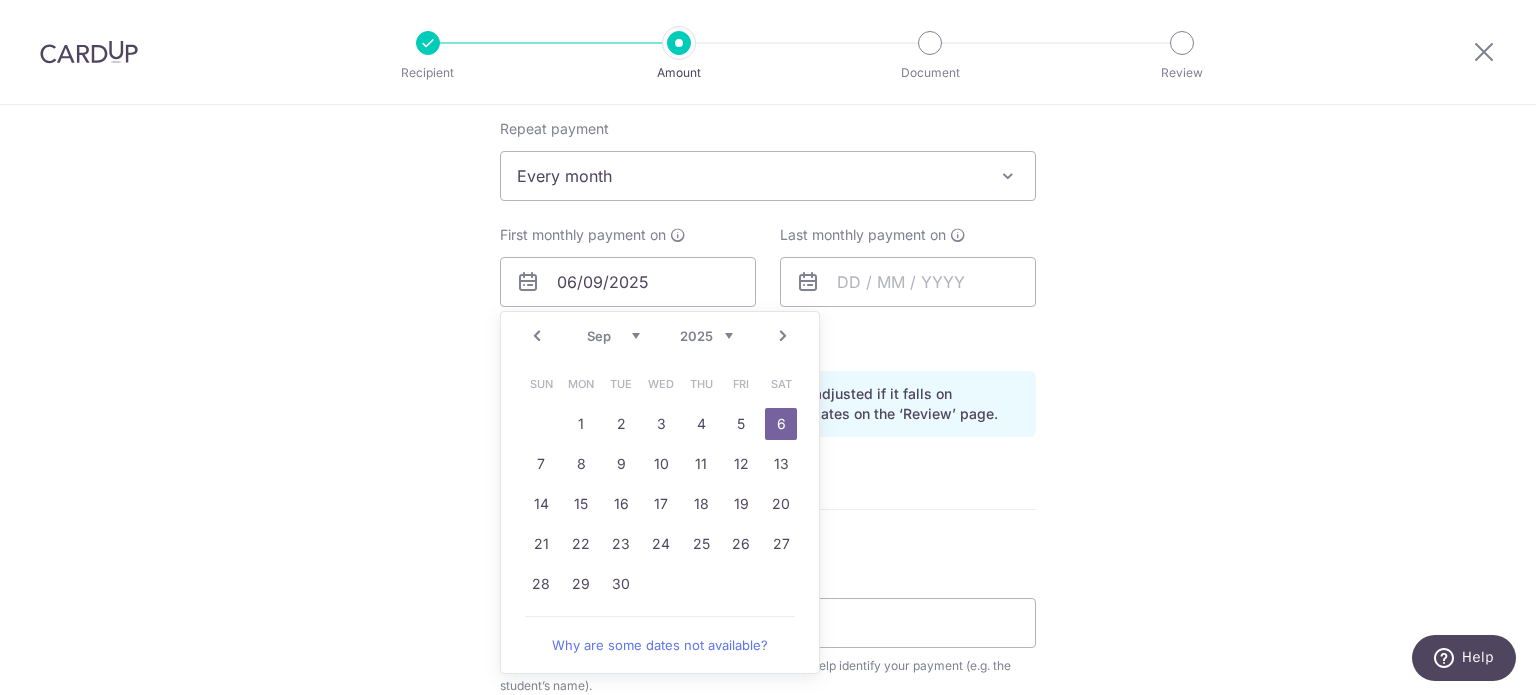 click on "Aug Sep Oct Nov Dec" at bounding box center [613, 336] 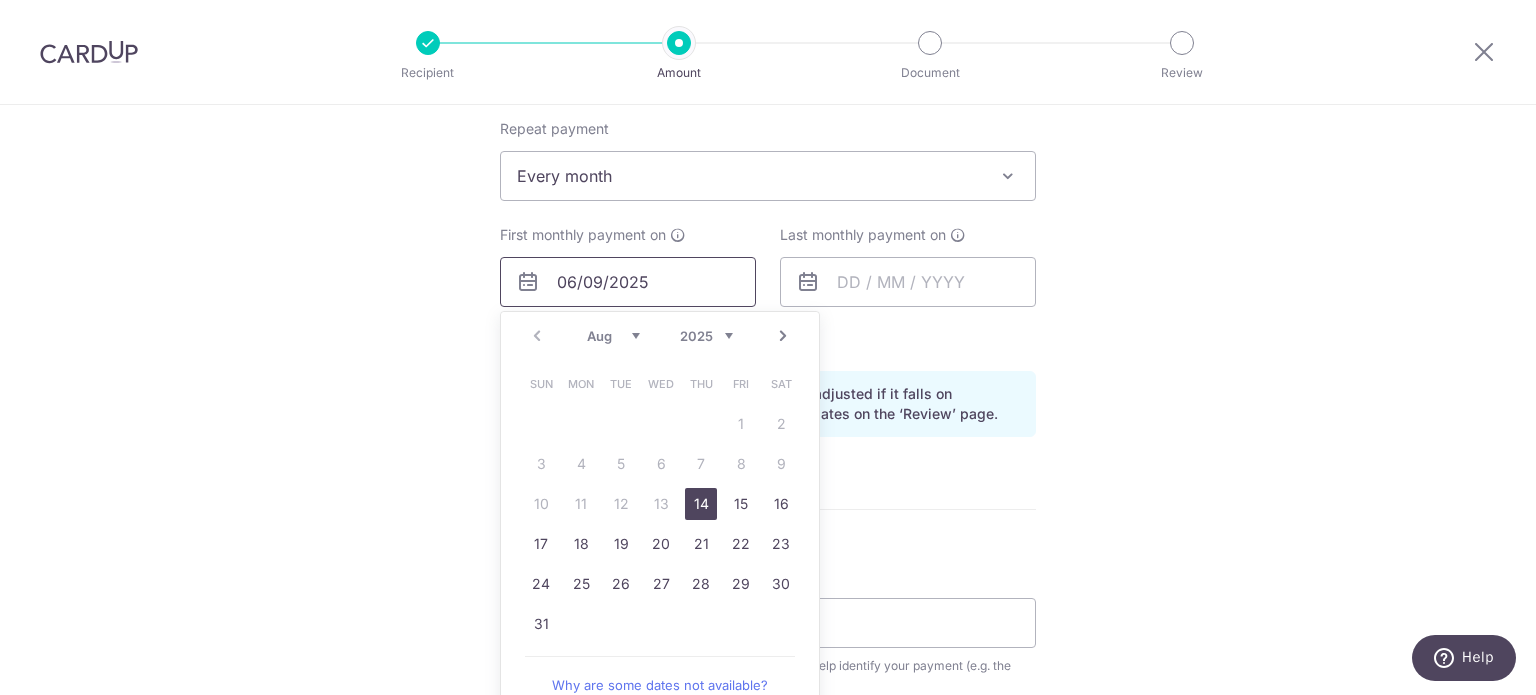 click on "06/09/2025" at bounding box center (628, 282) 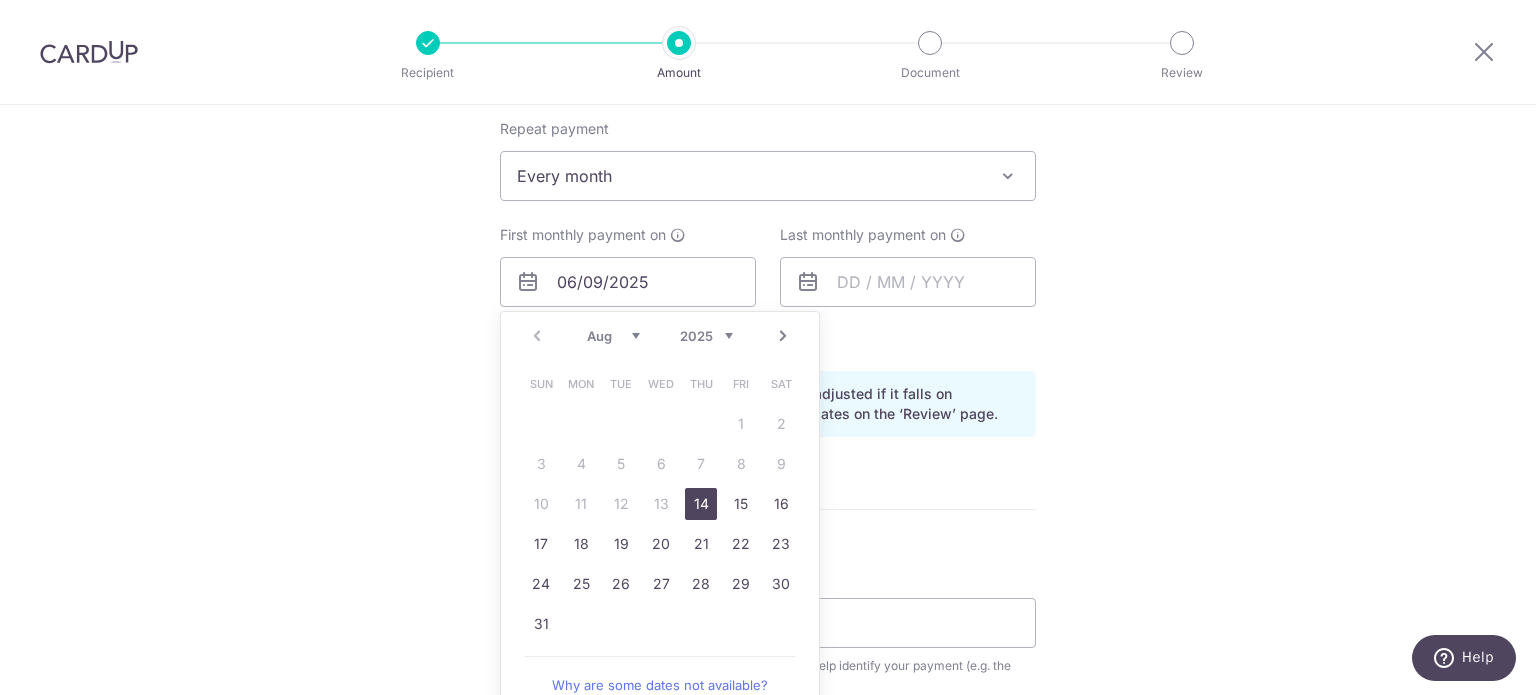 click on "Tell us more about your payment
Enter payment amount
SGD
339.00
339.00
Recipient added successfully!
Select Card
**** 0084
Add credit card
Your Cards
**** 1005
**** 3902
**** 2616
**** 2004
**** 0084
Secure 256-bit SSL
Text" at bounding box center [768, 260] 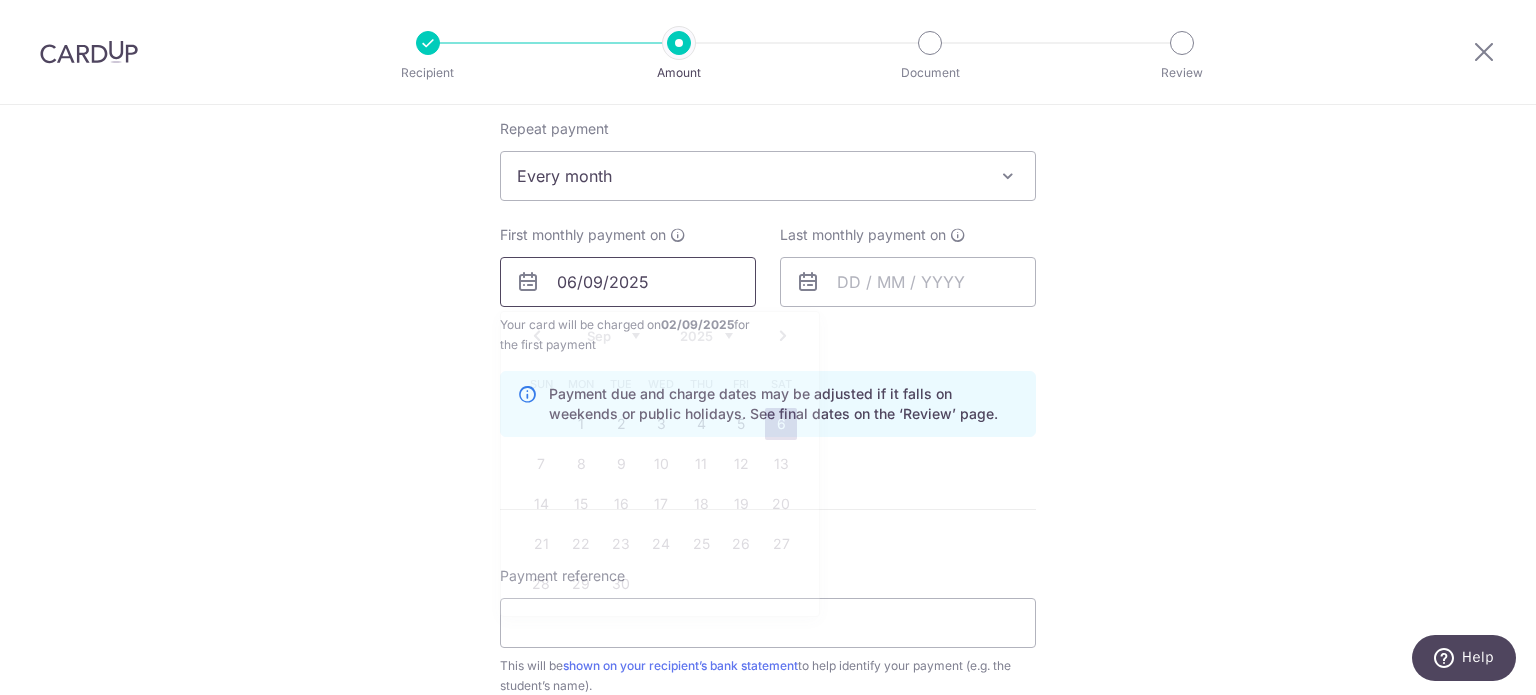 click on "06/09/2025" at bounding box center (628, 282) 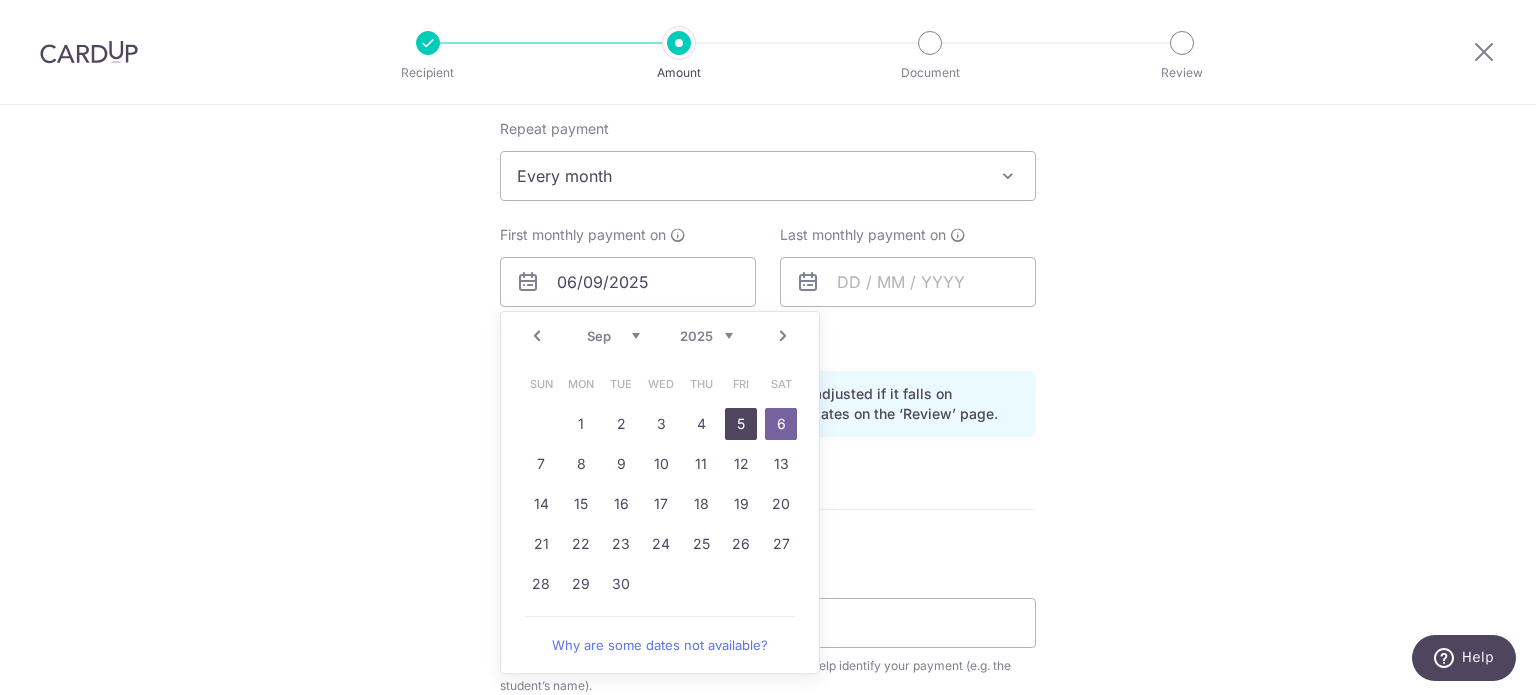 click on "5" at bounding box center [741, 424] 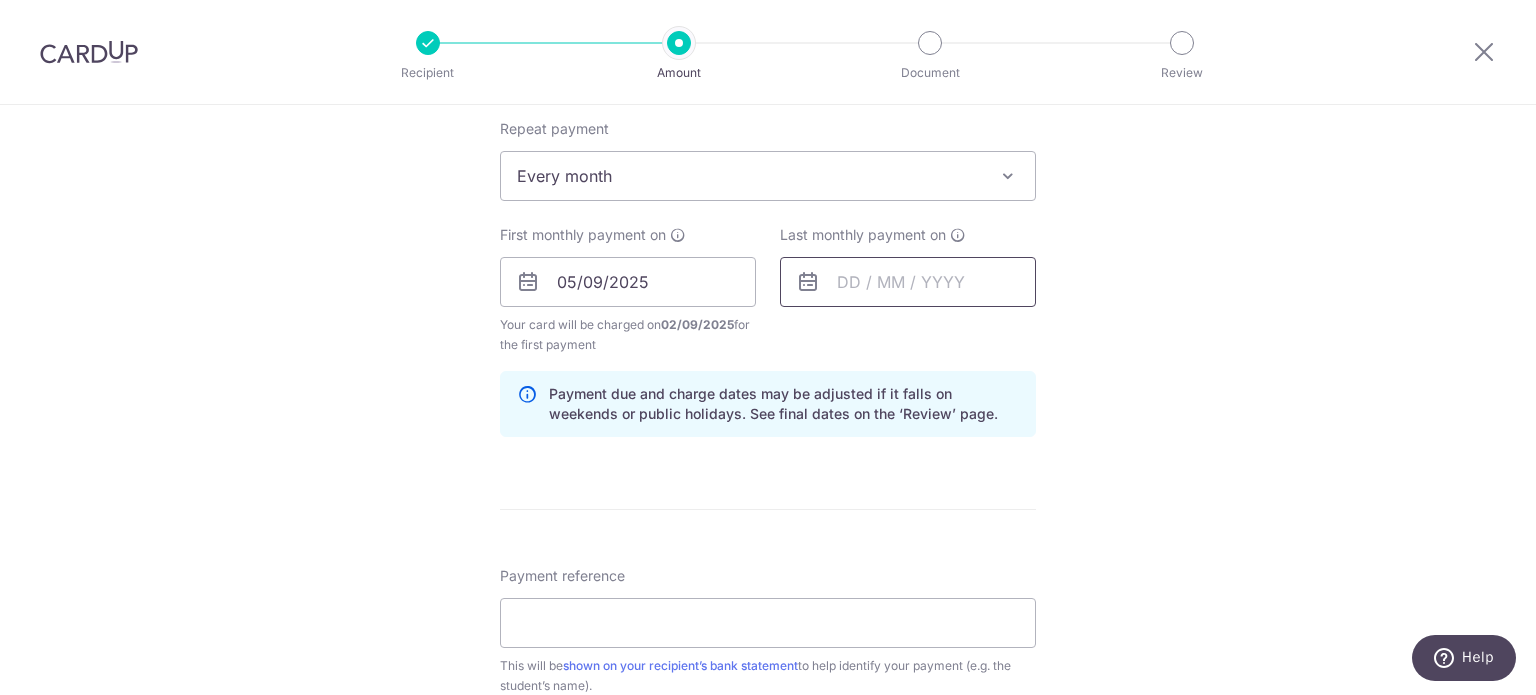 click at bounding box center (908, 282) 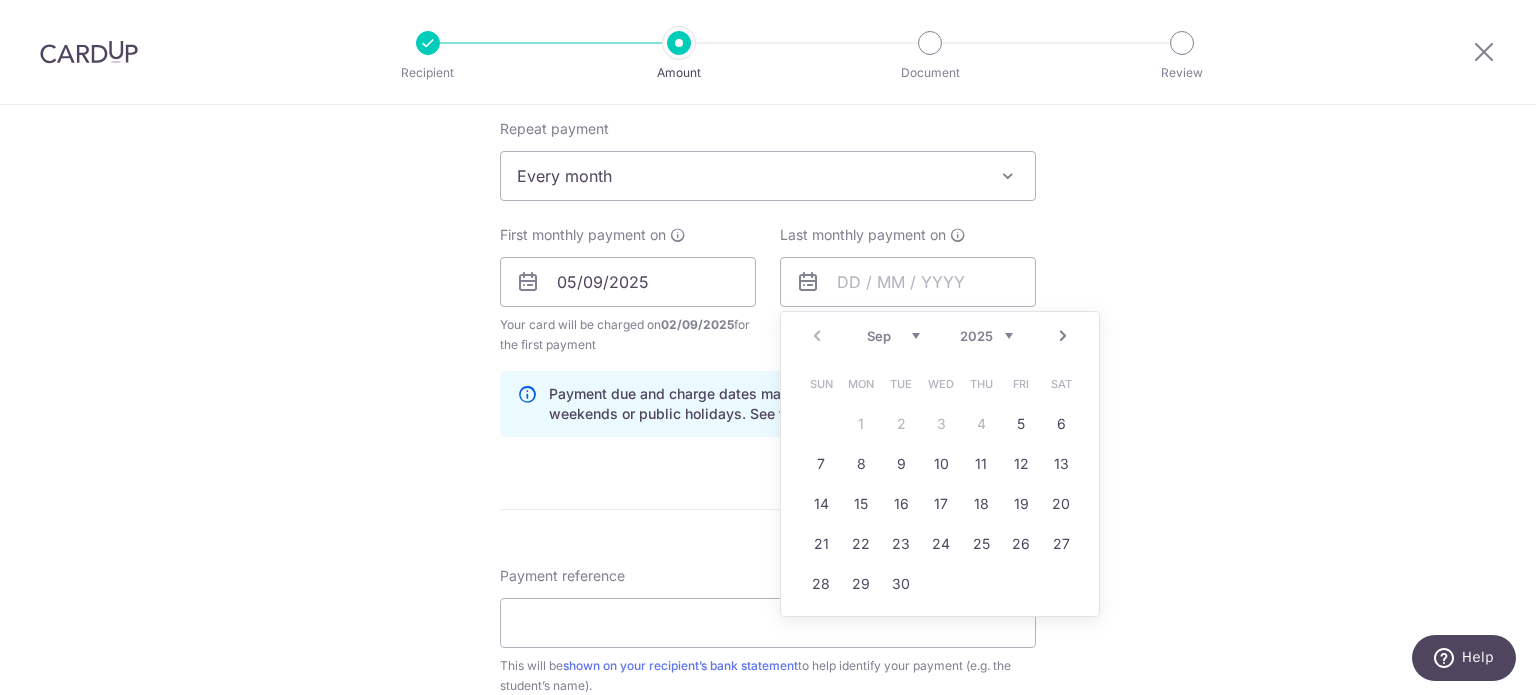 click on "Sep Oct Nov Dec" at bounding box center (893, 336) 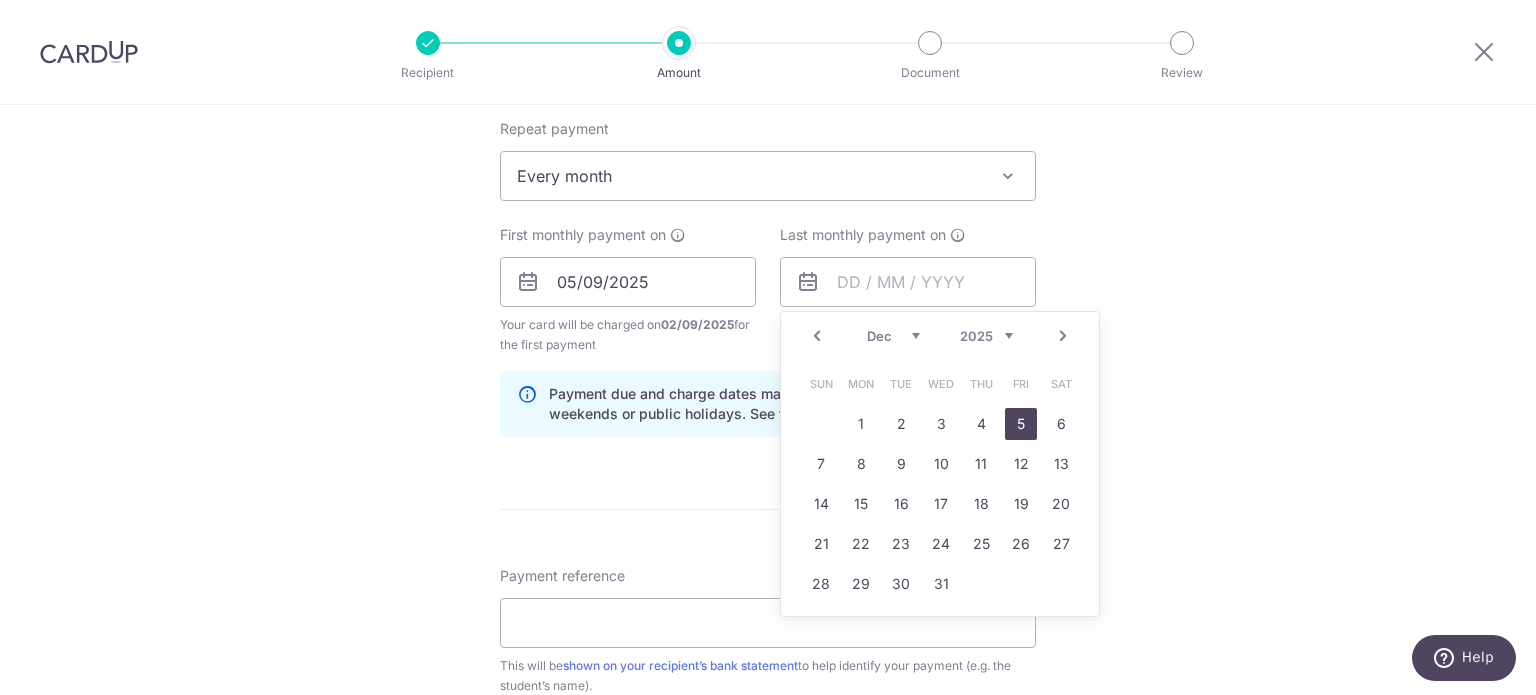 click on "5" at bounding box center (1021, 424) 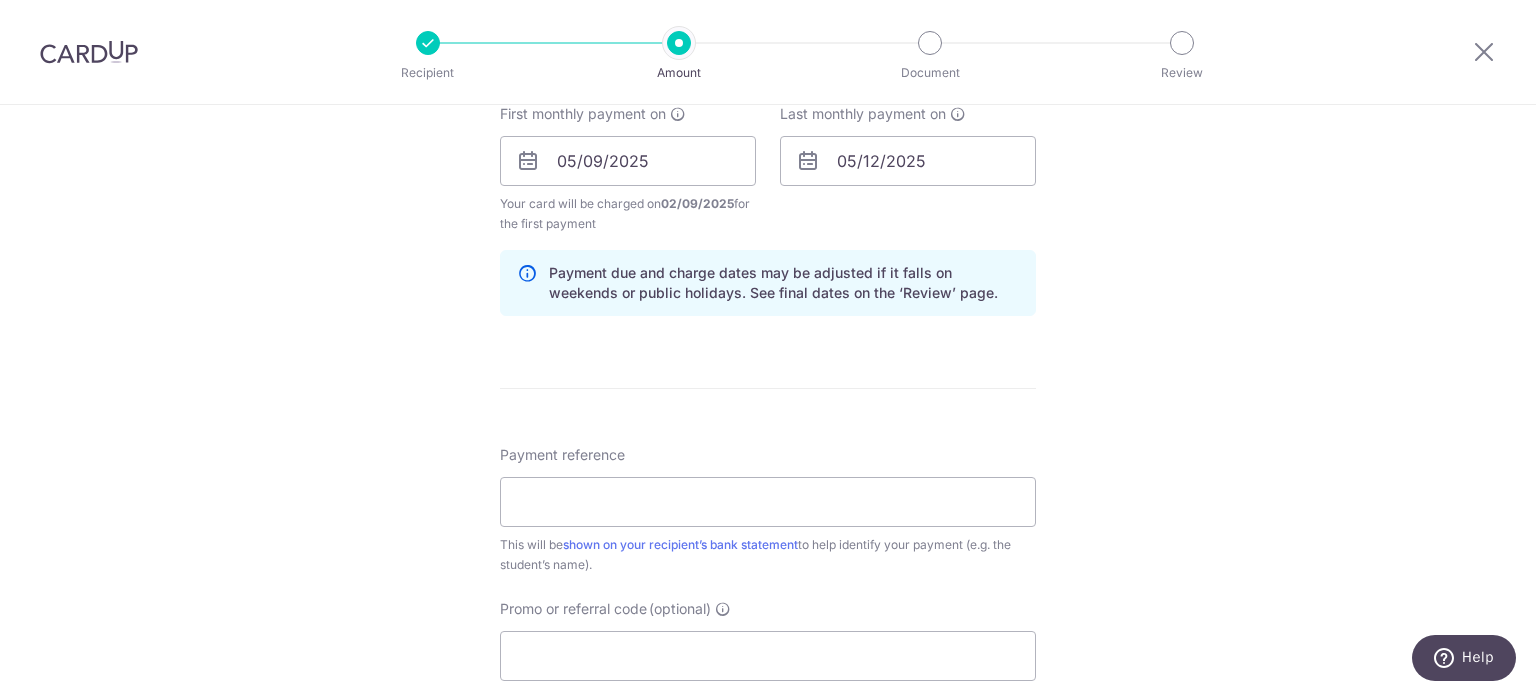 scroll, scrollTop: 1000, scrollLeft: 0, axis: vertical 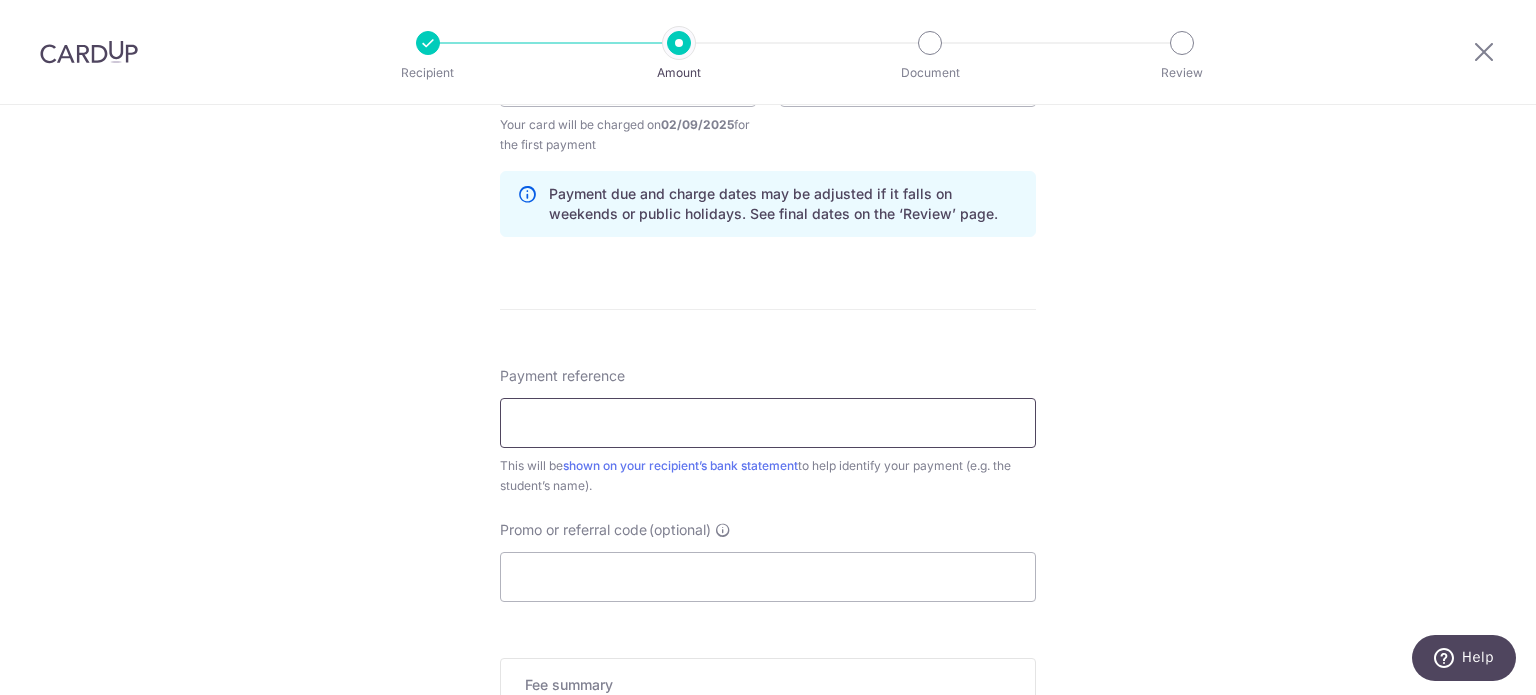 click on "Payment reference" at bounding box center (768, 423) 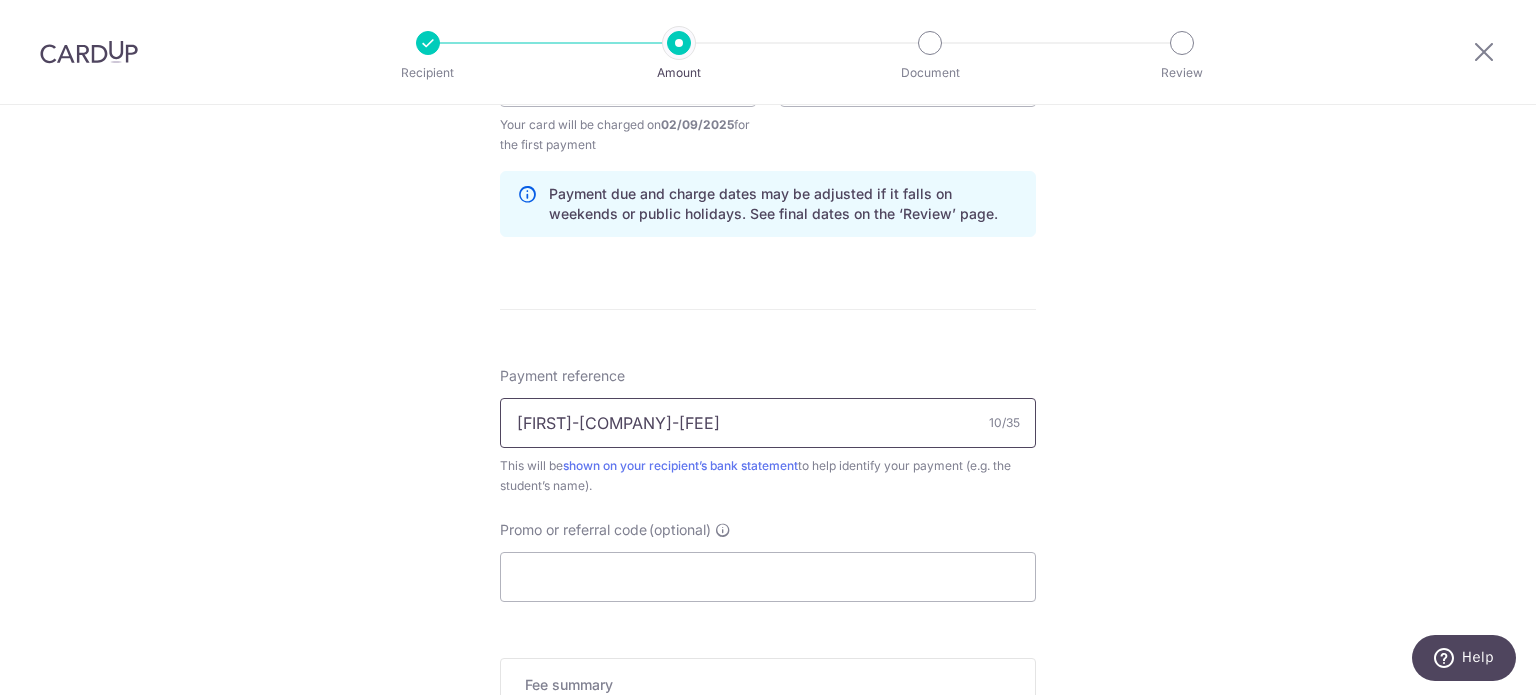drag, startPoint x: 684, startPoint y: 419, endPoint x: 341, endPoint y: 448, distance: 344.22375 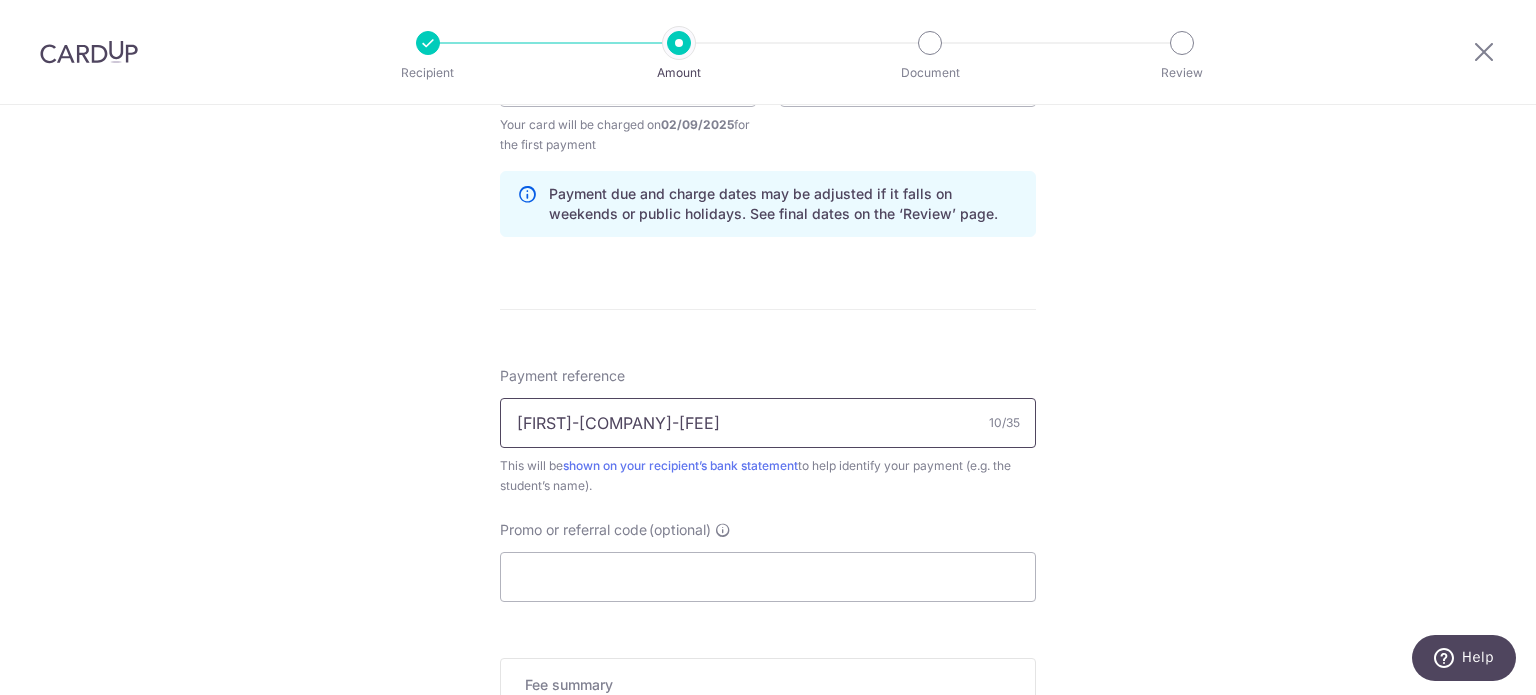 type on "d" 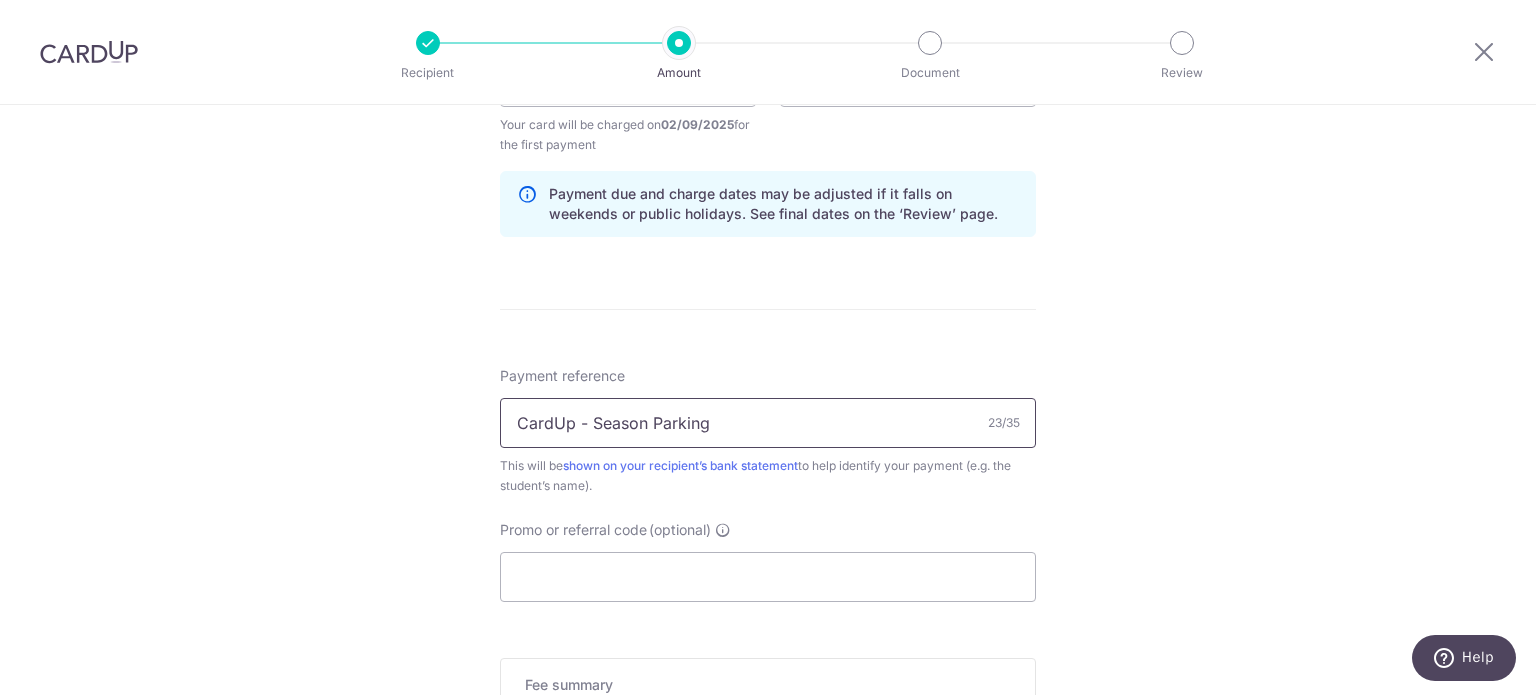 drag, startPoint x: 588, startPoint y: 422, endPoint x: 830, endPoint y: 416, distance: 242.07437 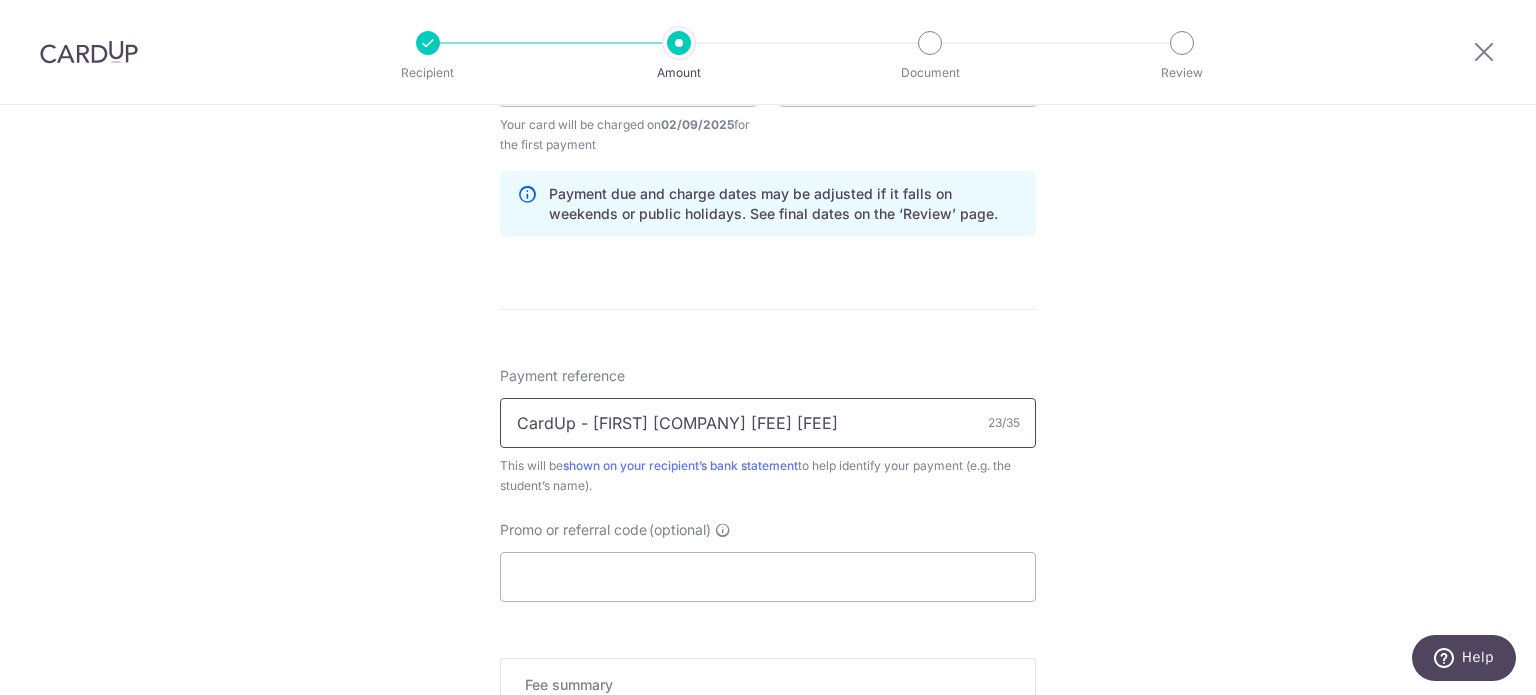 drag, startPoint x: 639, startPoint y: 421, endPoint x: 777, endPoint y: 423, distance: 138.0145 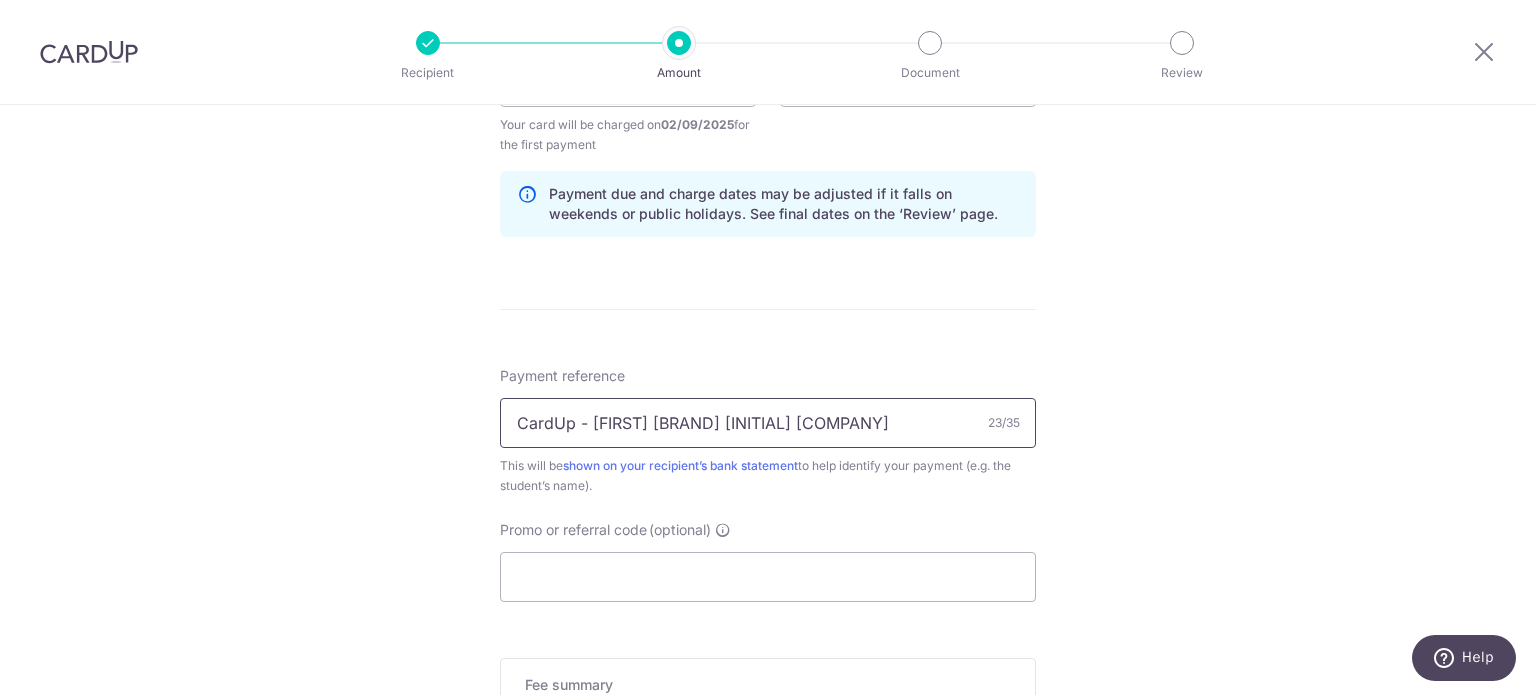 type on "[BRAND] - [FIRST] [COMPANY]" 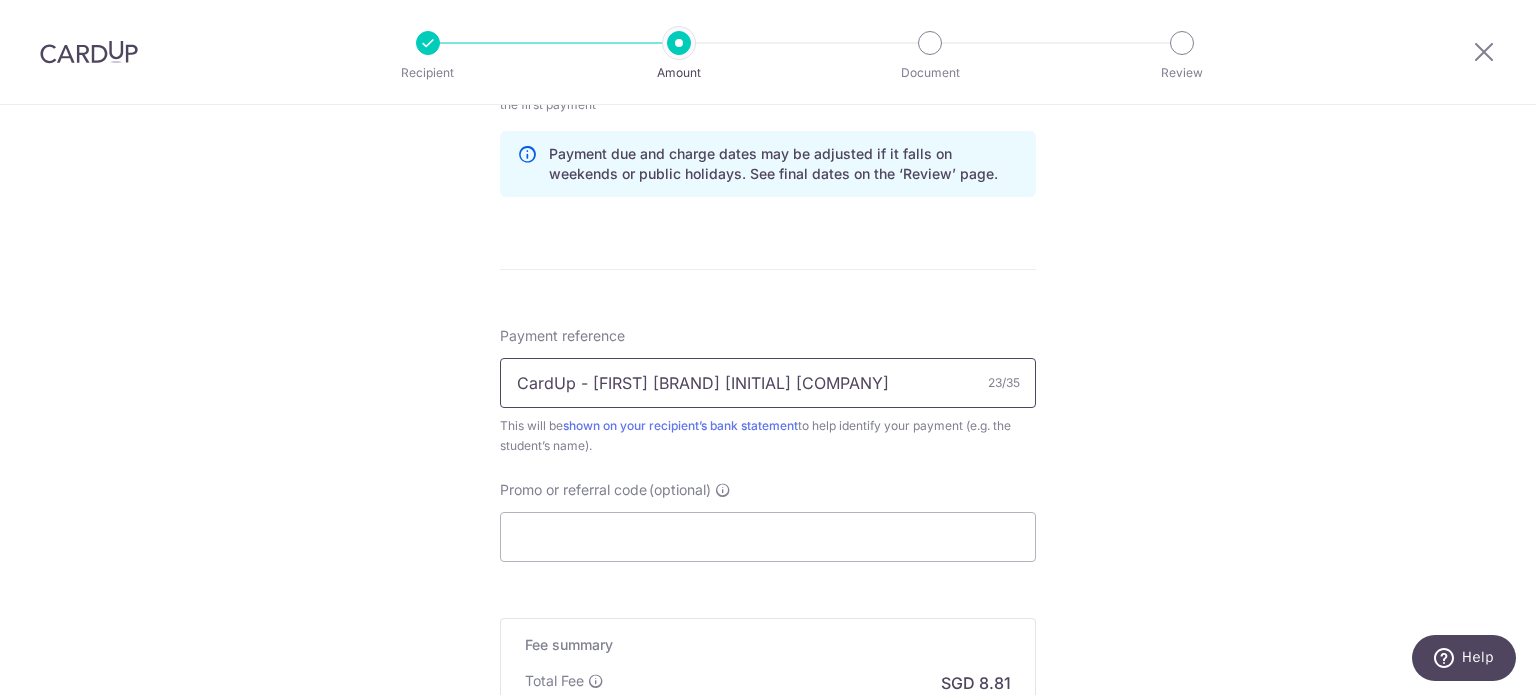 scroll, scrollTop: 1100, scrollLeft: 0, axis: vertical 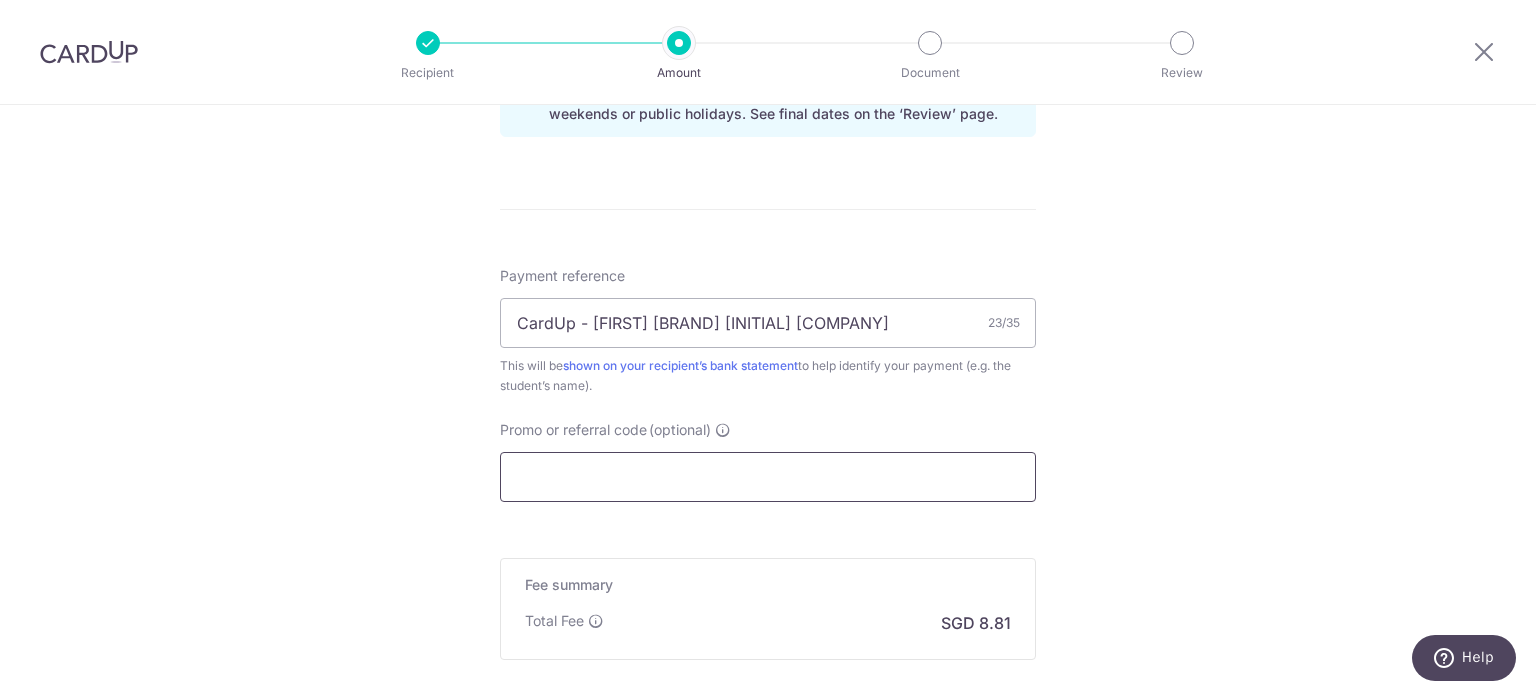 click on "Promo or referral code
(optional)" at bounding box center [768, 477] 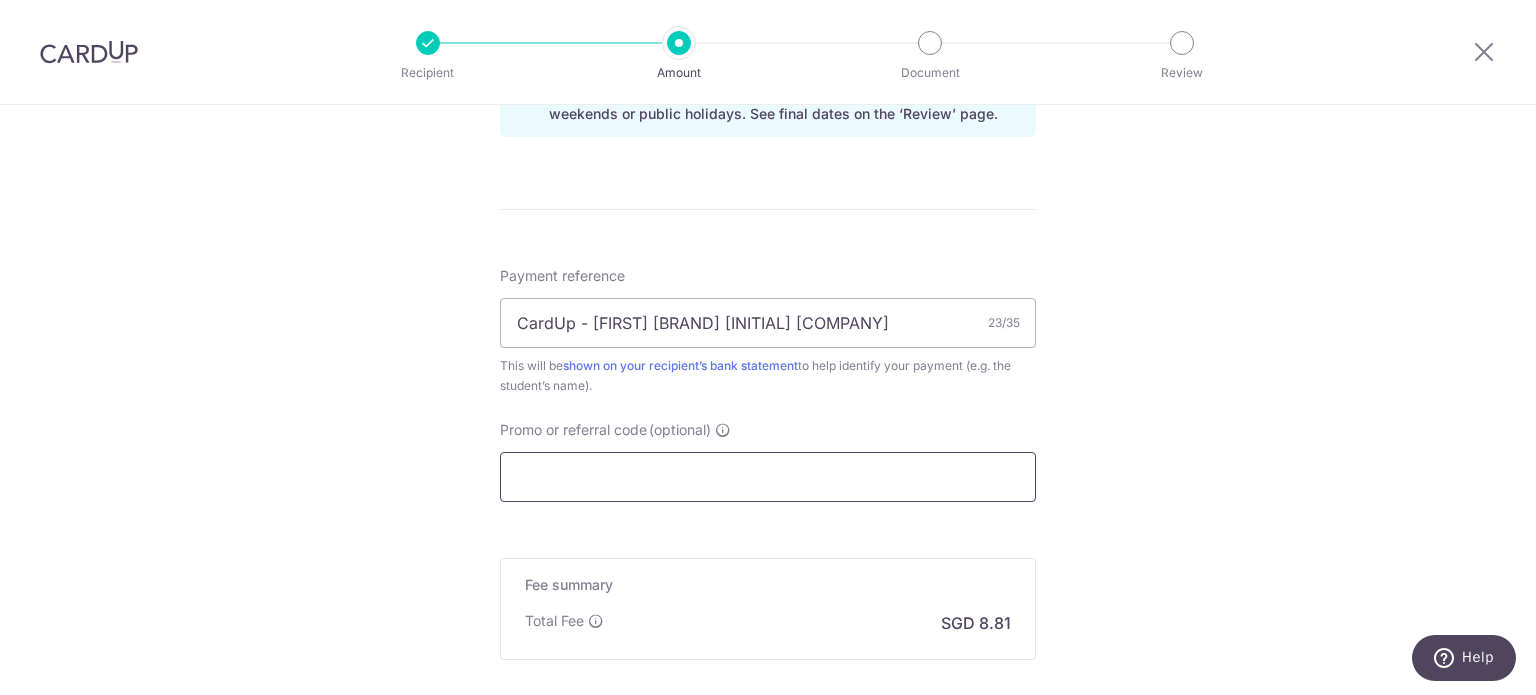 paste on "3NEWR5" 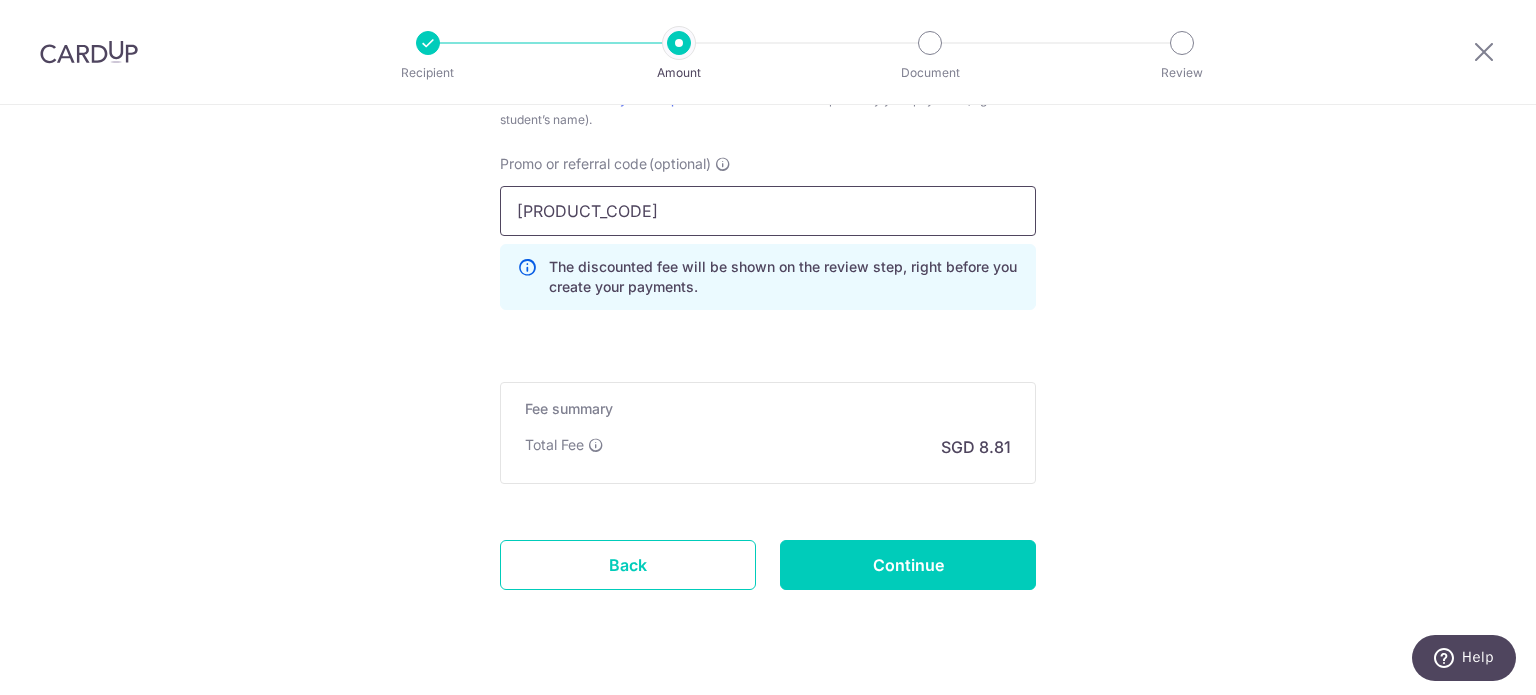 scroll, scrollTop: 1400, scrollLeft: 0, axis: vertical 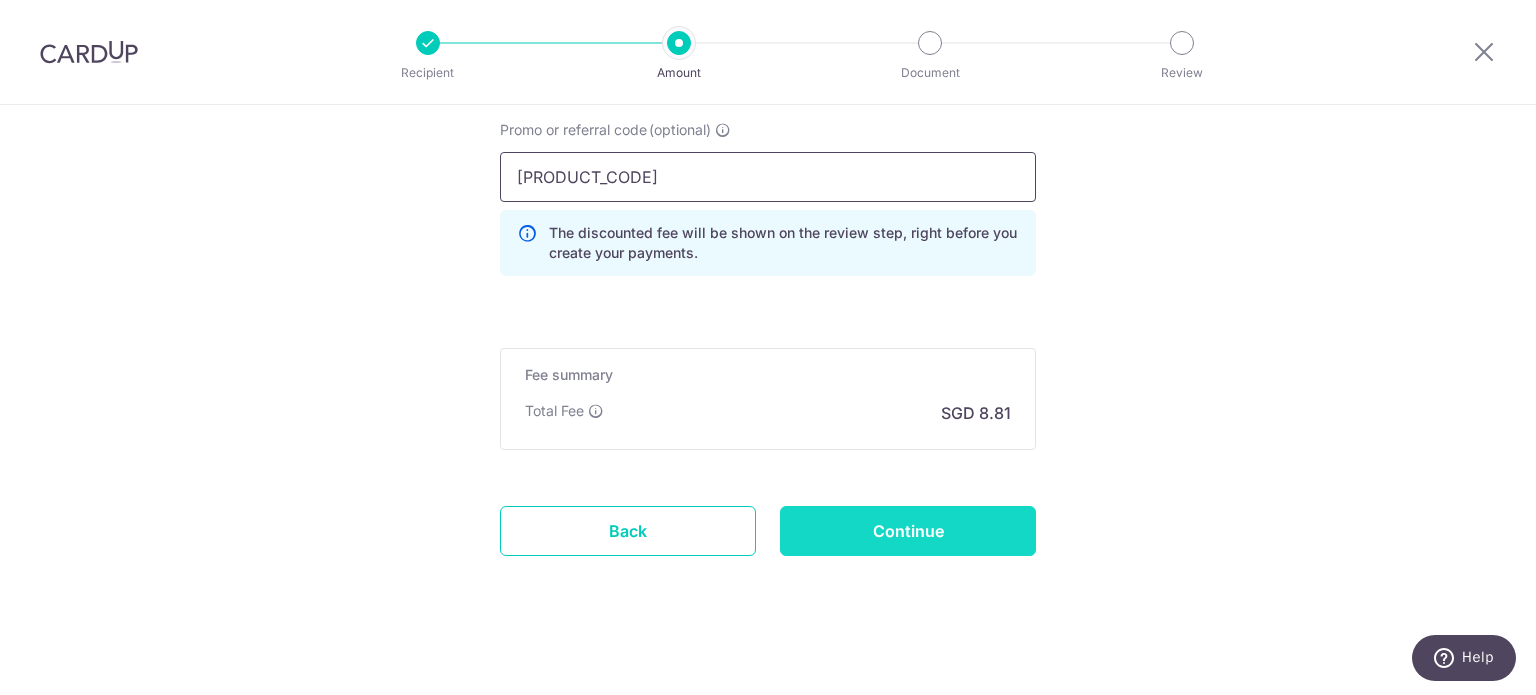 type on "3NEWR5" 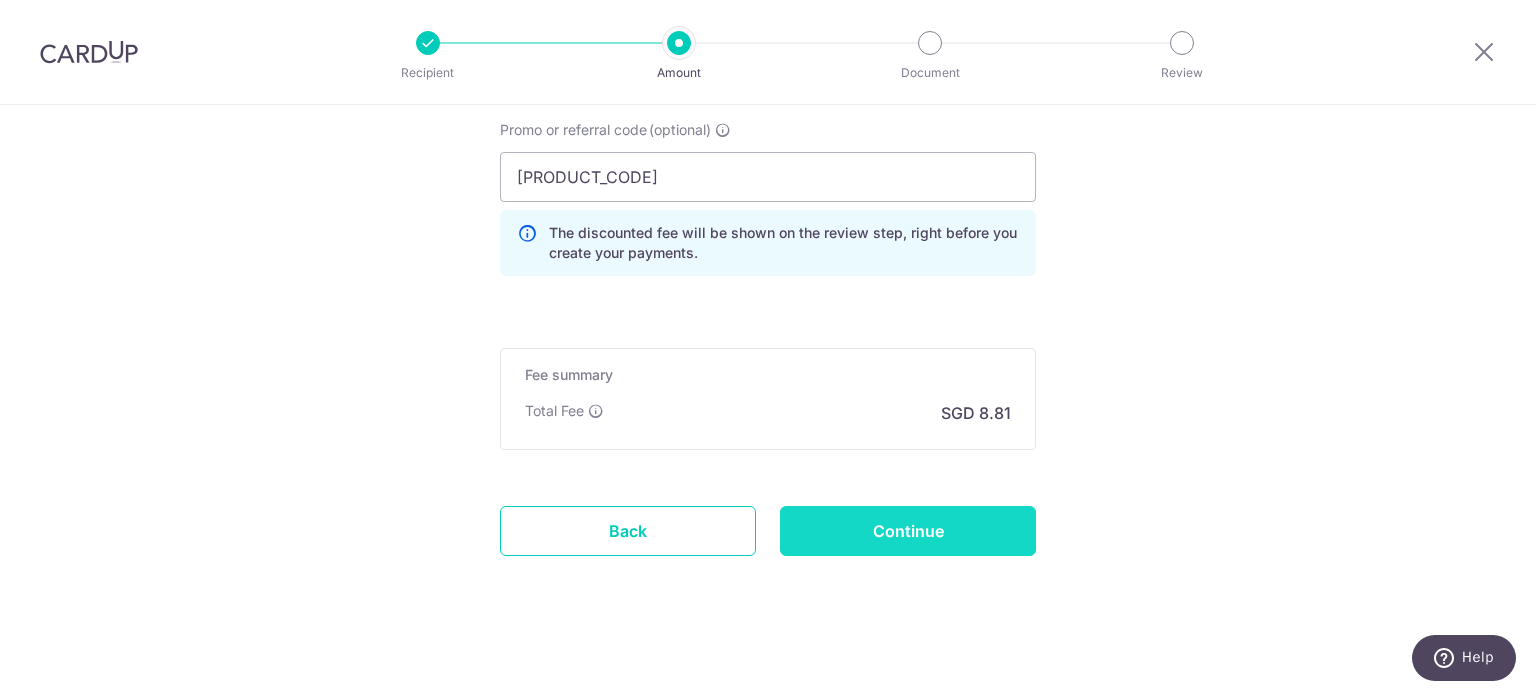 click on "Continue" at bounding box center [908, 531] 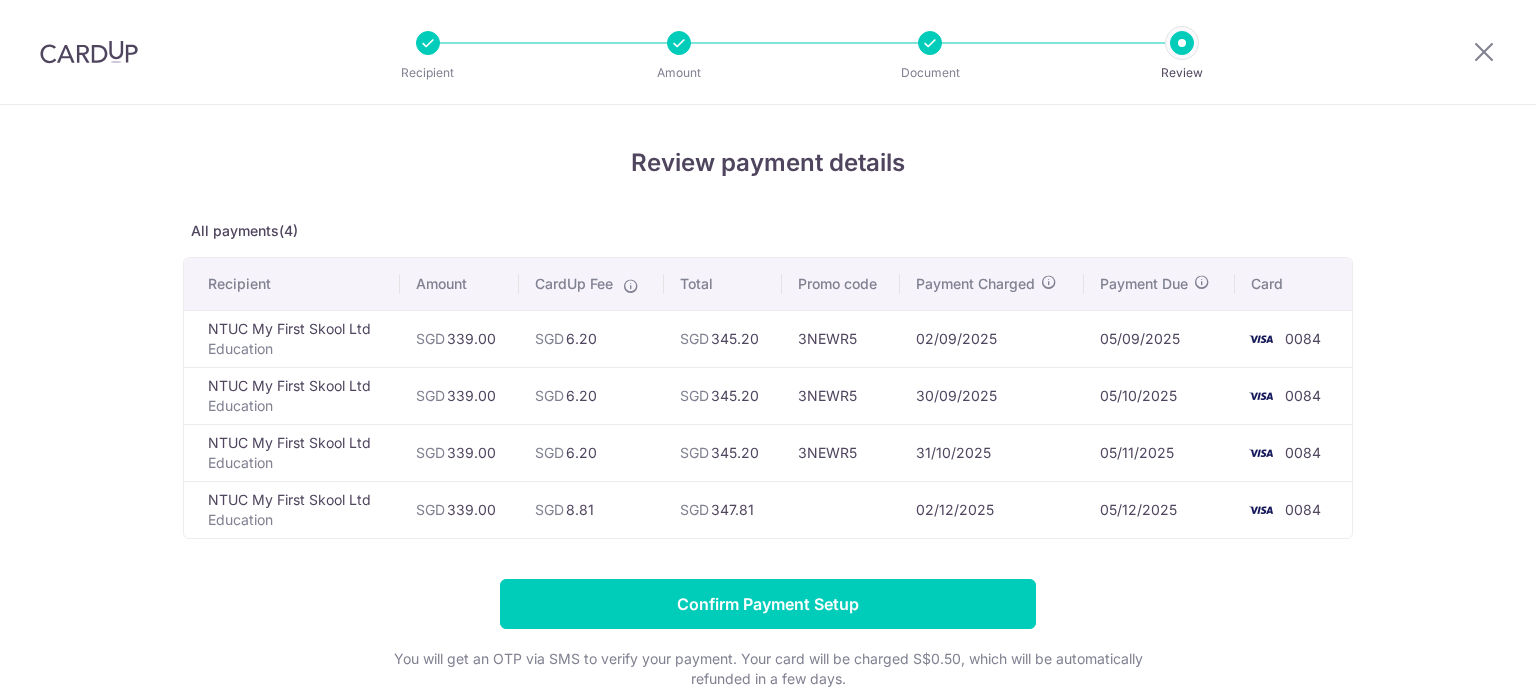 scroll, scrollTop: 0, scrollLeft: 0, axis: both 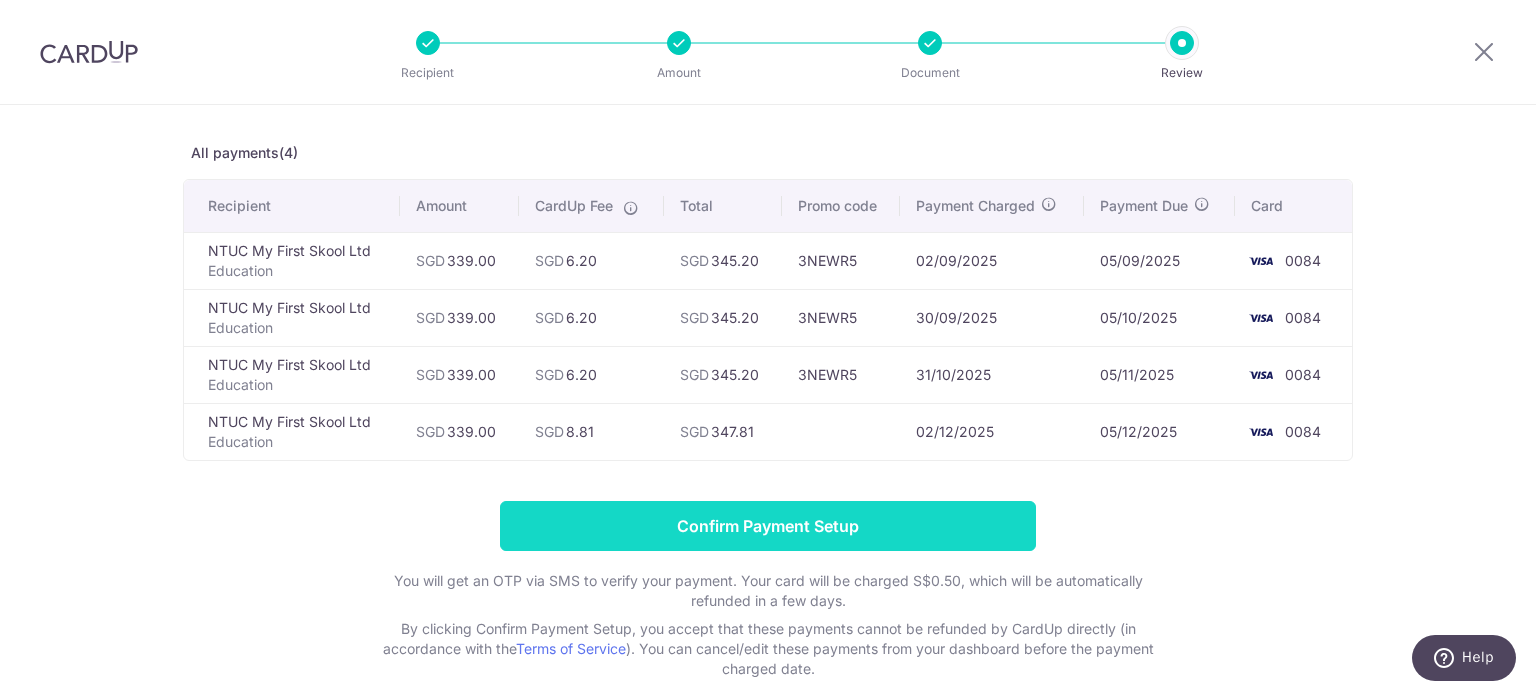 click on "Confirm Payment Setup" at bounding box center [768, 526] 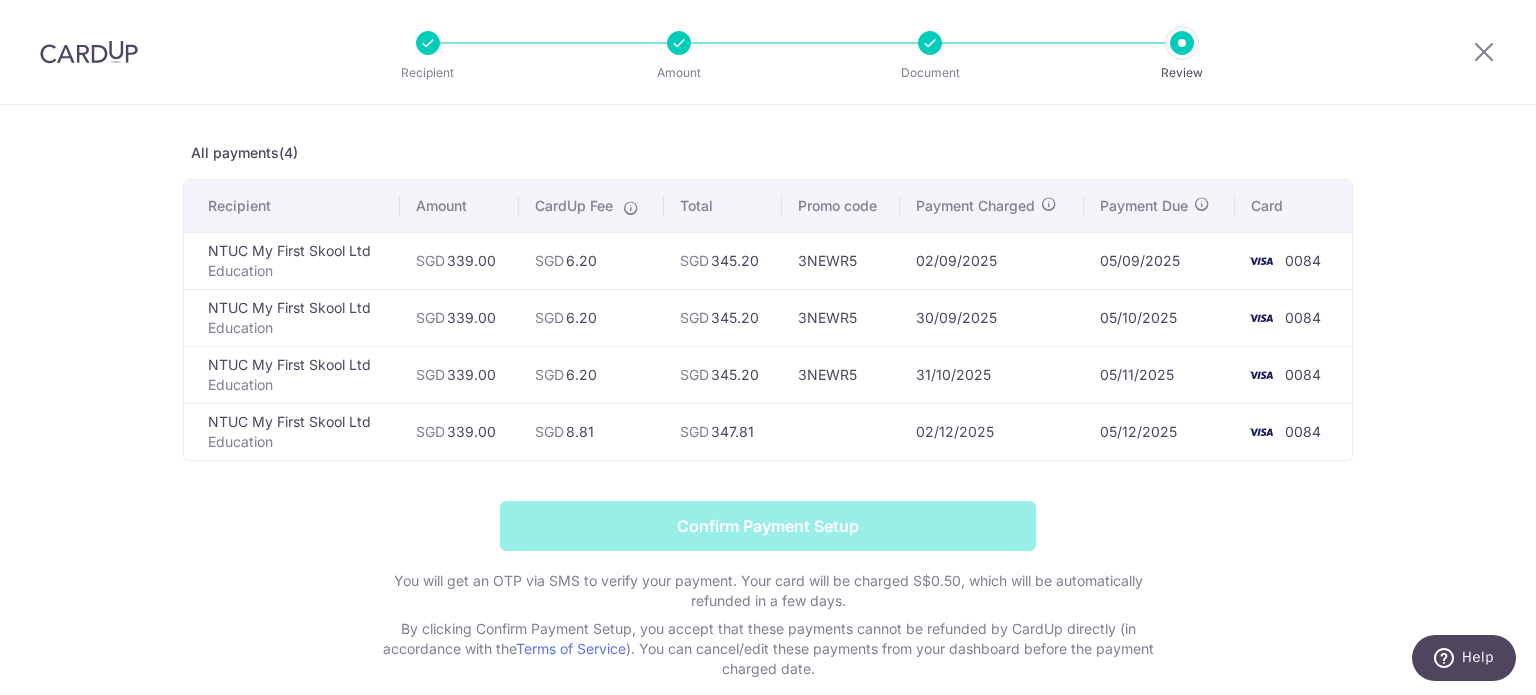 click on "Confirm Payment Setup
You will get an OTP via SMS to verify your payment. Your card will be charged S$0.50, which will be automatically refunded in a few days.
By clicking Confirm Payment Setup, you accept that these payments cannot be refunded by CardUp directly (in accordance with the  Terms of Service ). You can cancel/edit these payments from your dashboard before the payment charged date." at bounding box center (768, 590) 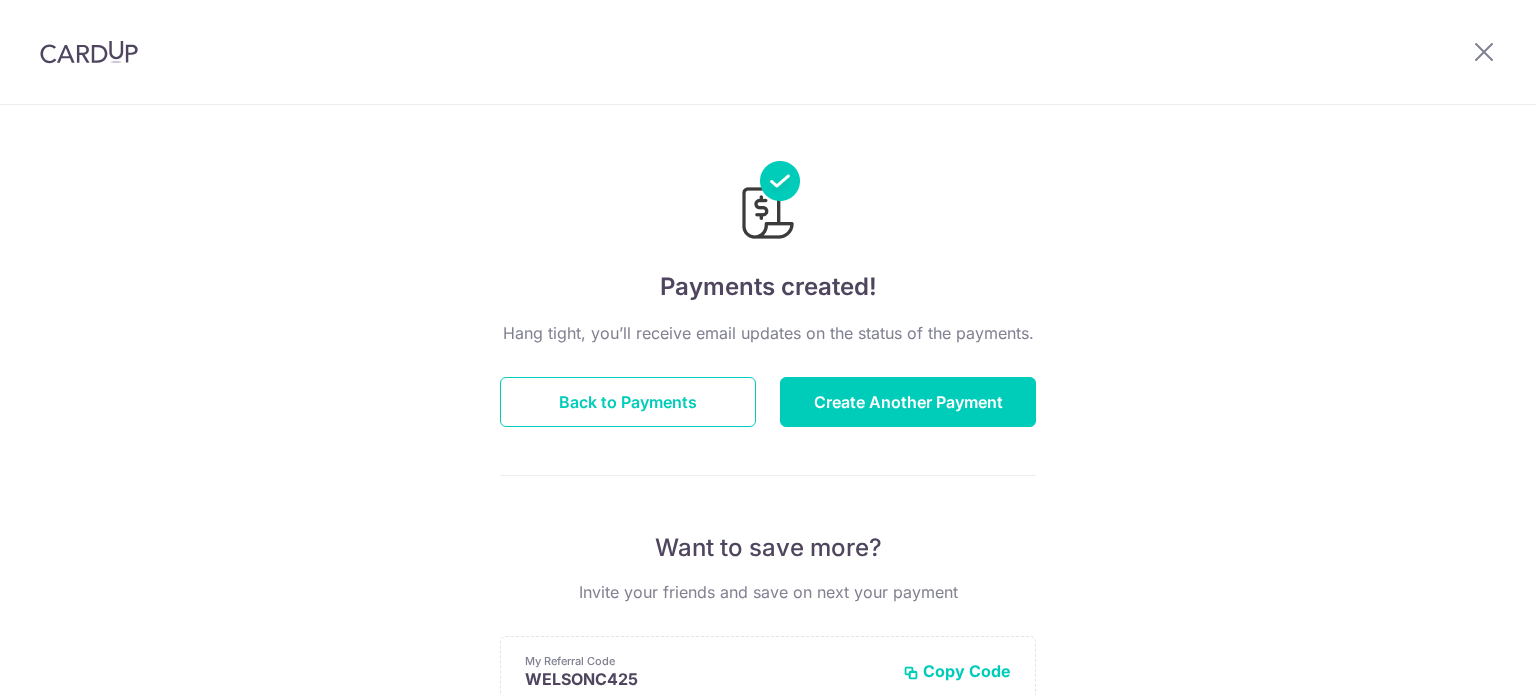 scroll, scrollTop: 0, scrollLeft: 0, axis: both 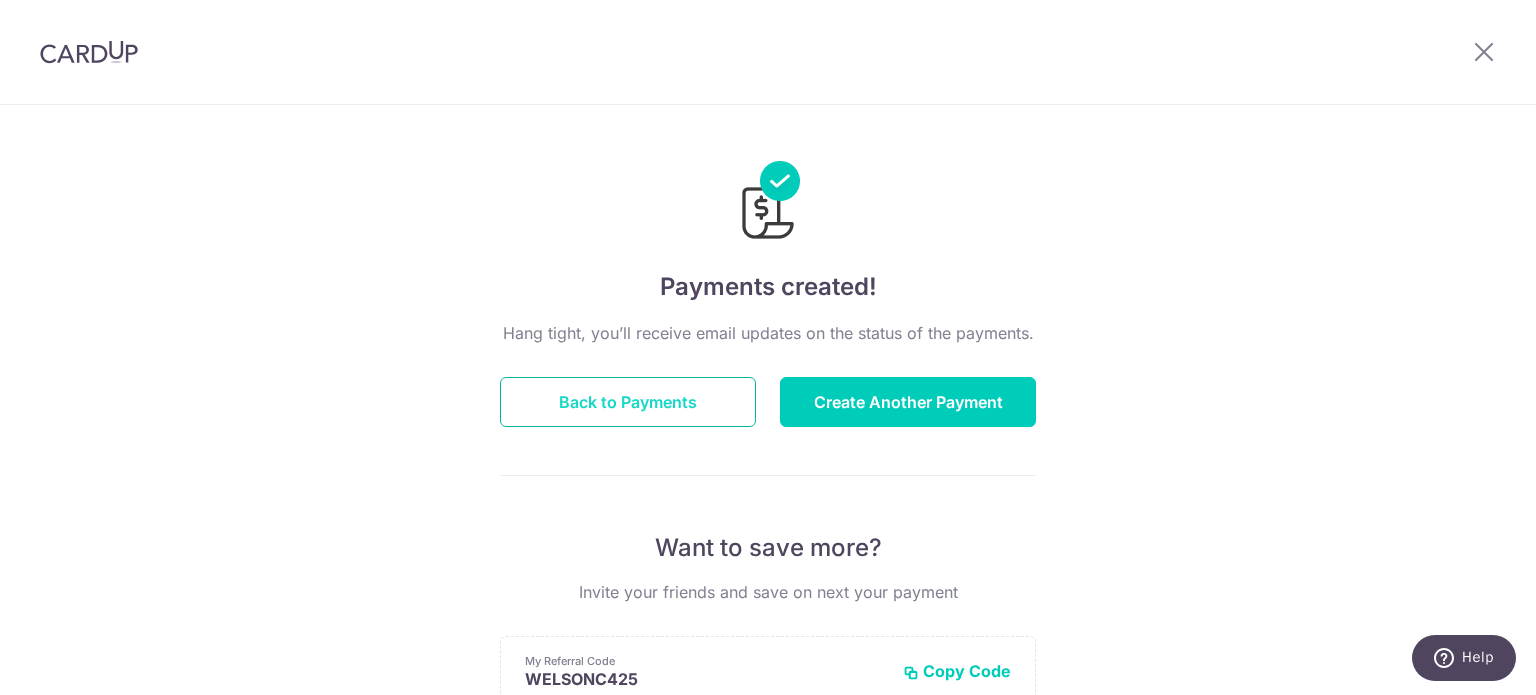 click on "Back to Payments" at bounding box center [628, 402] 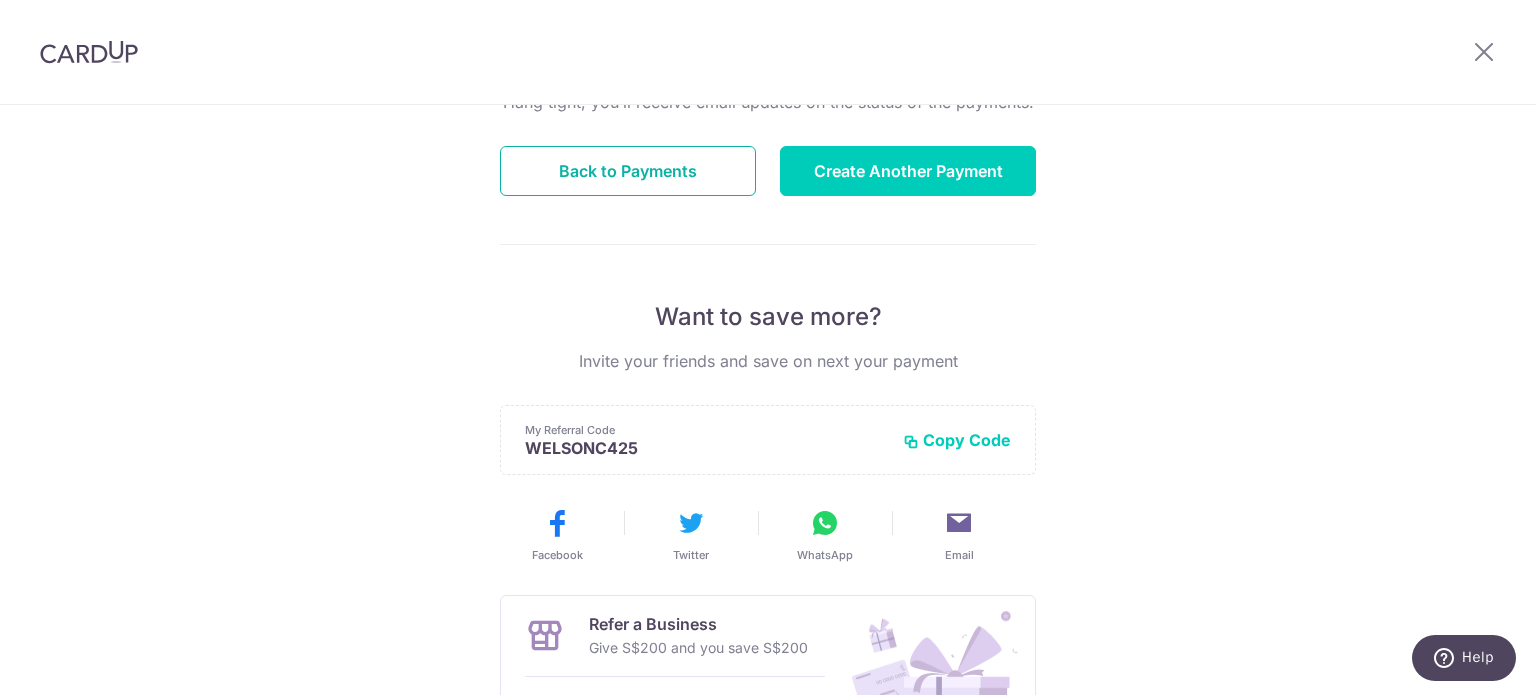 scroll, scrollTop: 300, scrollLeft: 0, axis: vertical 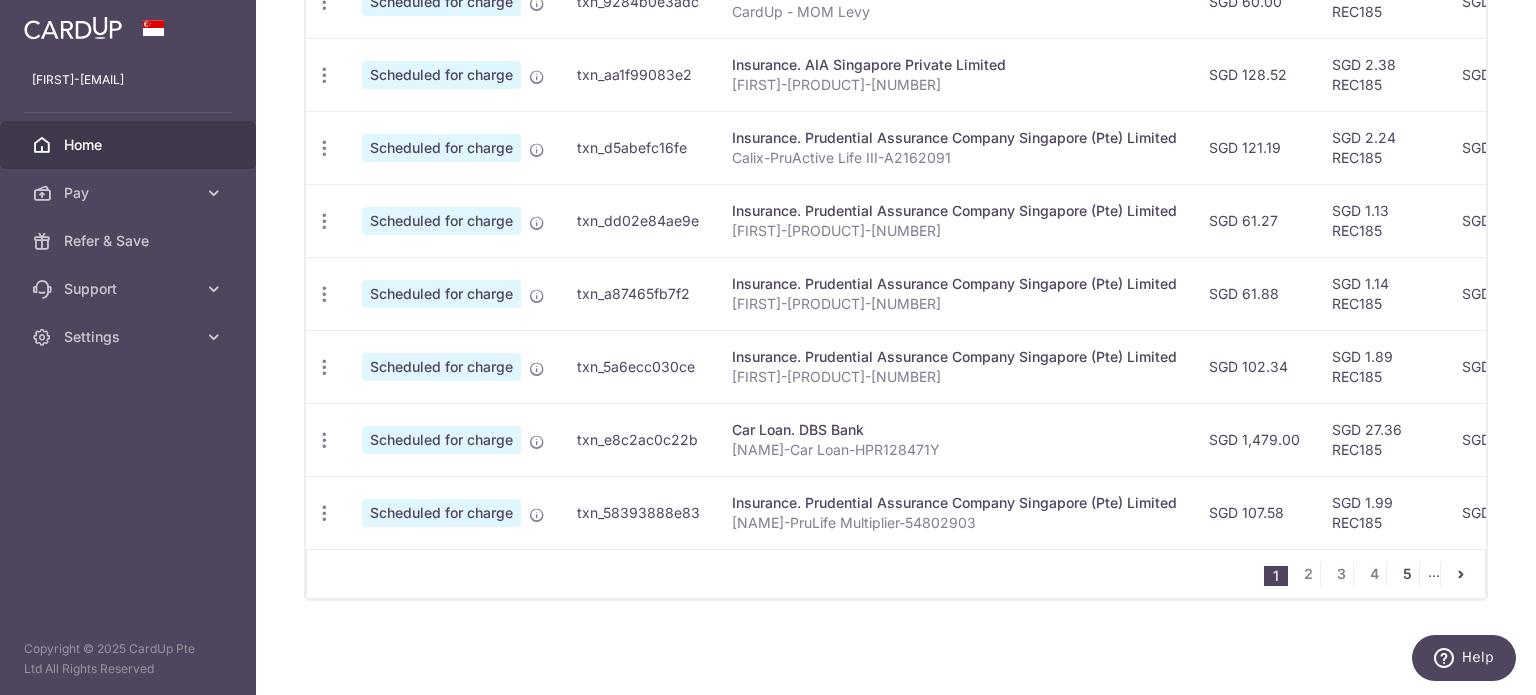 click on "5" at bounding box center [1407, 574] 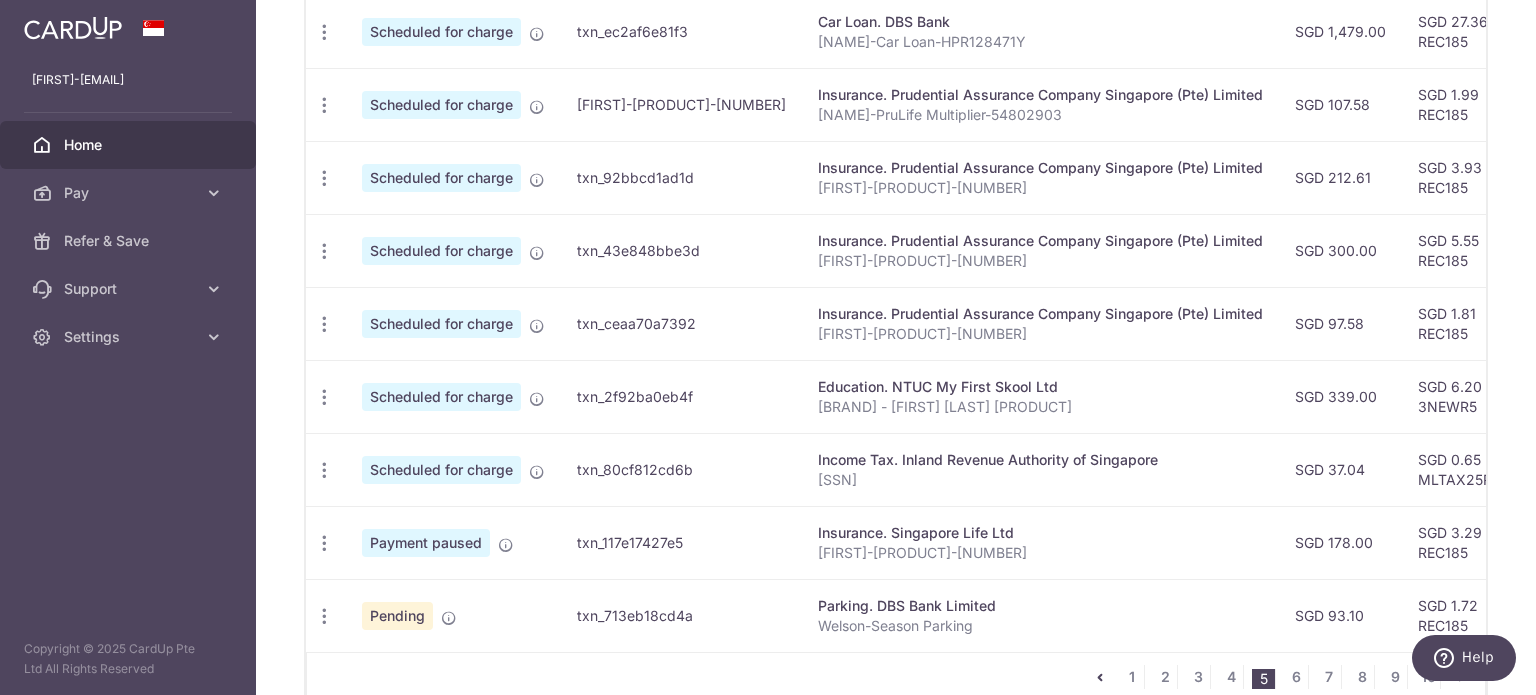scroll, scrollTop: 856, scrollLeft: 0, axis: vertical 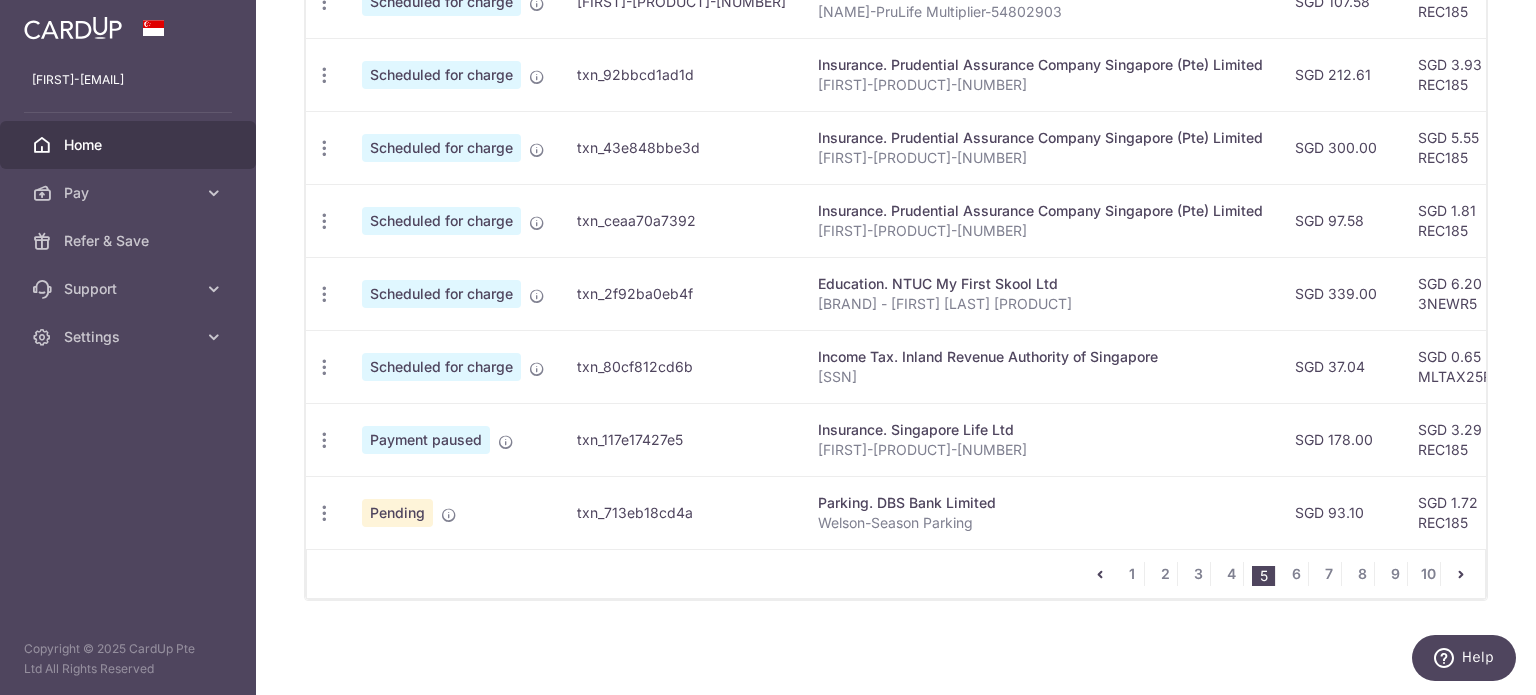 click at bounding box center (1461, 574) 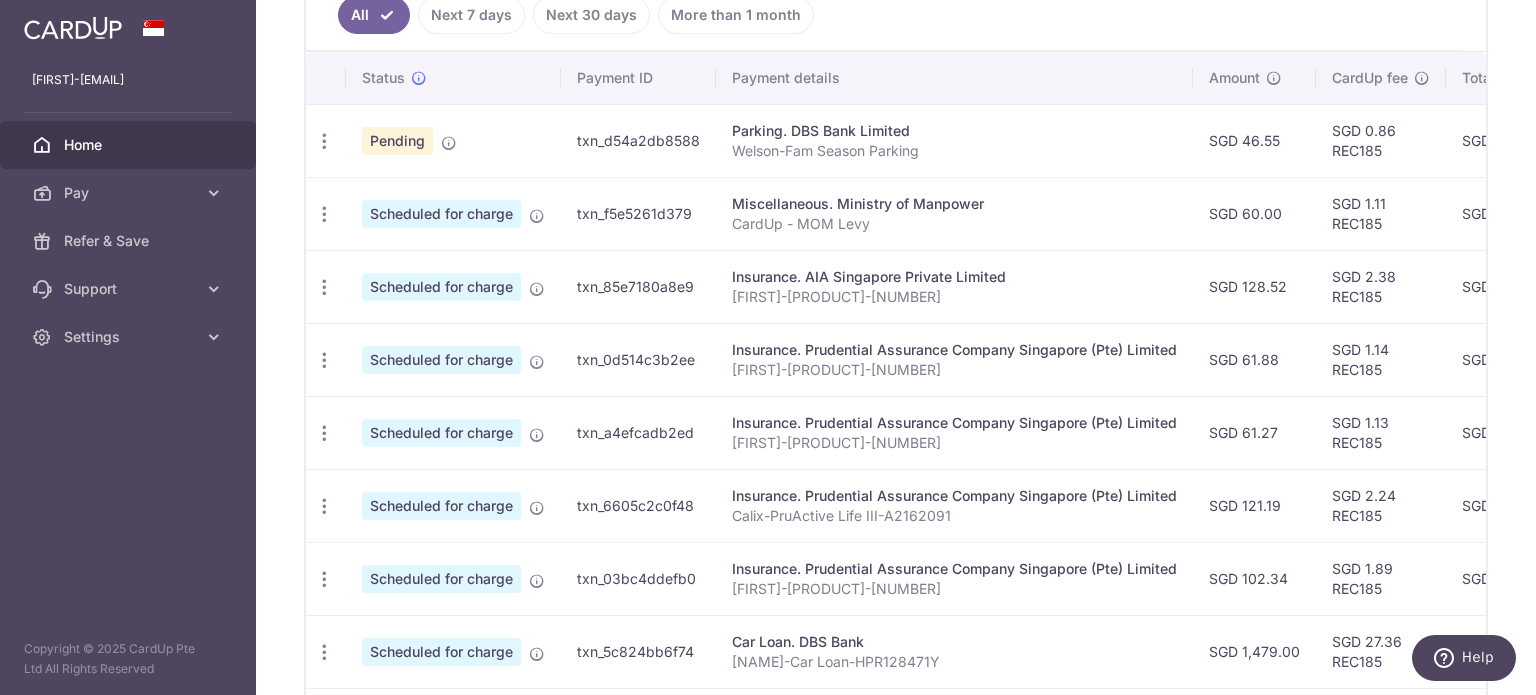 scroll, scrollTop: 856, scrollLeft: 0, axis: vertical 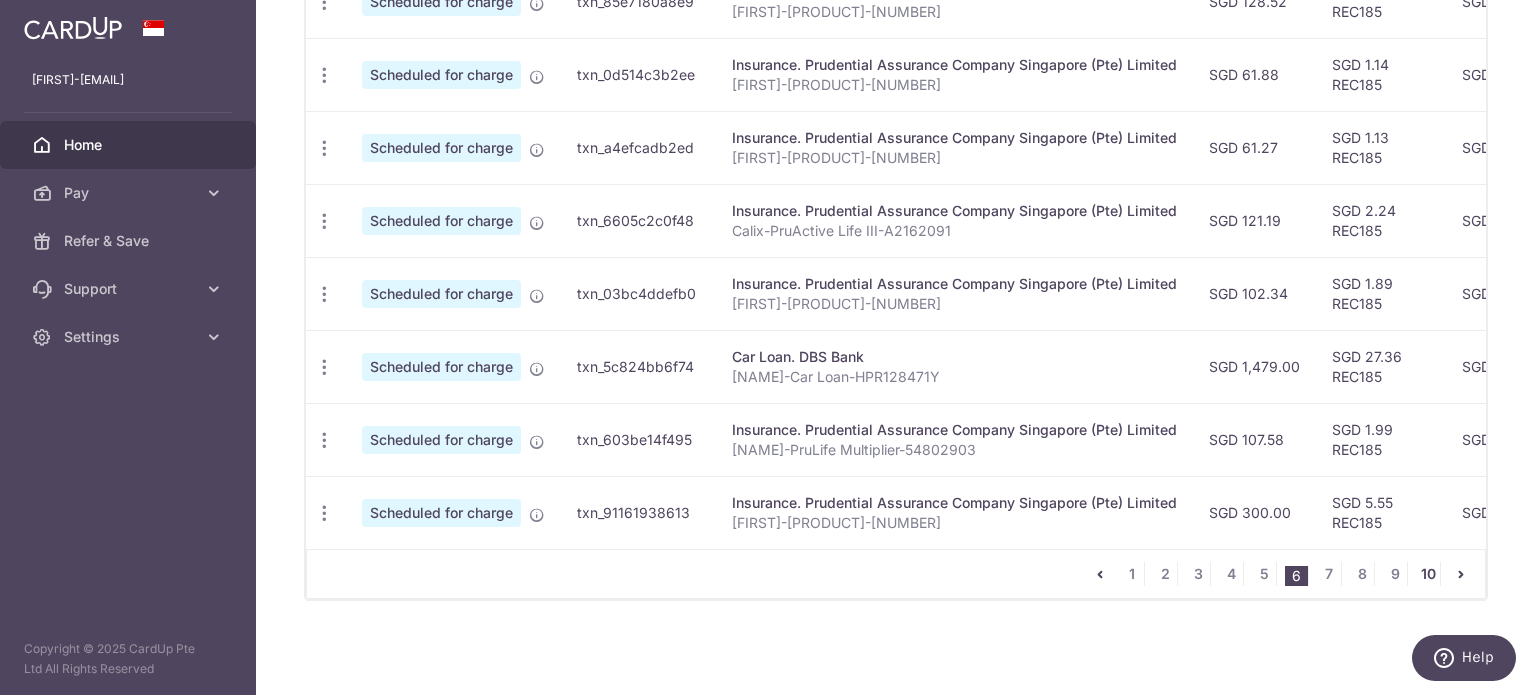 click on "10" at bounding box center [1428, 574] 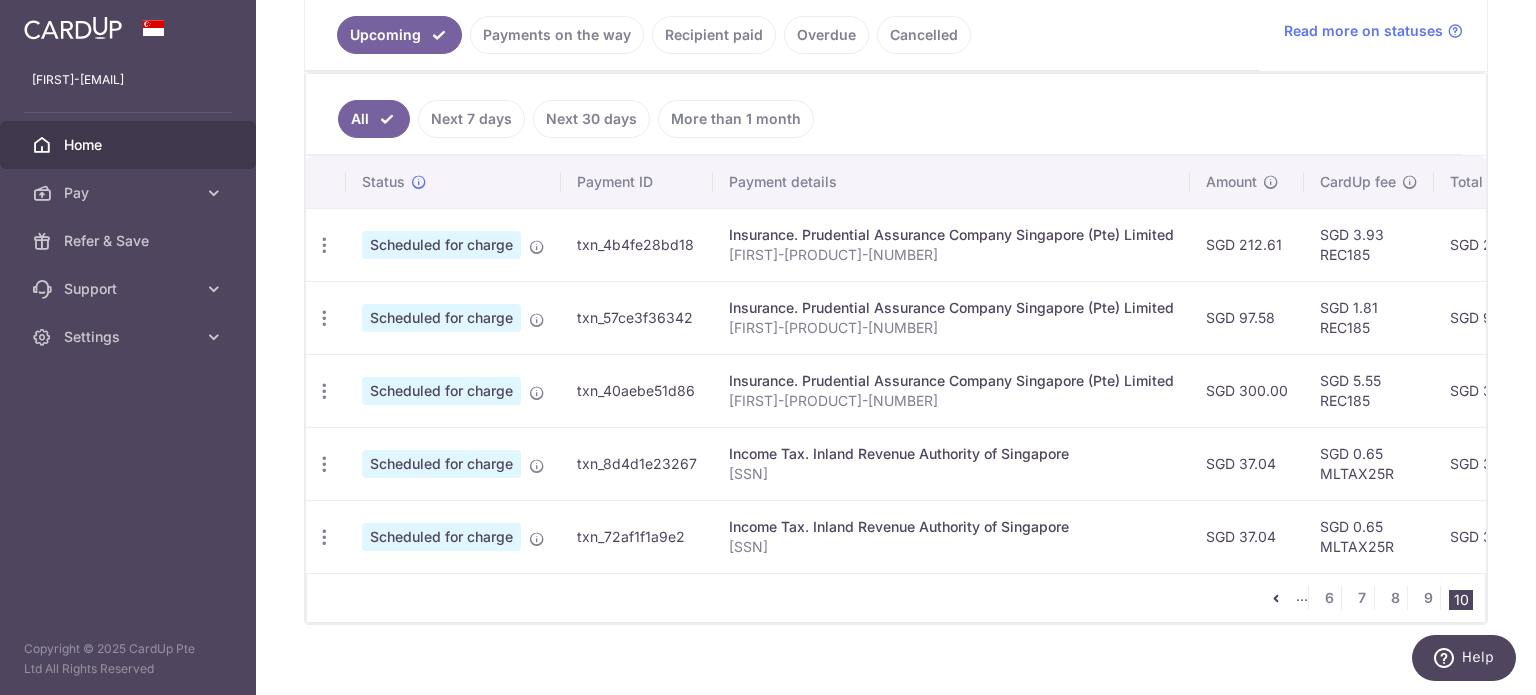 scroll, scrollTop: 492, scrollLeft: 0, axis: vertical 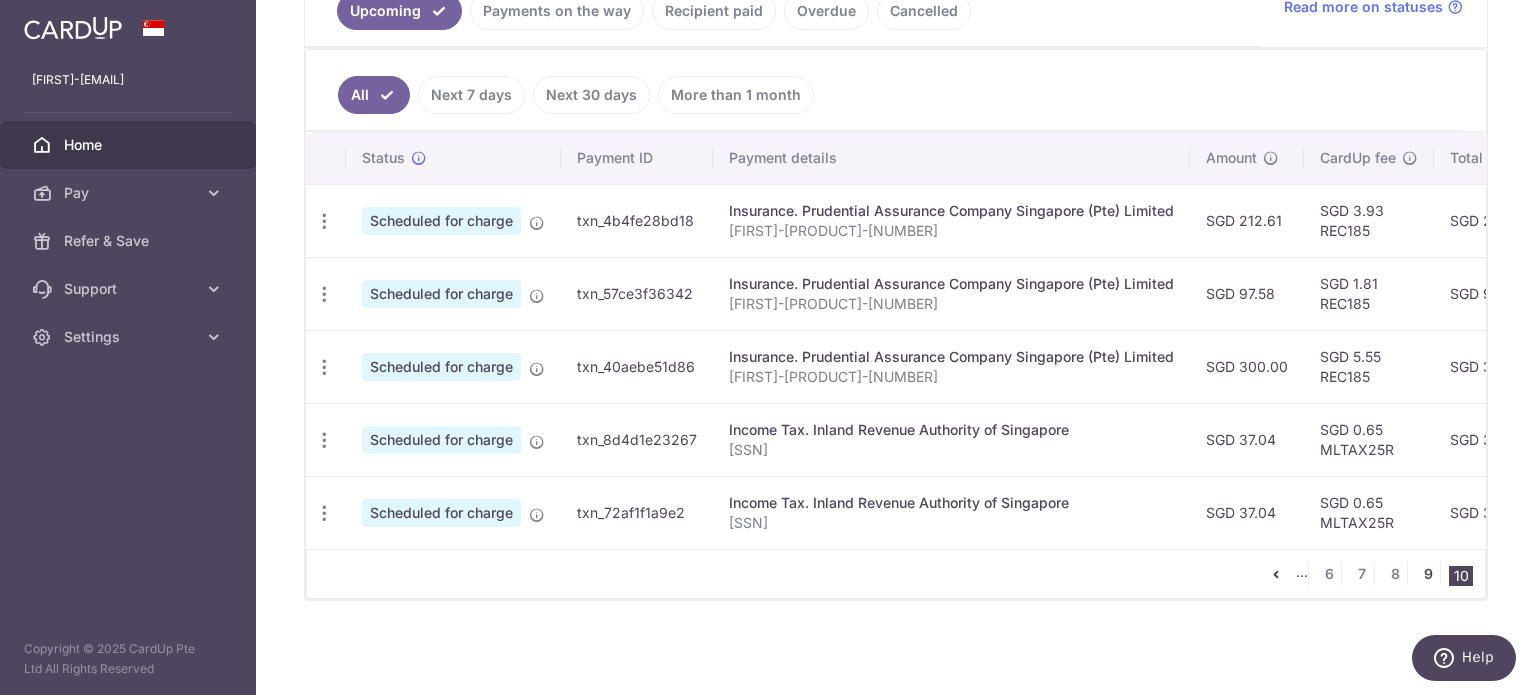 click on "9" at bounding box center (1428, 574) 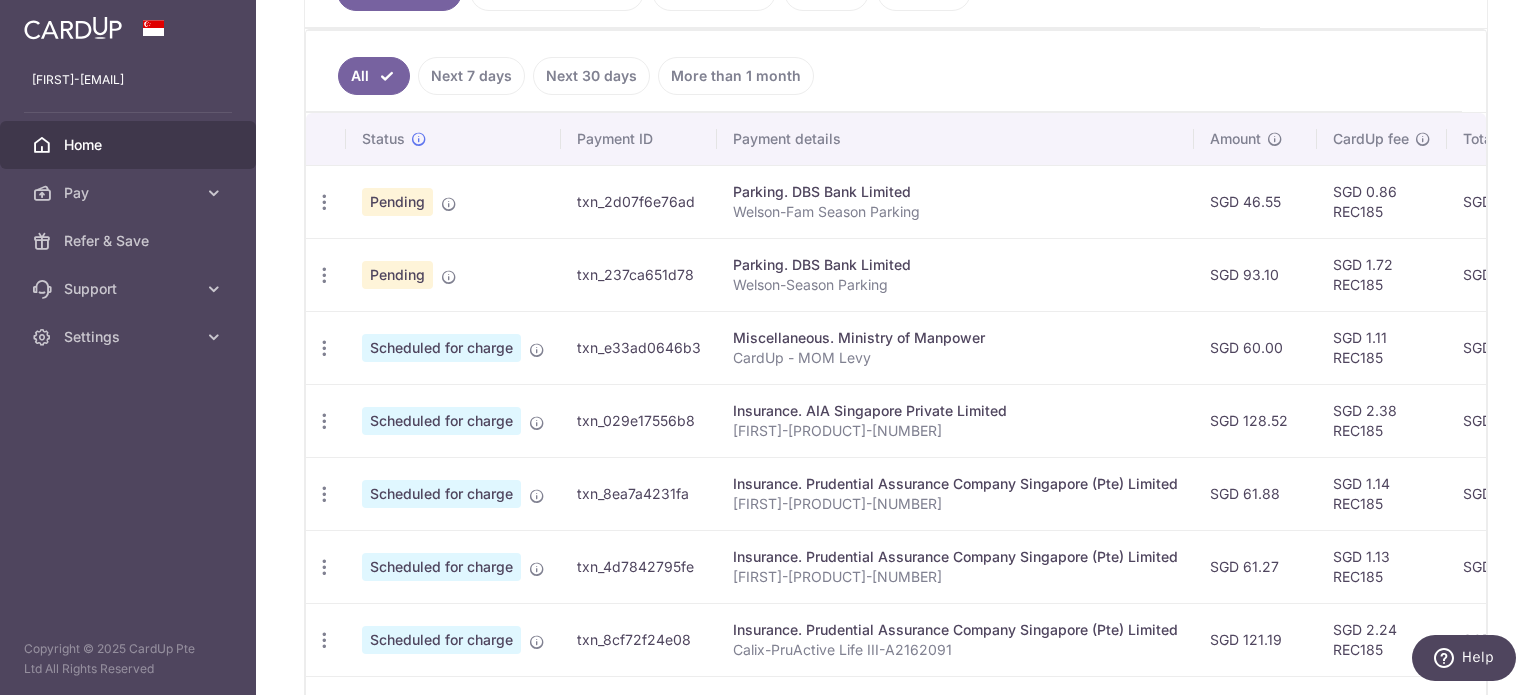 scroll, scrollTop: 856, scrollLeft: 0, axis: vertical 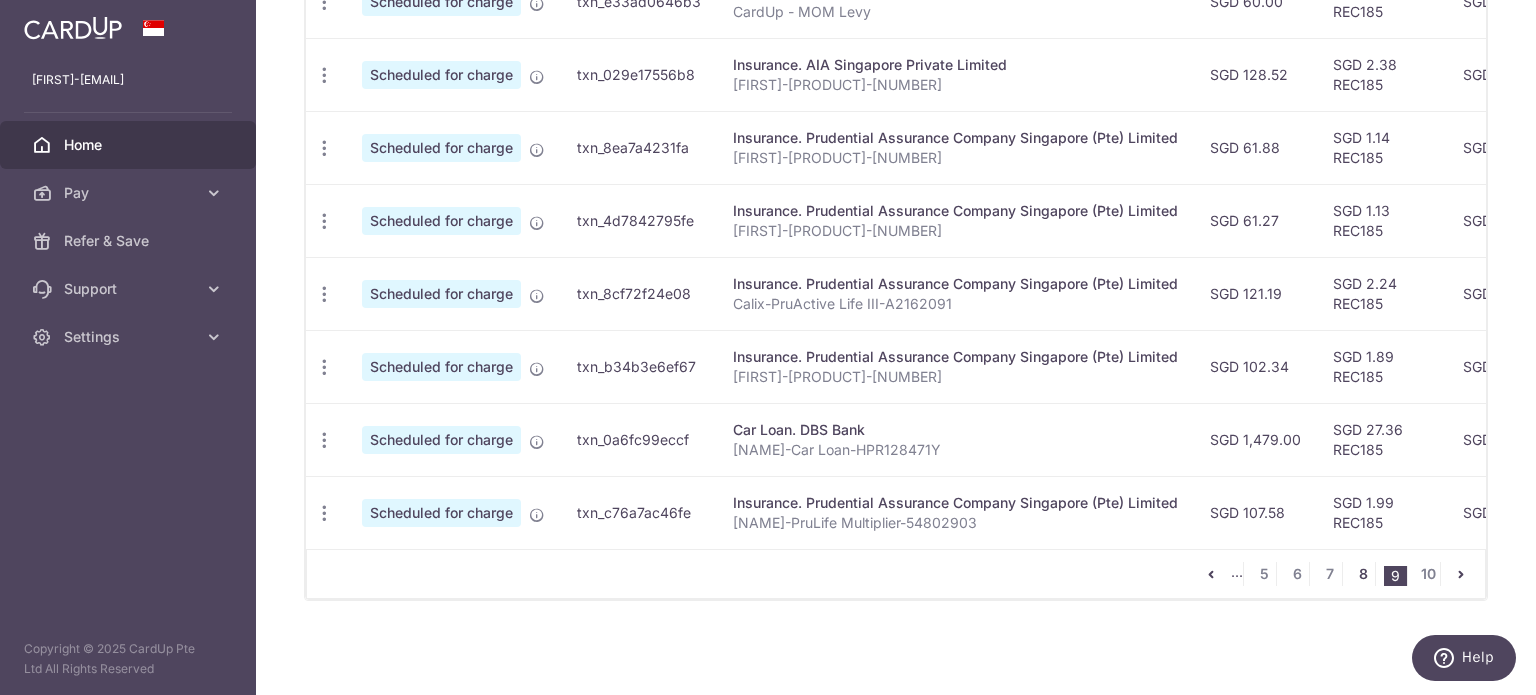 click on "8" at bounding box center (1363, 574) 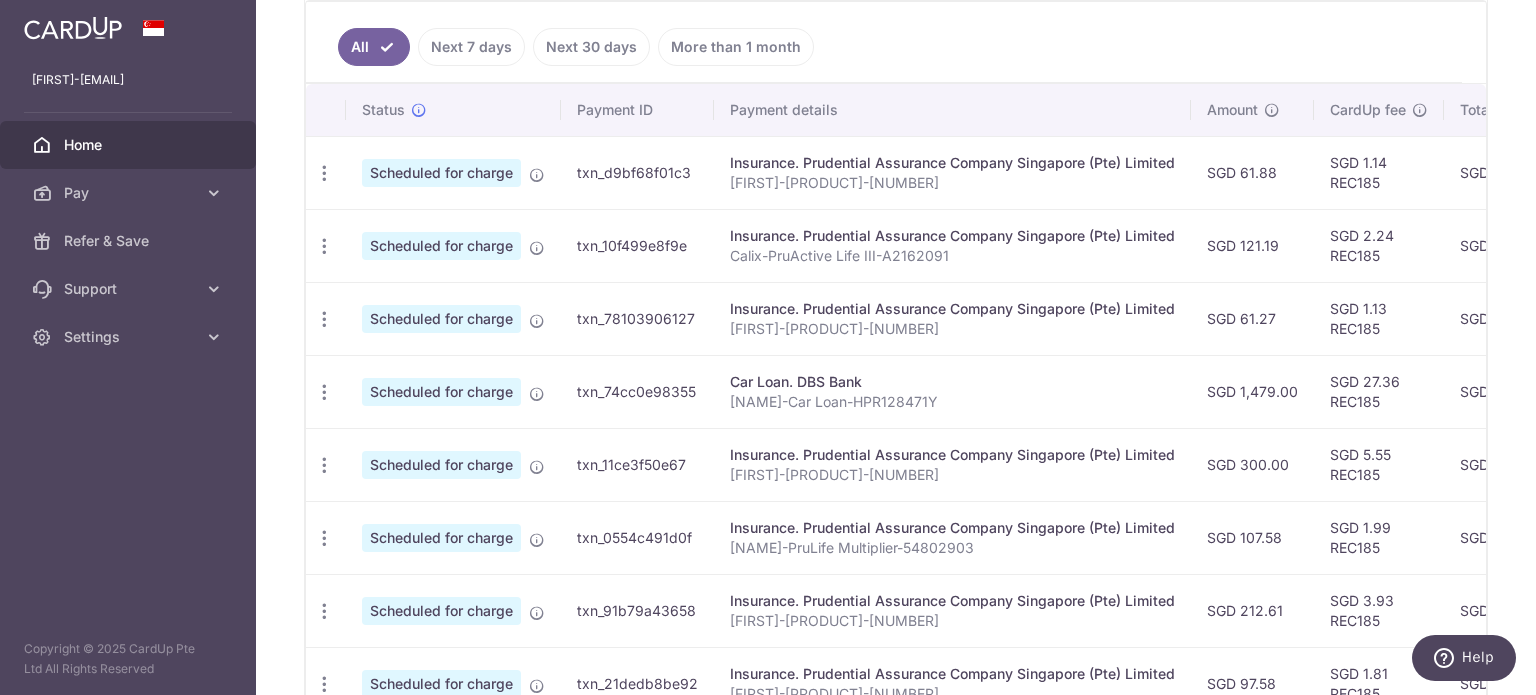 scroll, scrollTop: 405, scrollLeft: 0, axis: vertical 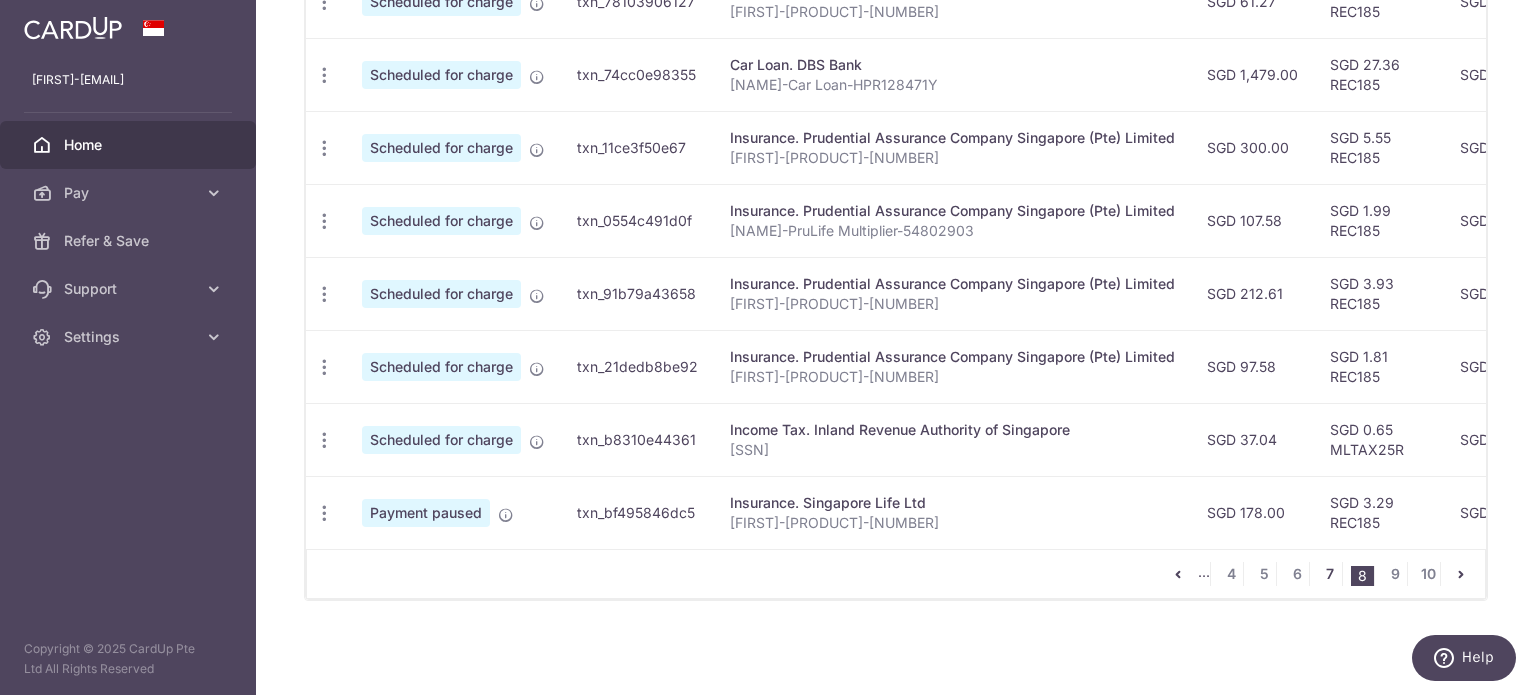click on "7" at bounding box center [1330, 574] 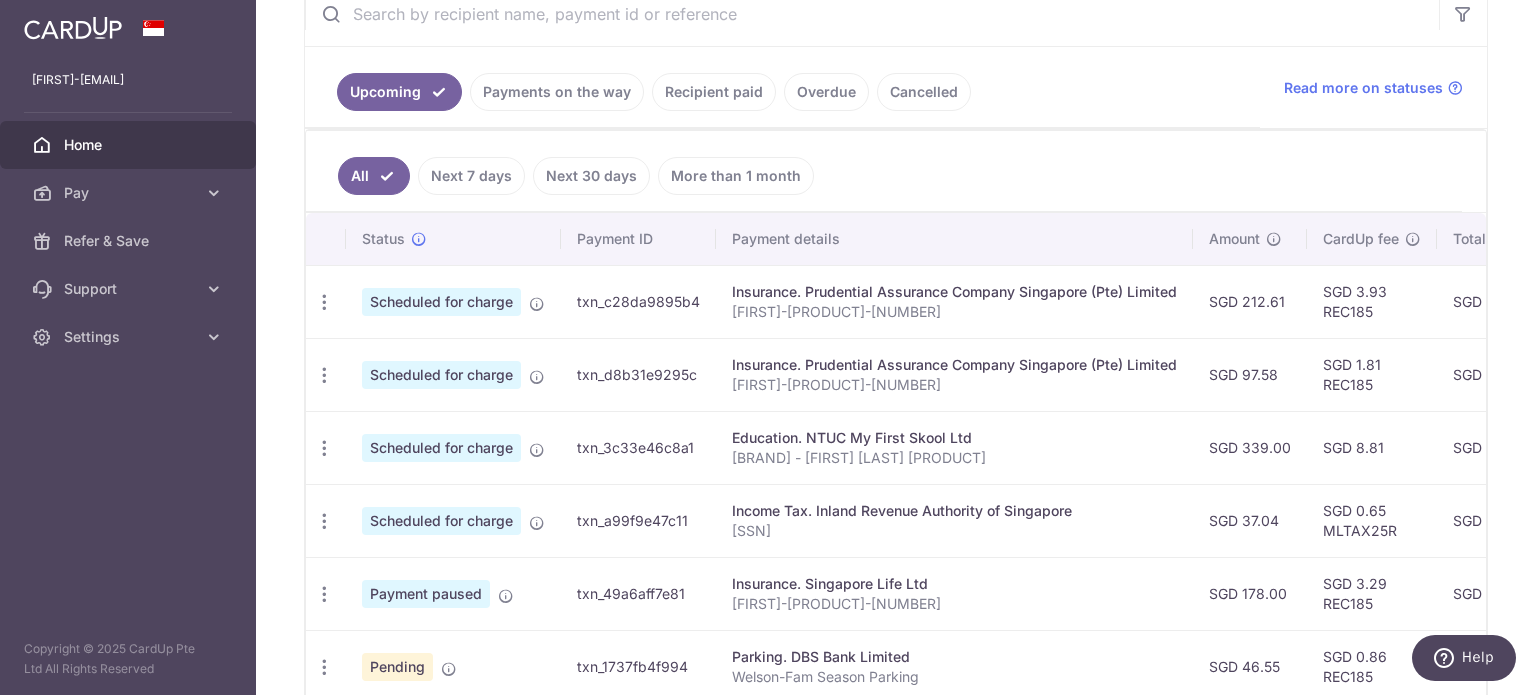 scroll, scrollTop: 505, scrollLeft: 0, axis: vertical 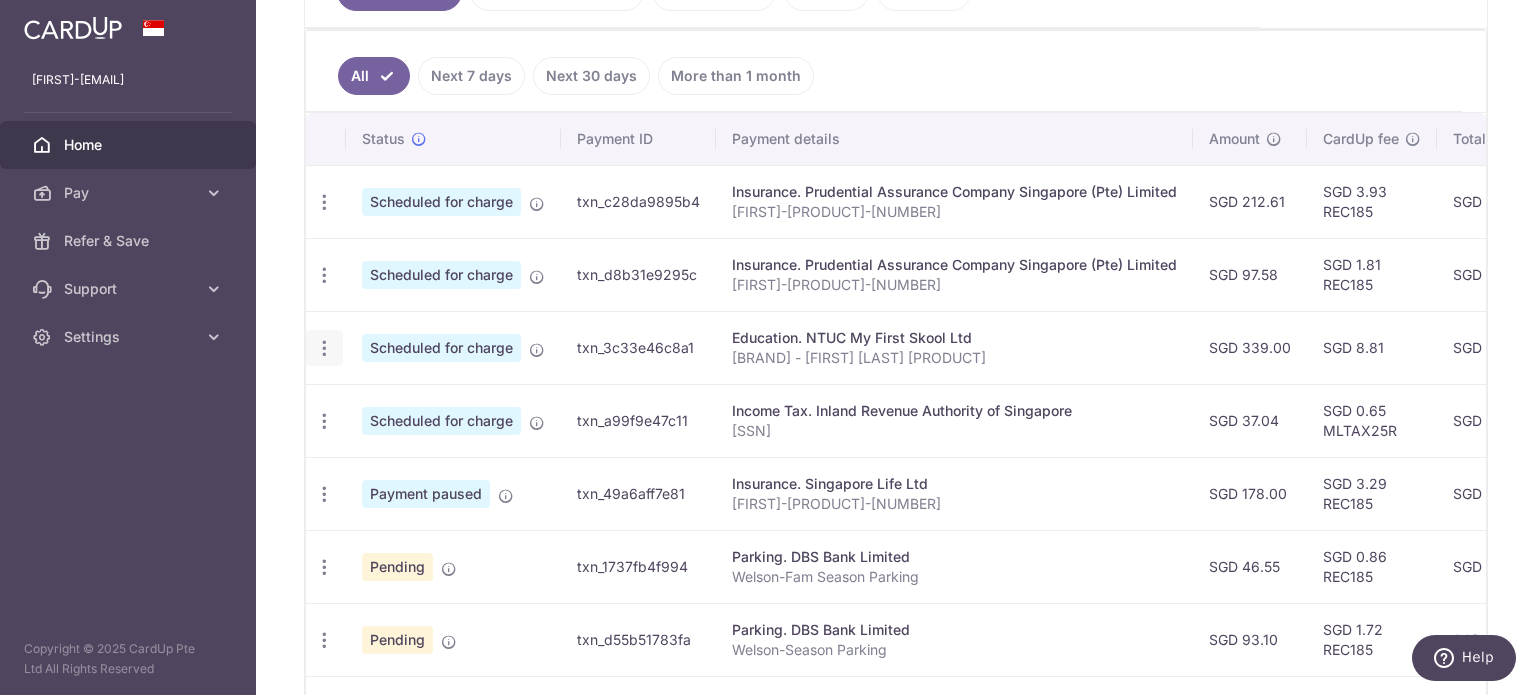 click at bounding box center (324, 202) 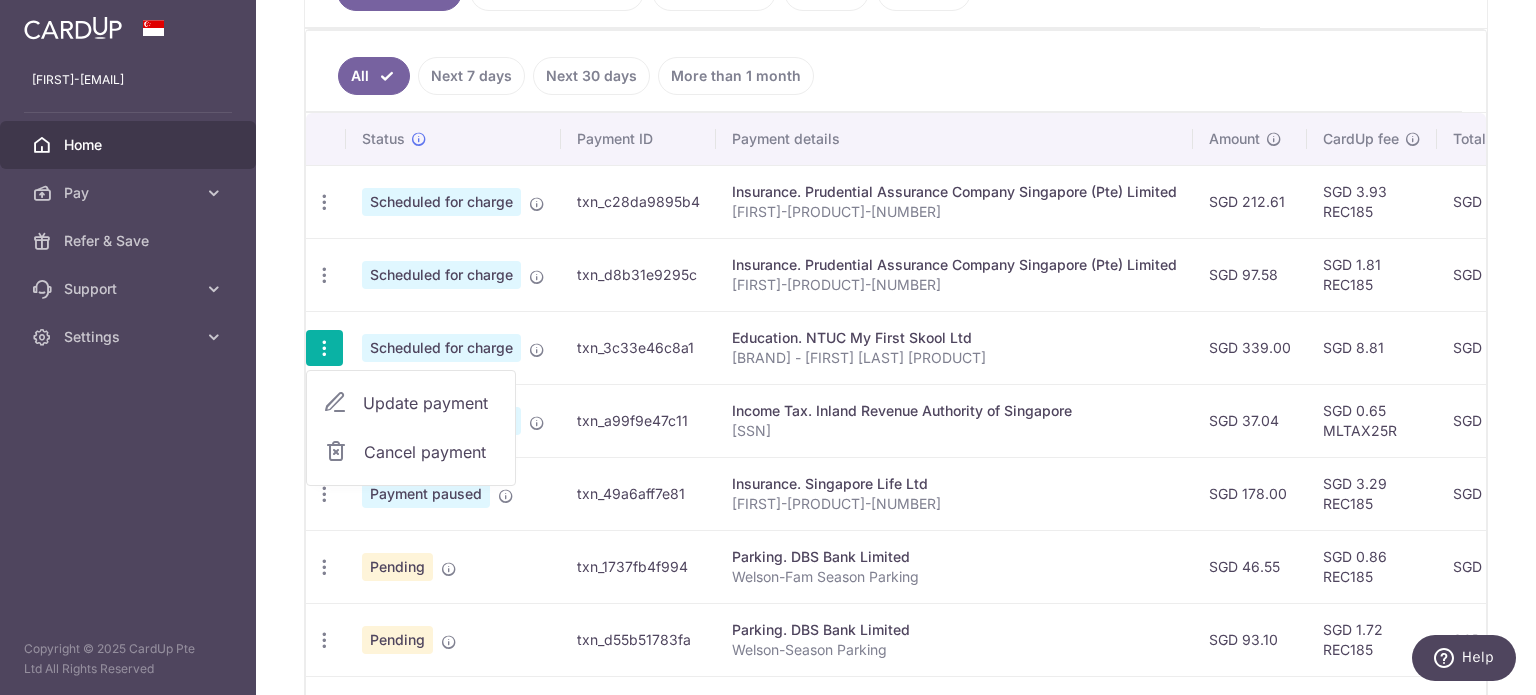 click on "Update payment" at bounding box center (431, 403) 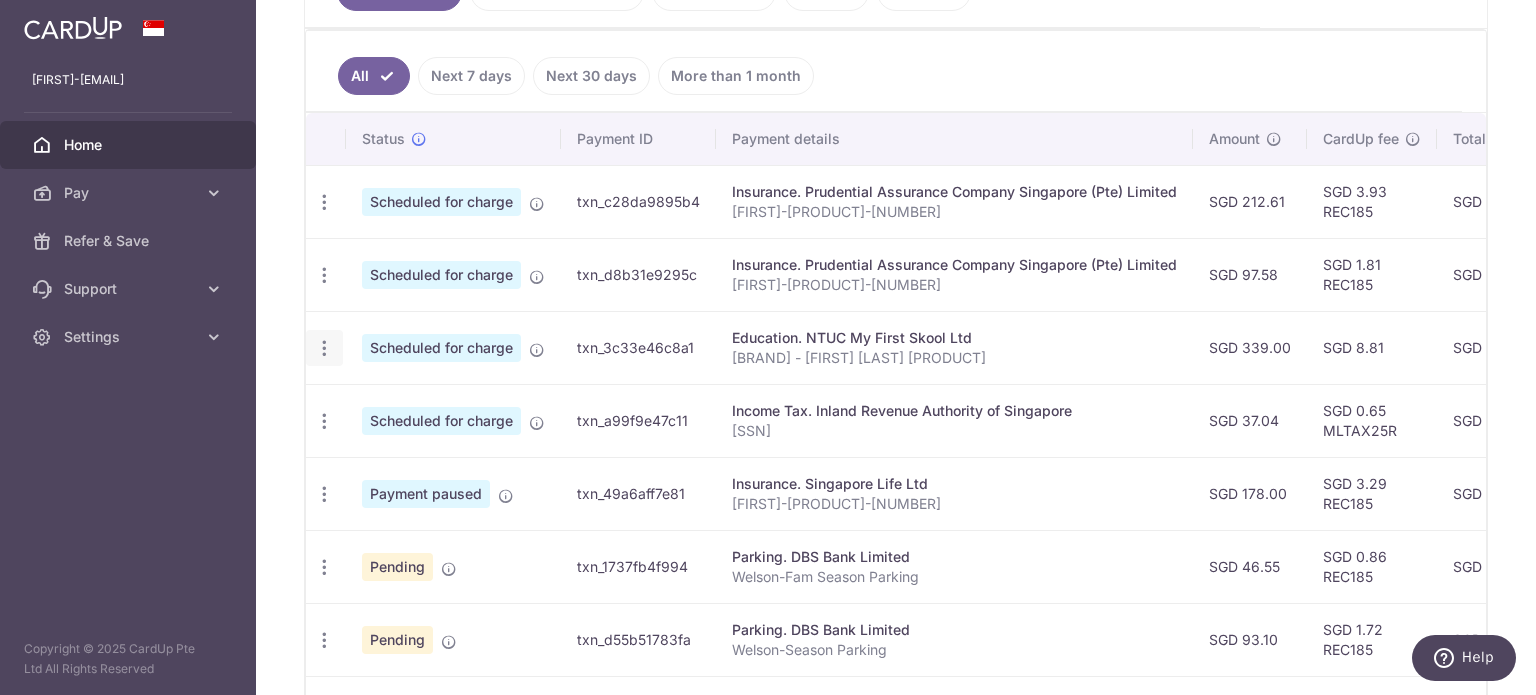 radio on "true" 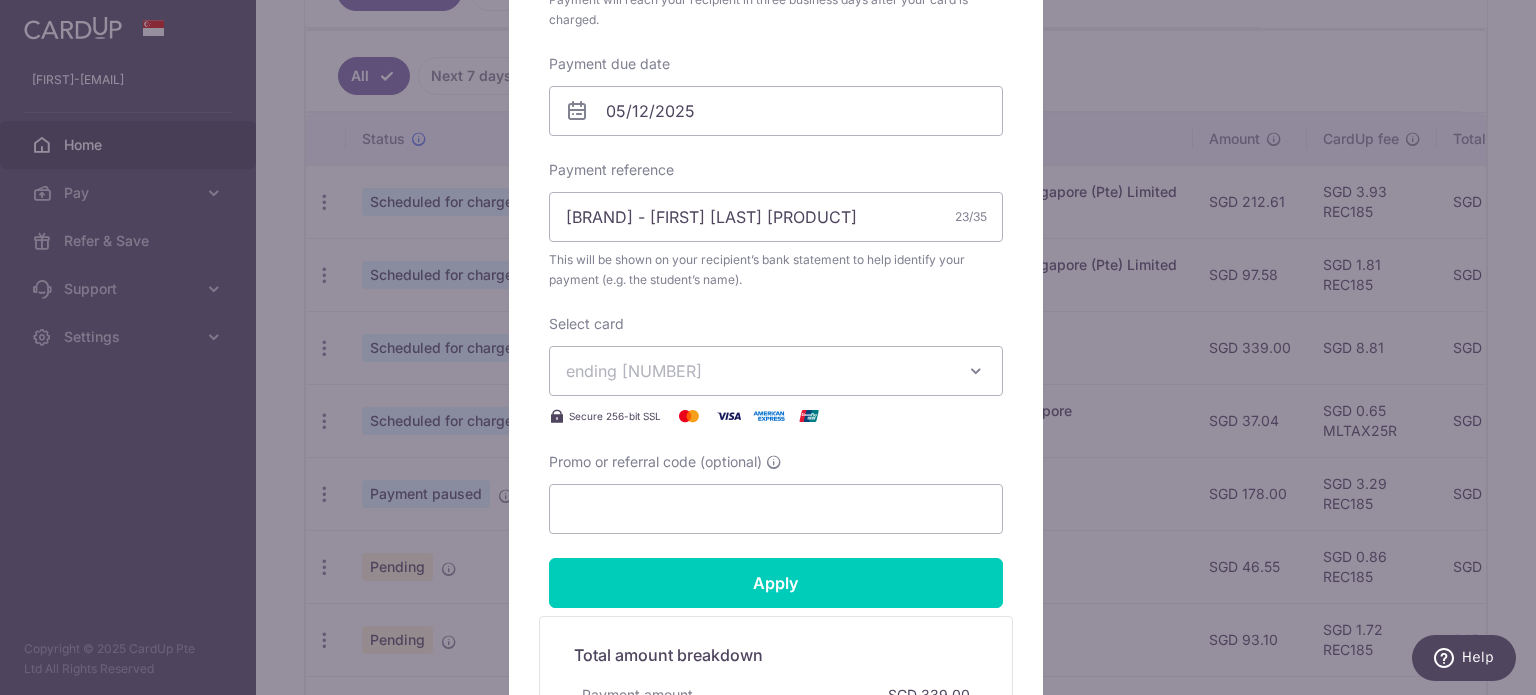 scroll, scrollTop: 600, scrollLeft: 0, axis: vertical 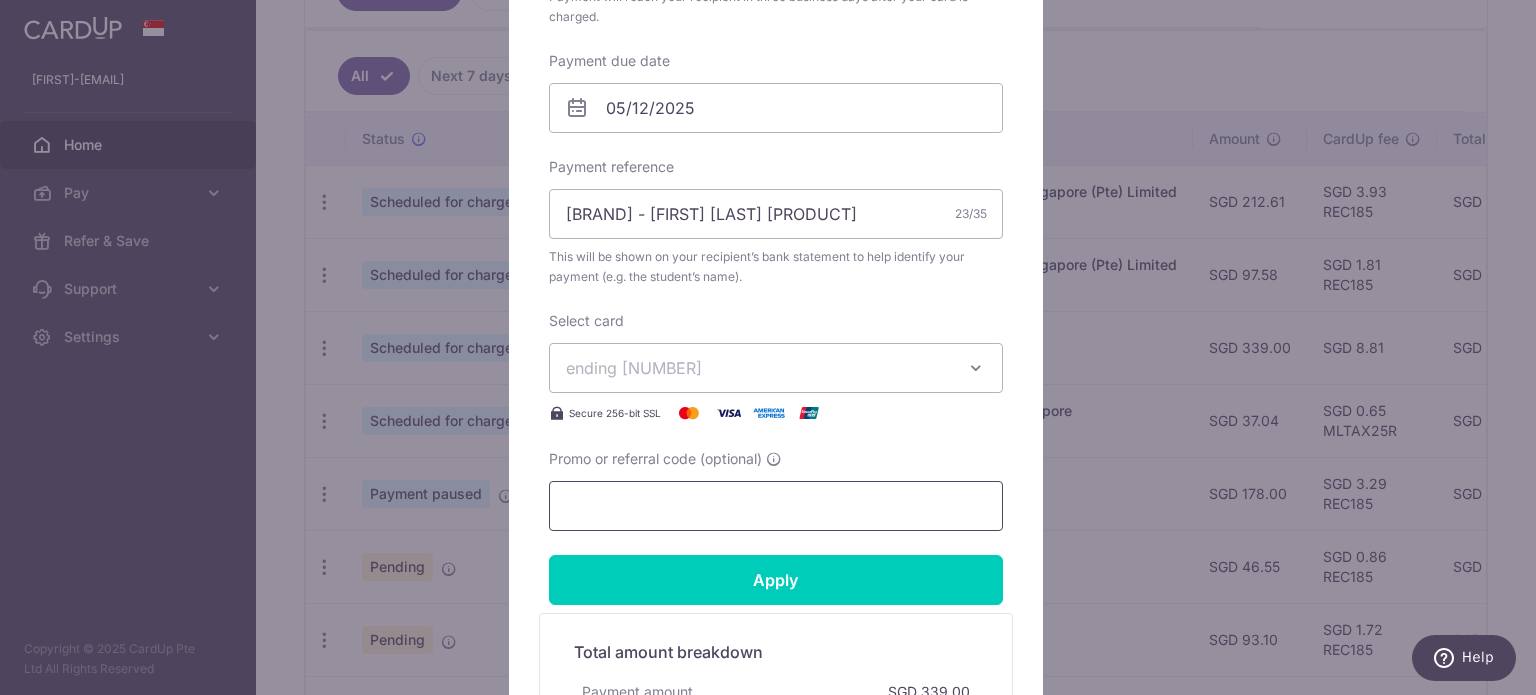 click on "Promo or referral code (optional)" at bounding box center (776, 506) 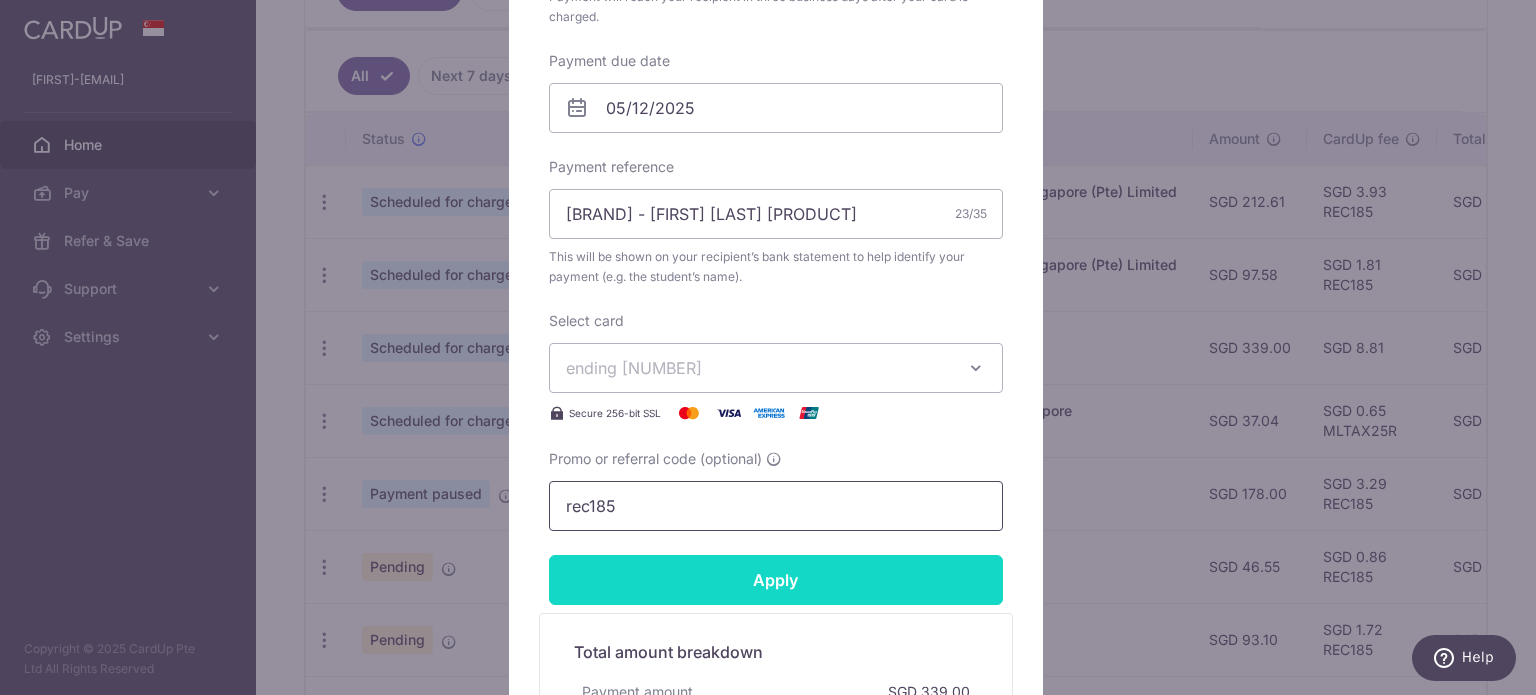 type on "rec185" 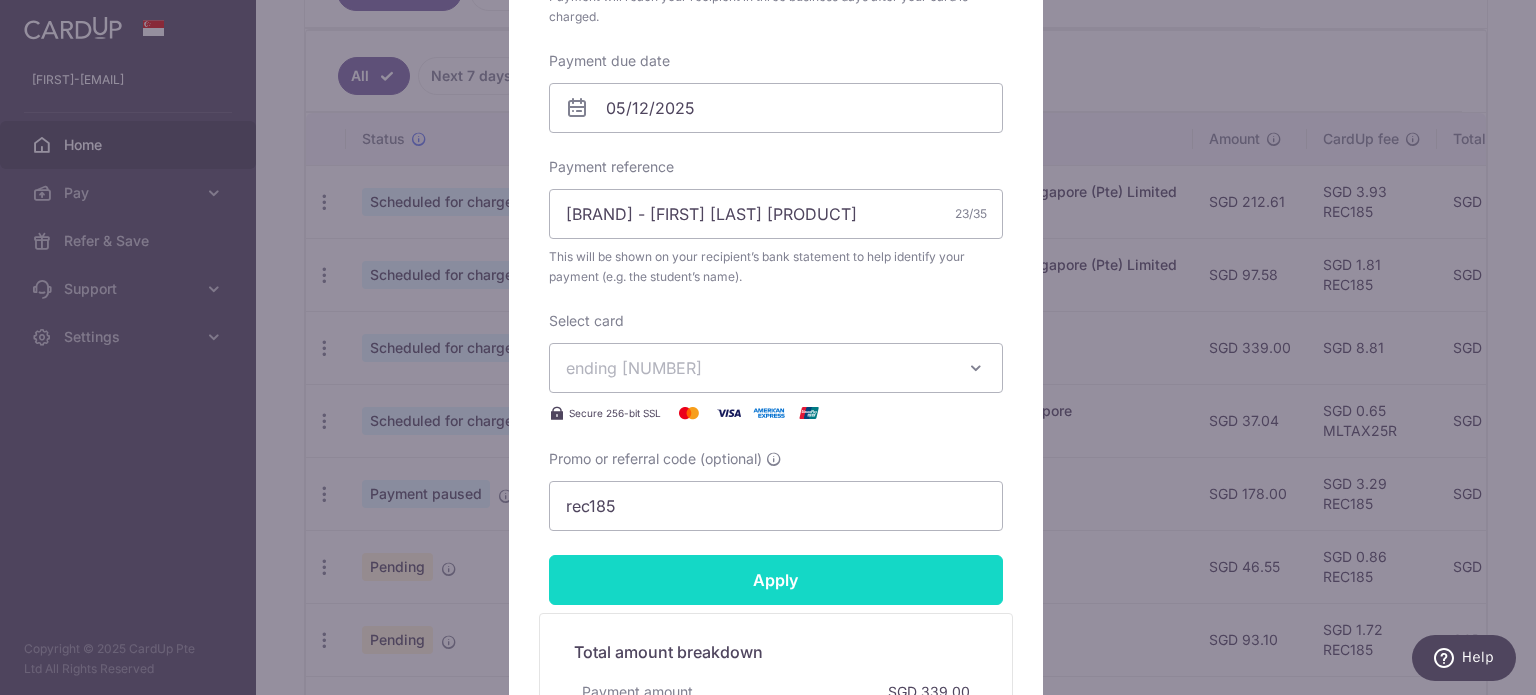 click on "Apply" at bounding box center [776, 580] 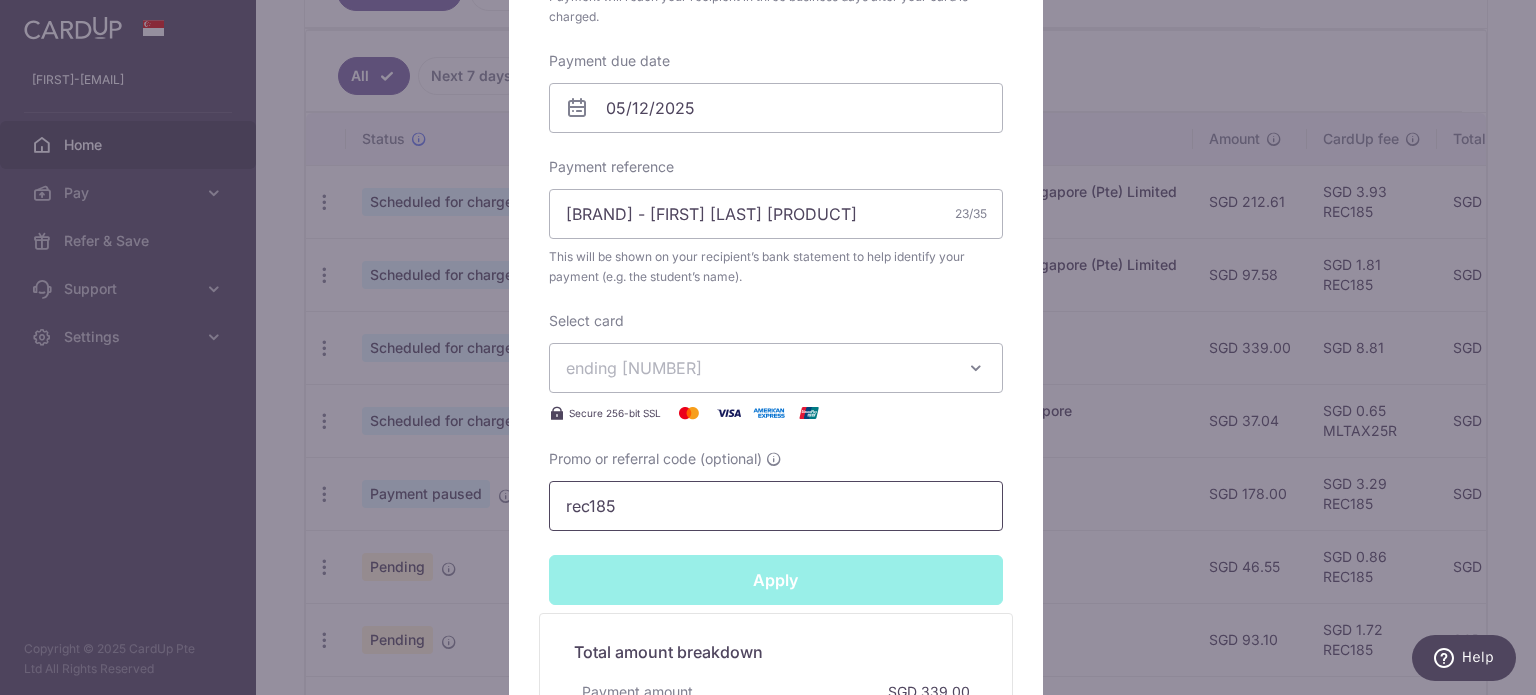 type on "Successfully Applied" 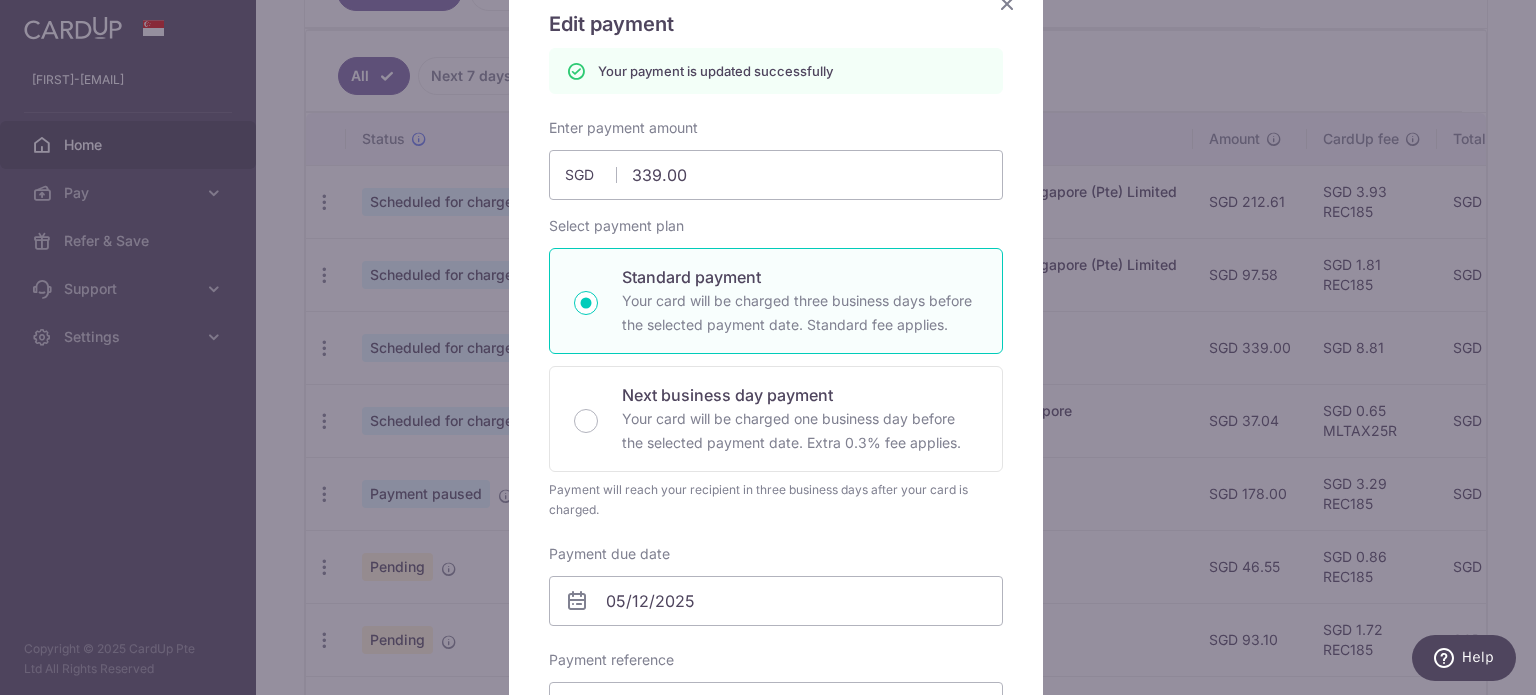 scroll, scrollTop: 92, scrollLeft: 0, axis: vertical 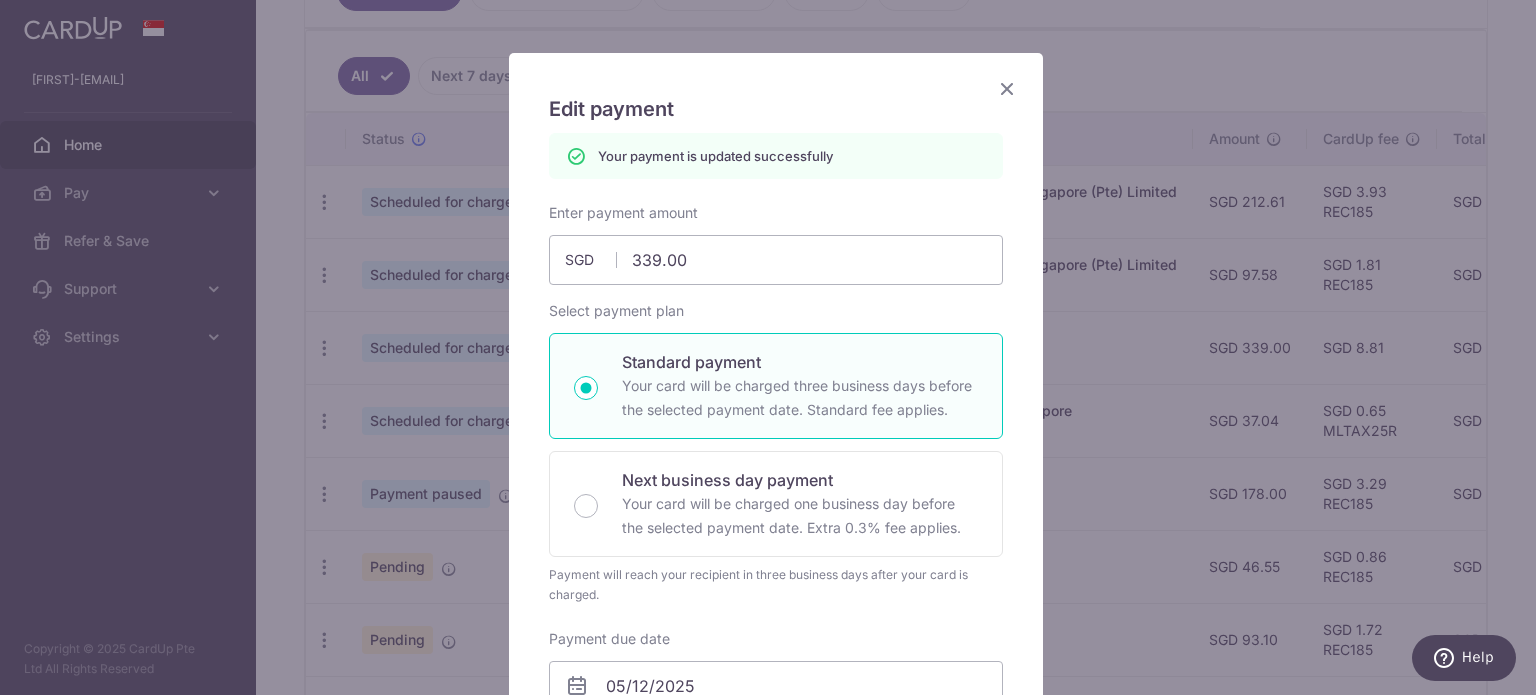 click on "Edit payment
By clicking apply,  you will make changes to all   payments to  NTUC My First Skool Ltd  scheduled from
.
By clicking below, you confirm you are editing this payment to  NTUC My First Skool Ltd  on
05/12/2025 .
Your payment is updated successfully
339.00 SGD" at bounding box center [776, 753] 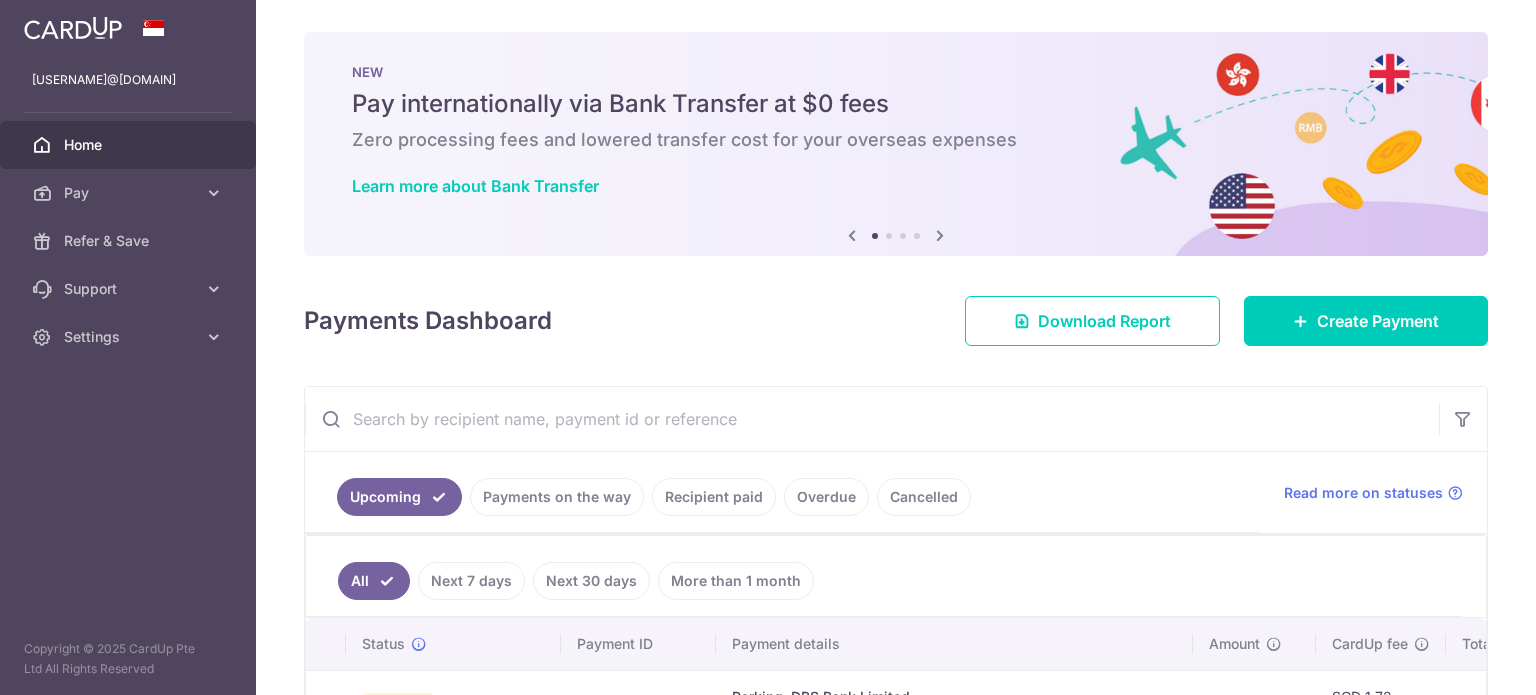 scroll, scrollTop: 0, scrollLeft: 0, axis: both 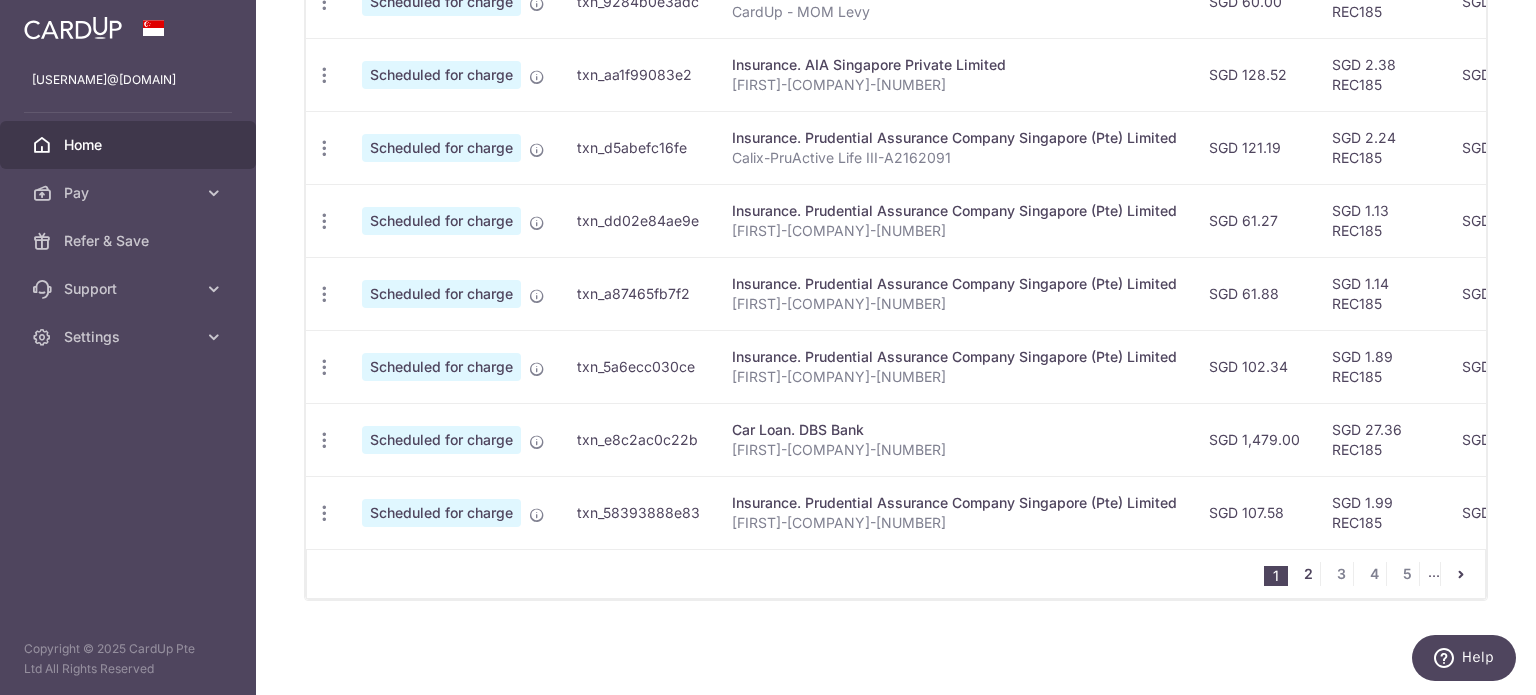 click on "2" at bounding box center [1308, 574] 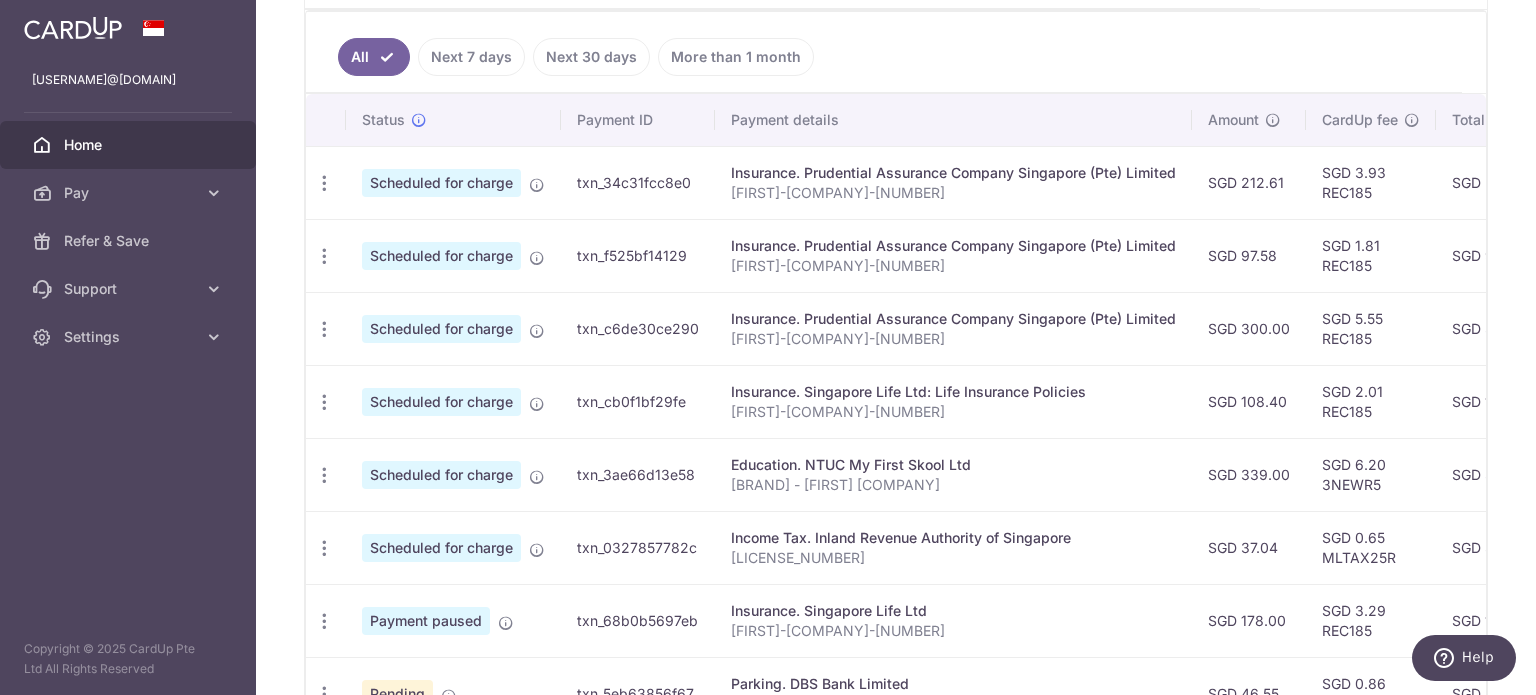 scroll, scrollTop: 505, scrollLeft: 0, axis: vertical 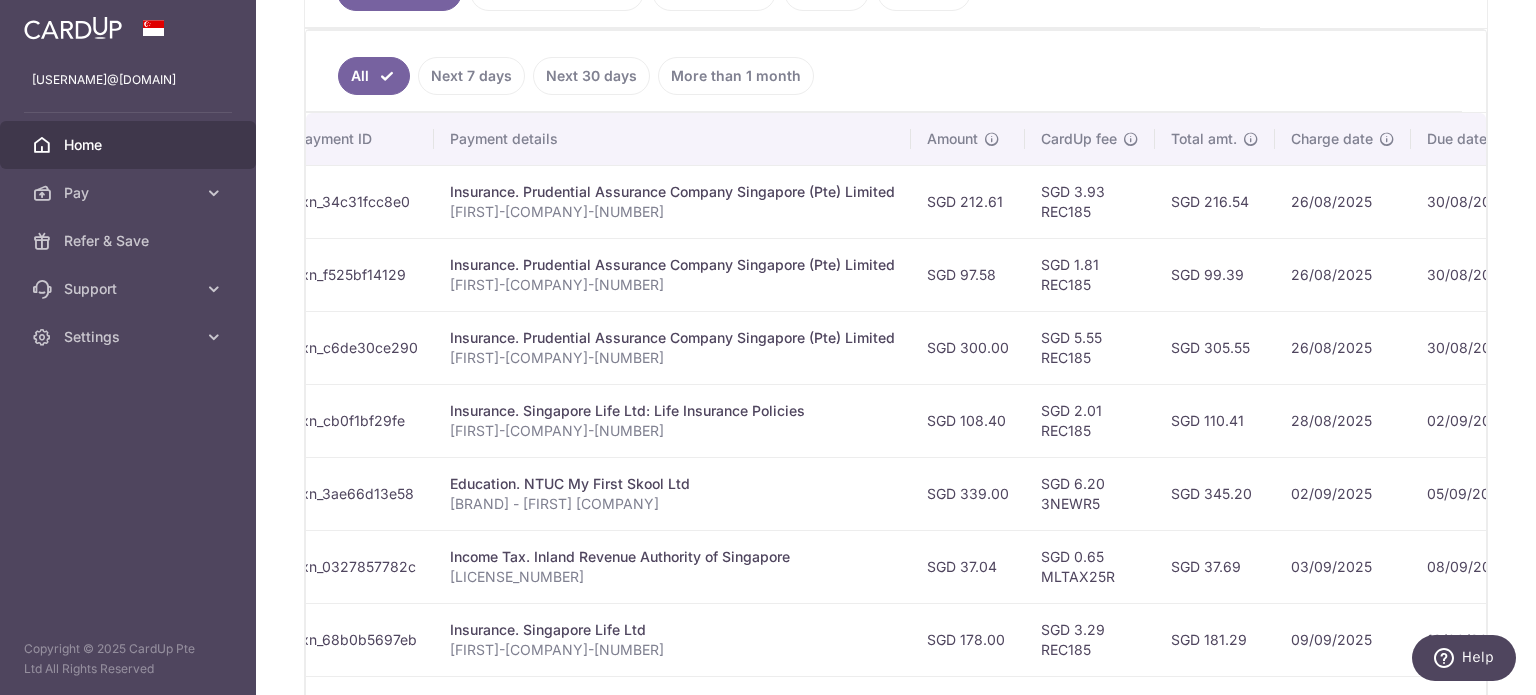 drag, startPoint x: 944, startPoint y: 620, endPoint x: 1013, endPoint y: 601, distance: 71.568146 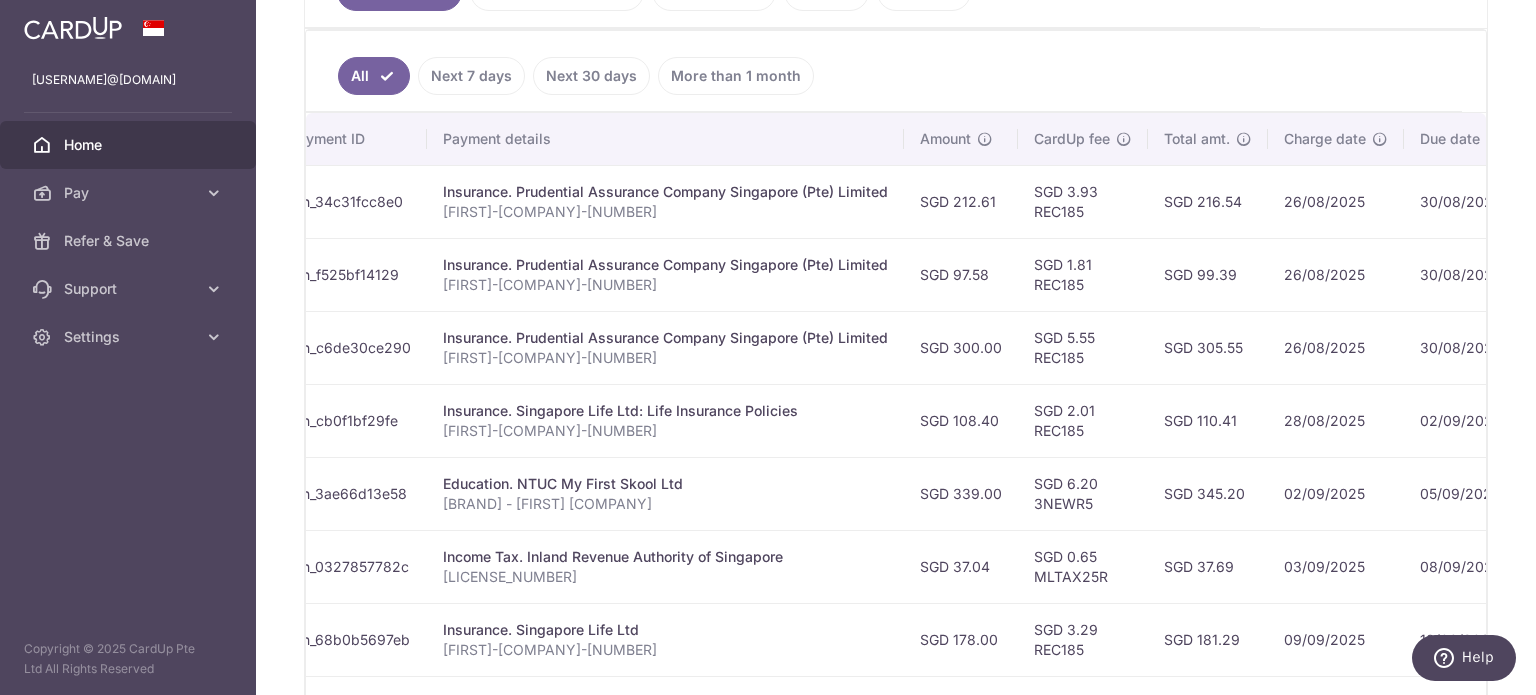 scroll, scrollTop: 0, scrollLeft: 0, axis: both 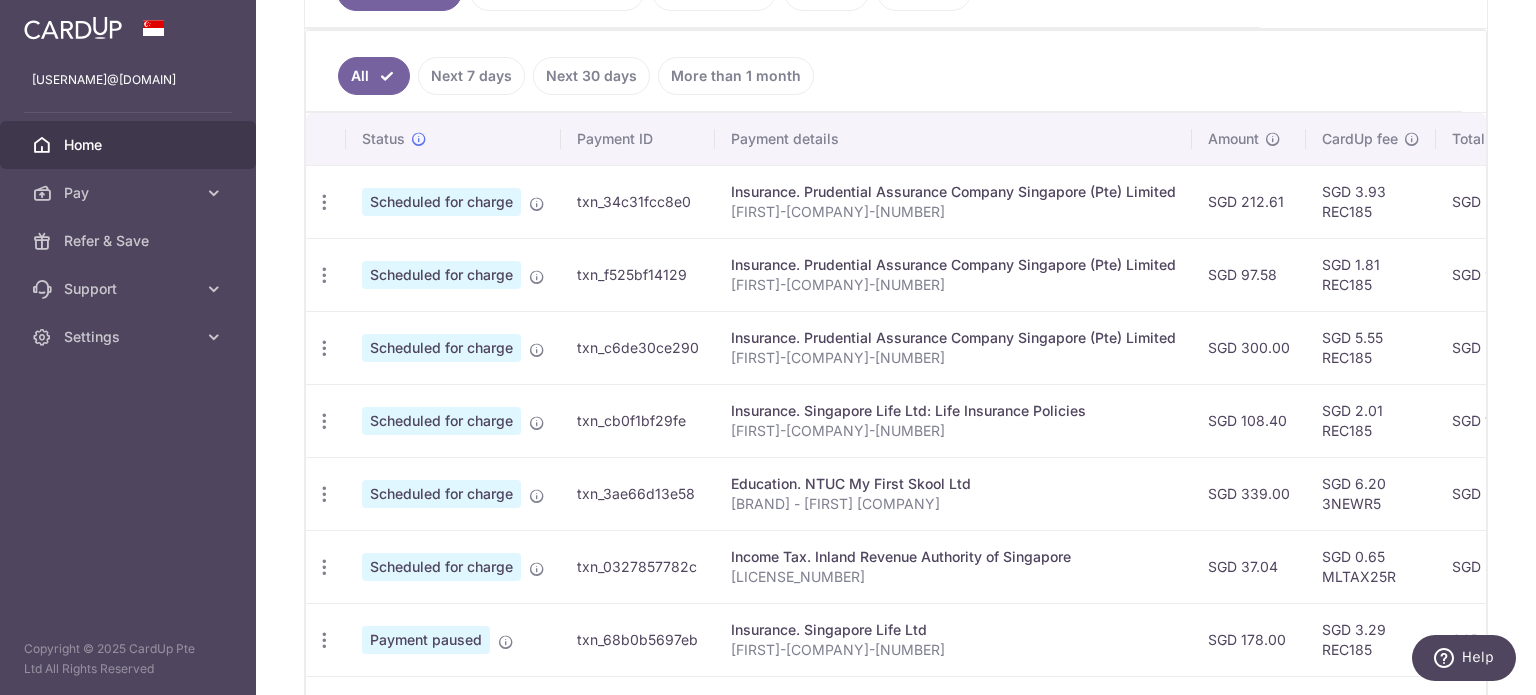 drag, startPoint x: 1050, startPoint y: 527, endPoint x: 836, endPoint y: 547, distance: 214.93254 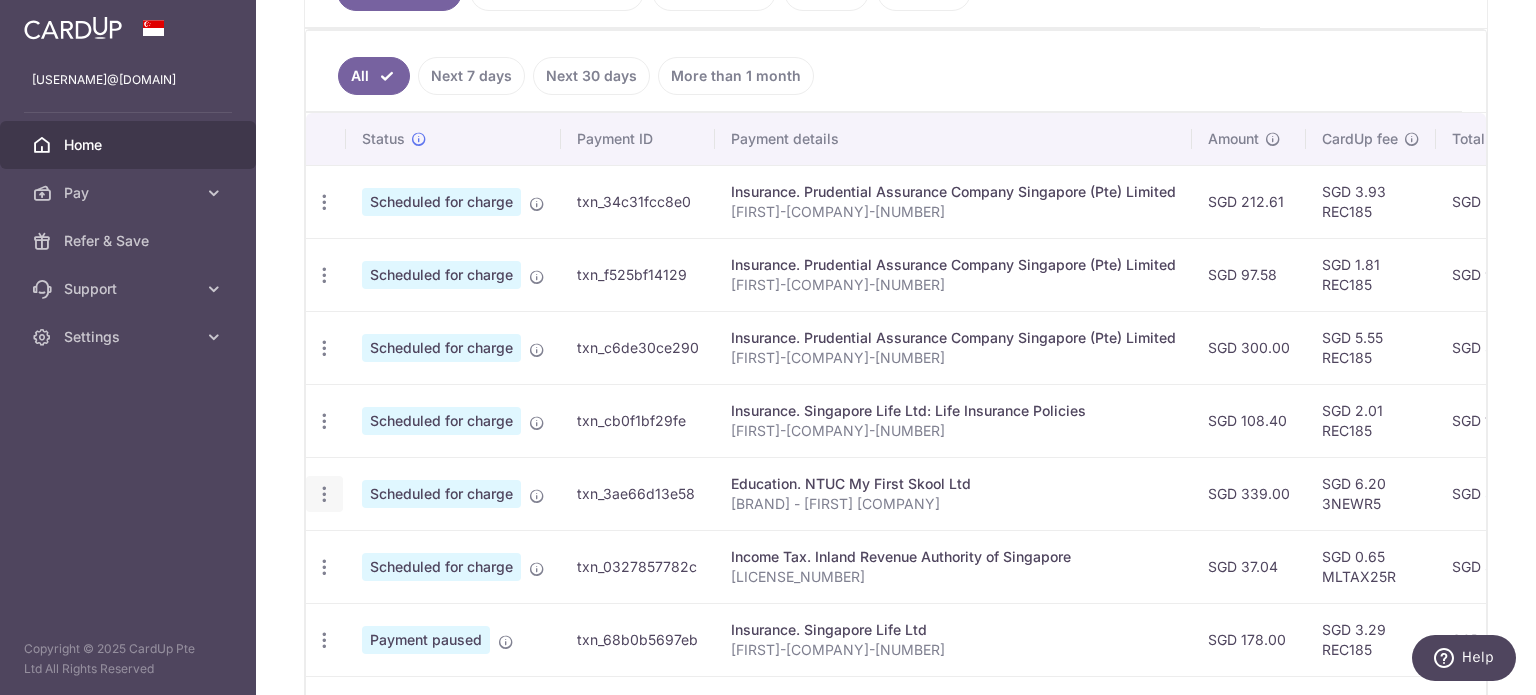 click at bounding box center [324, 202] 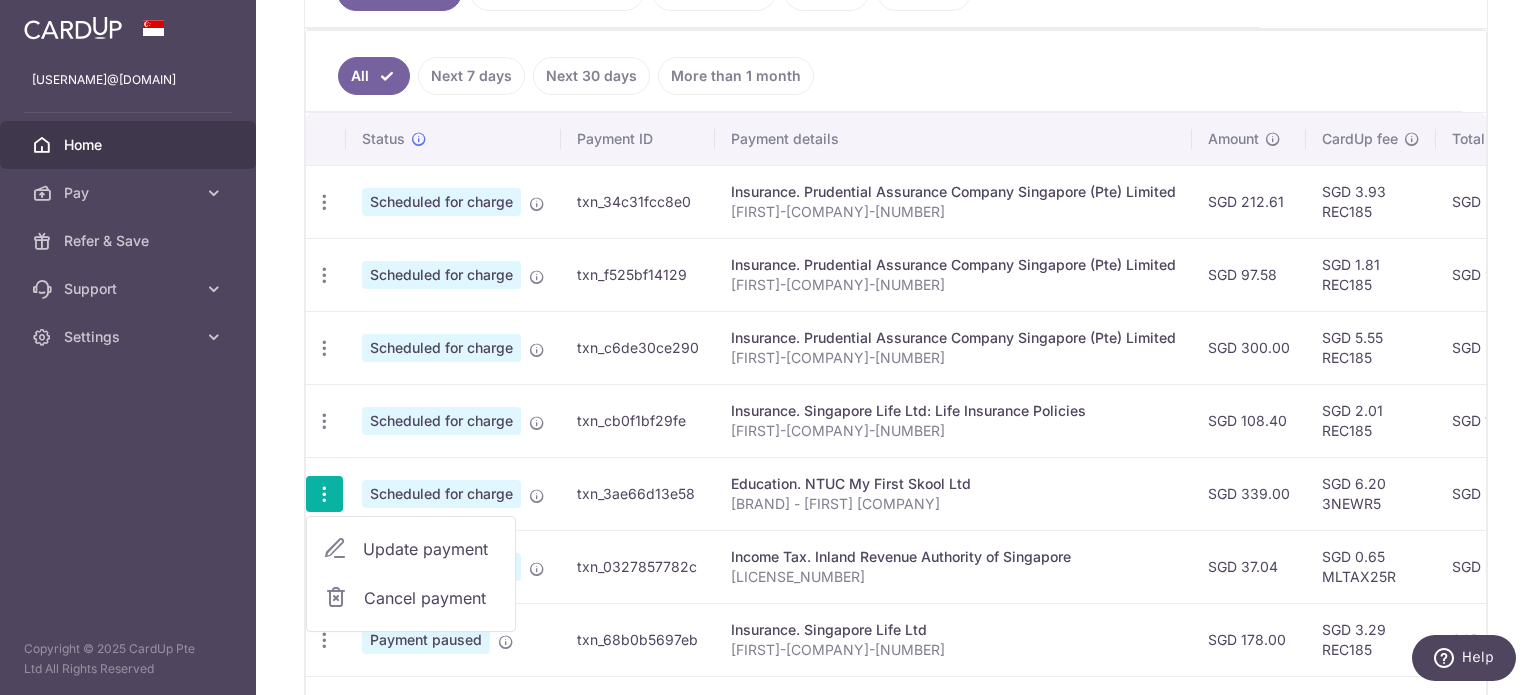 click on "Update payment" at bounding box center [411, 549] 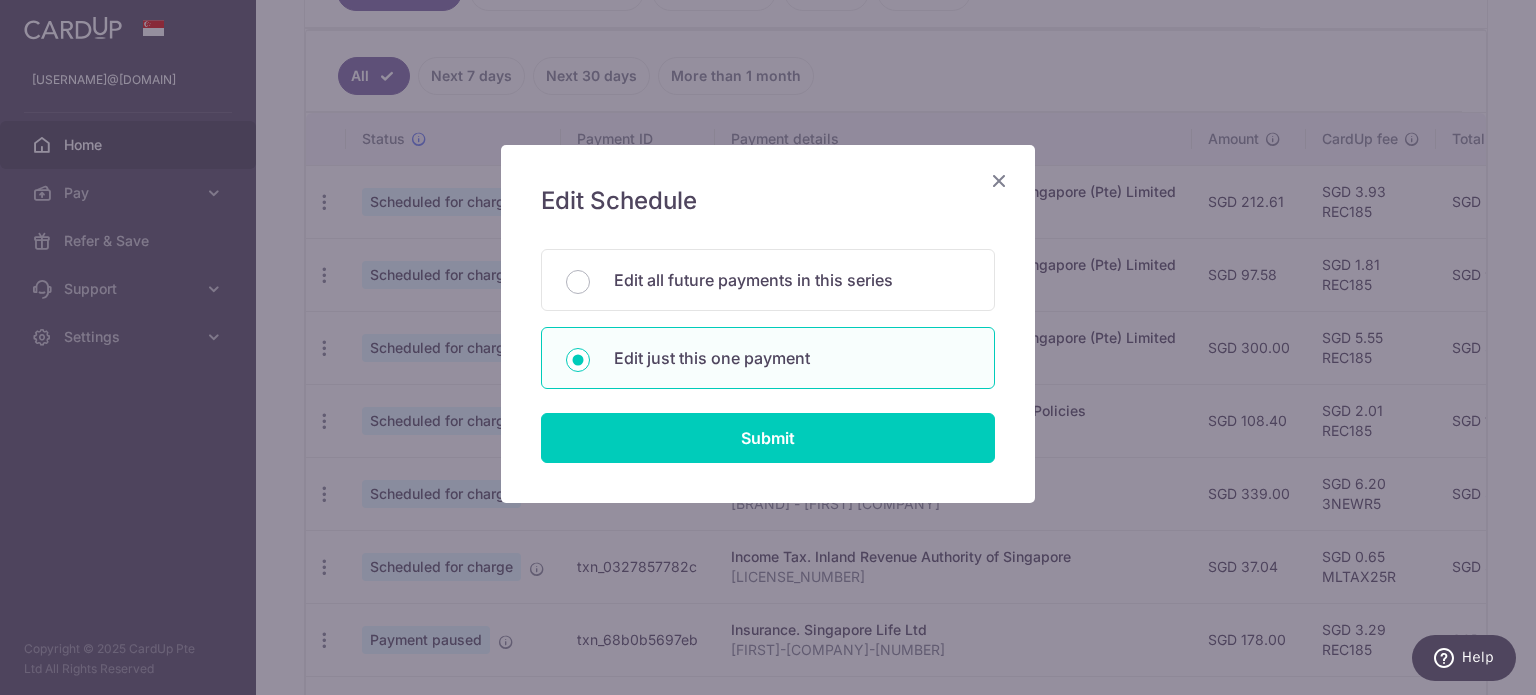 click at bounding box center (999, 180) 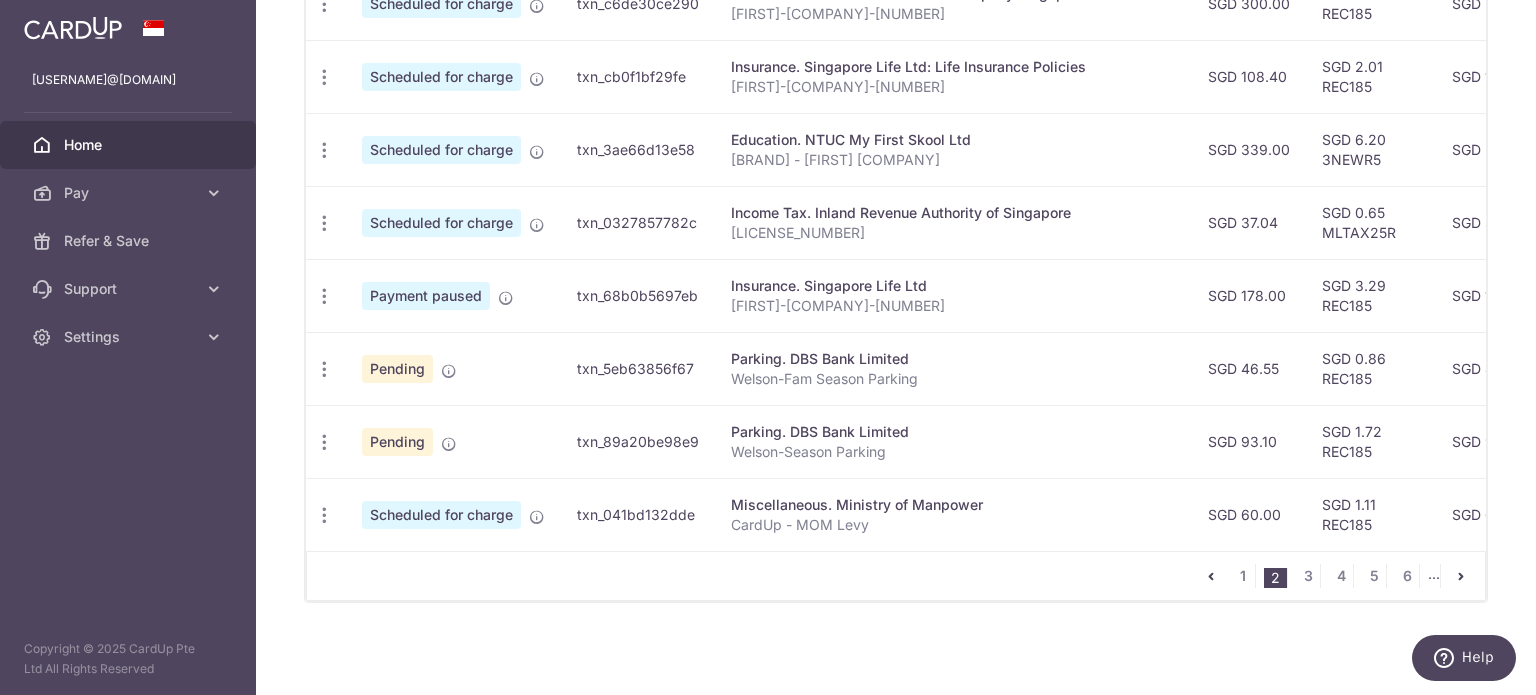 scroll, scrollTop: 856, scrollLeft: 0, axis: vertical 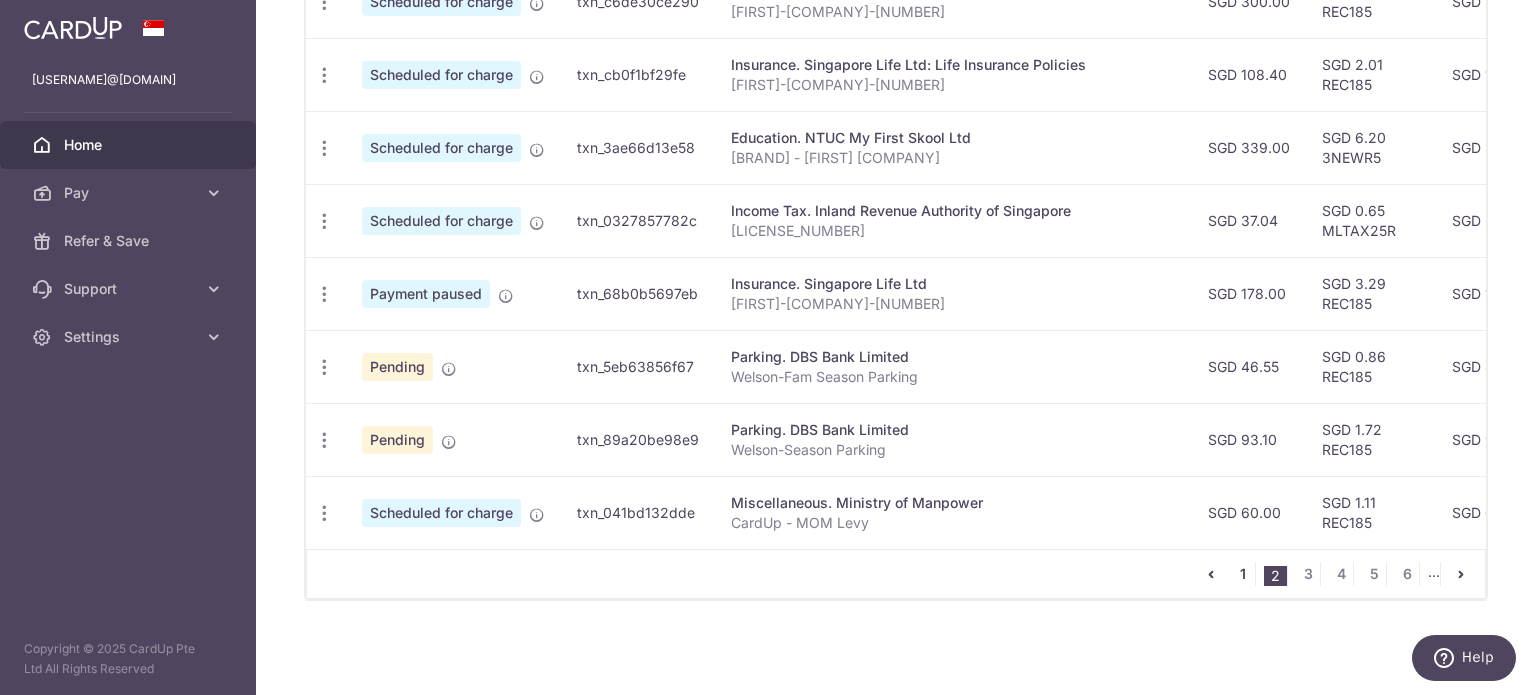 click on "1" at bounding box center (1243, 574) 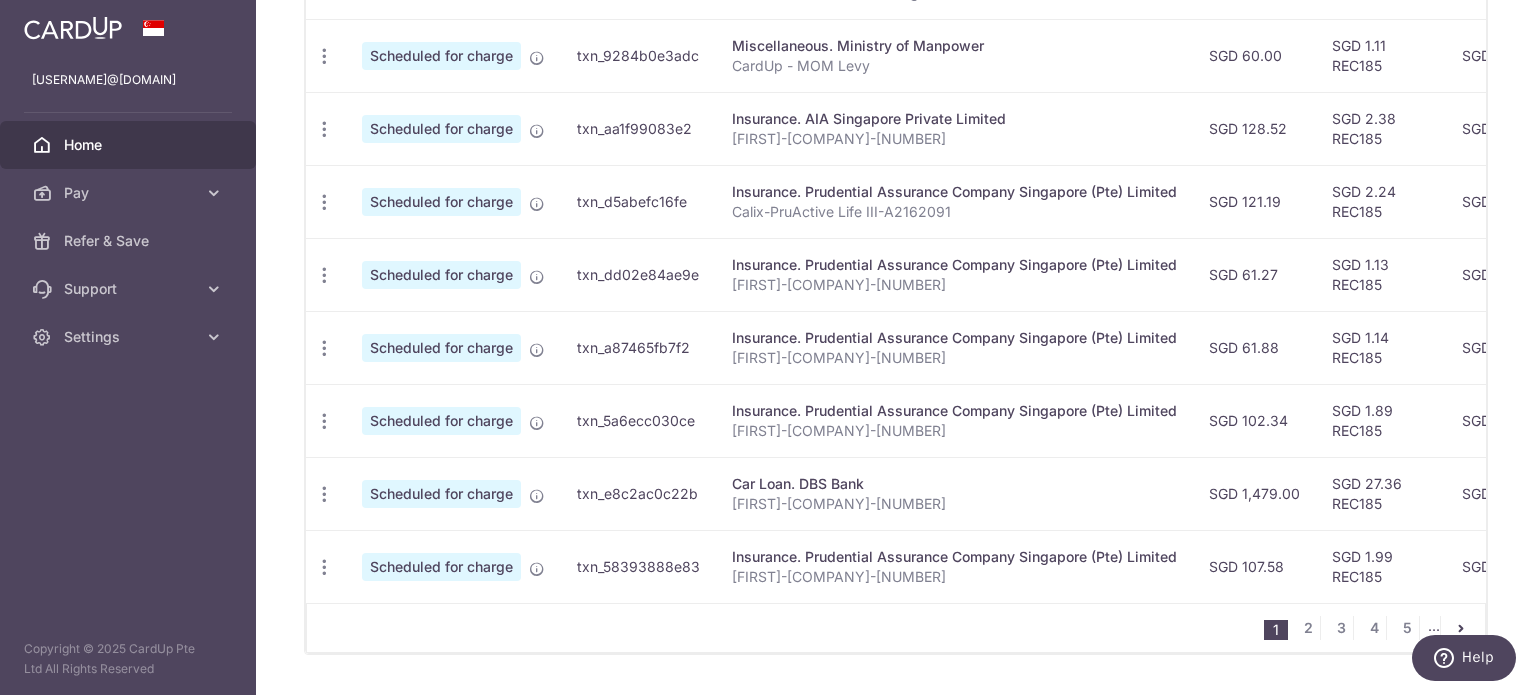 scroll, scrollTop: 805, scrollLeft: 0, axis: vertical 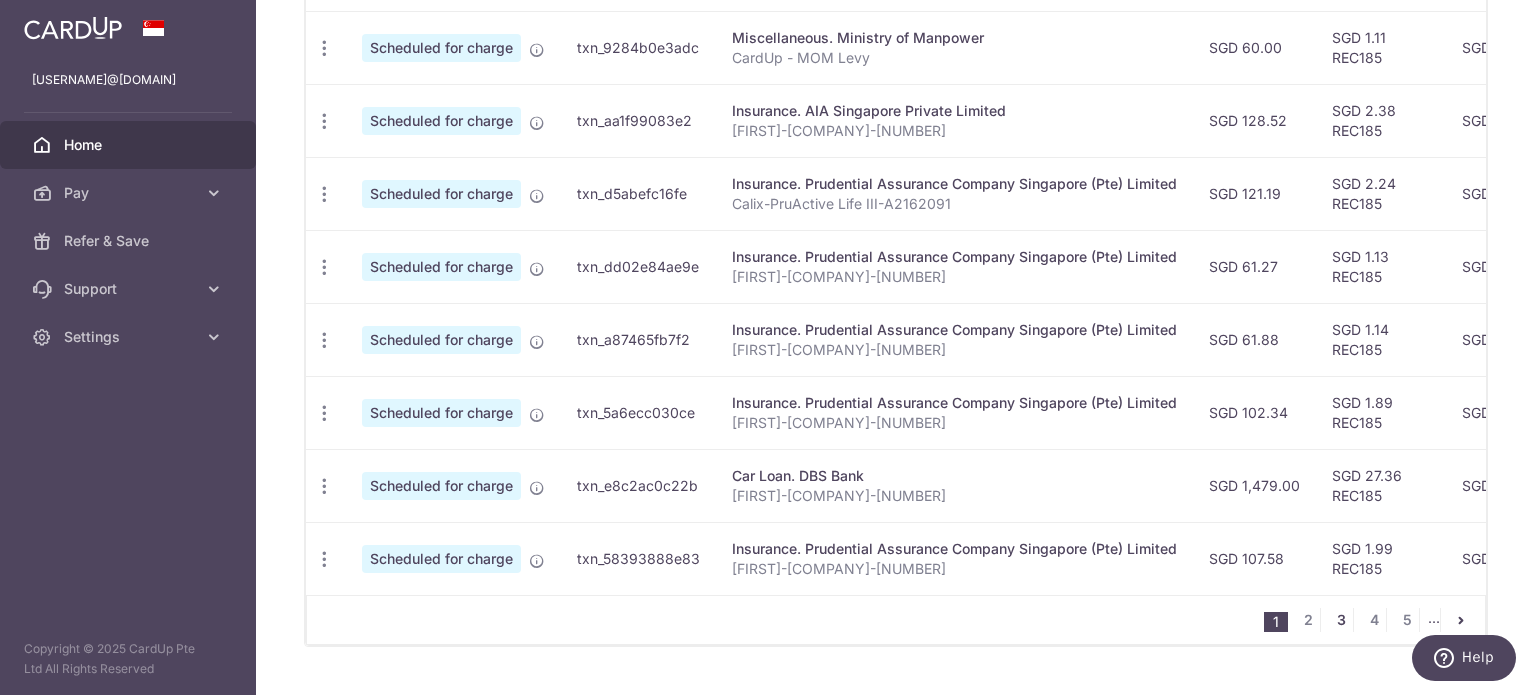 click on "3" at bounding box center [1341, 620] 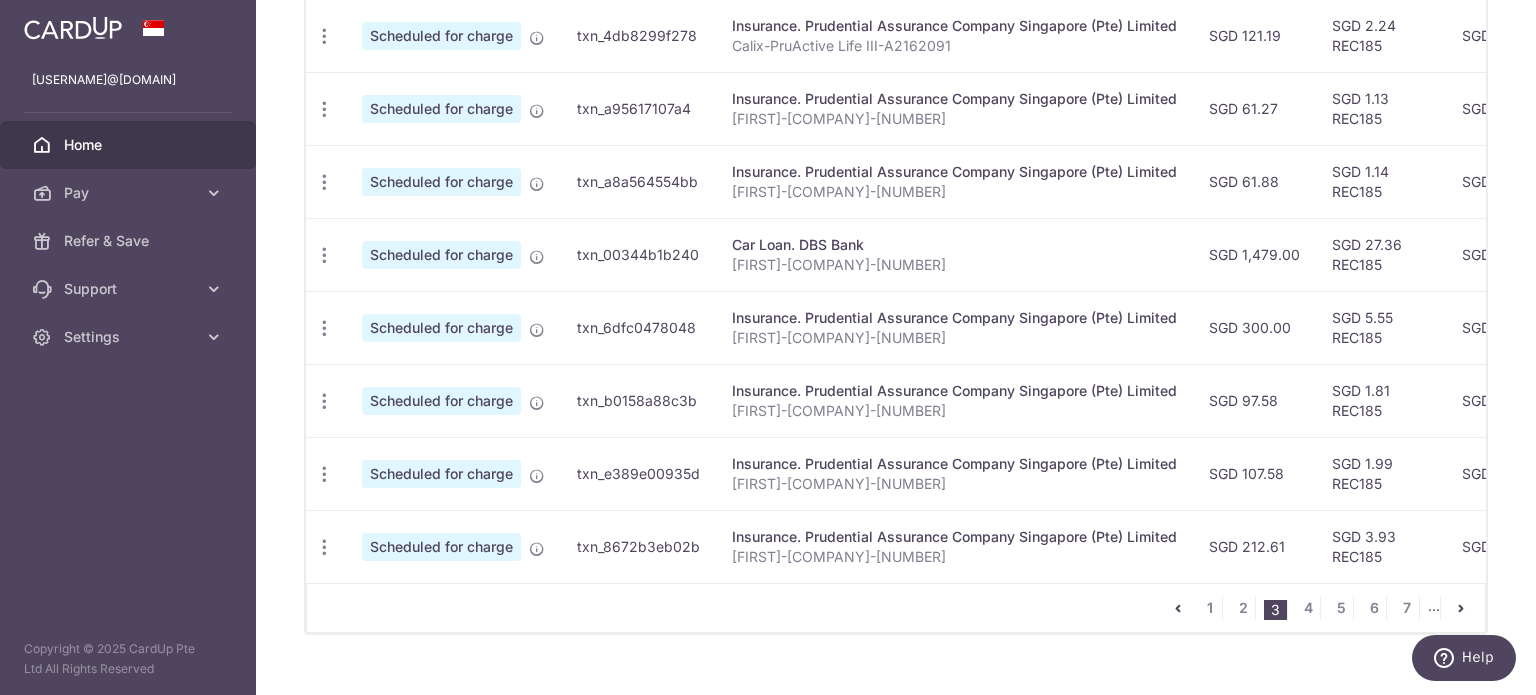 scroll, scrollTop: 856, scrollLeft: 0, axis: vertical 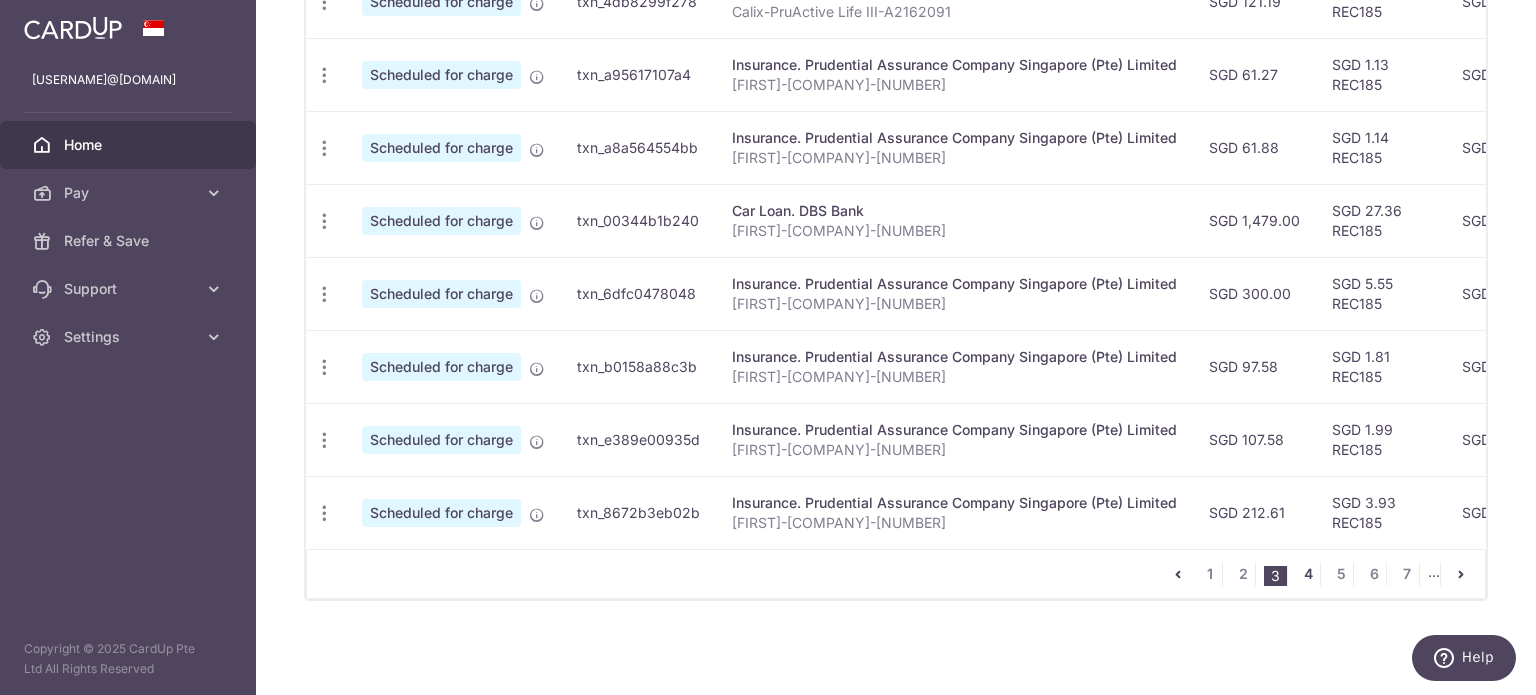 click on "4" at bounding box center (1308, 574) 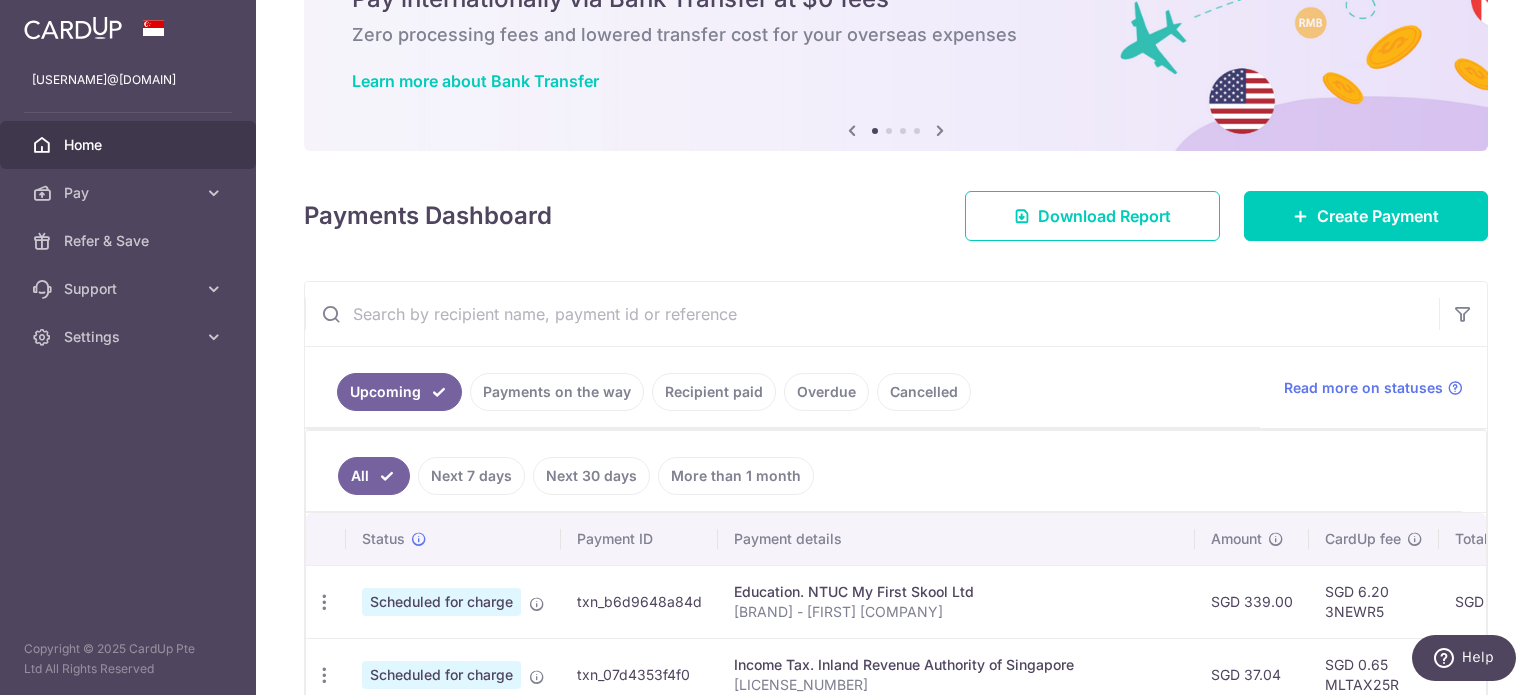 scroll, scrollTop: 305, scrollLeft: 0, axis: vertical 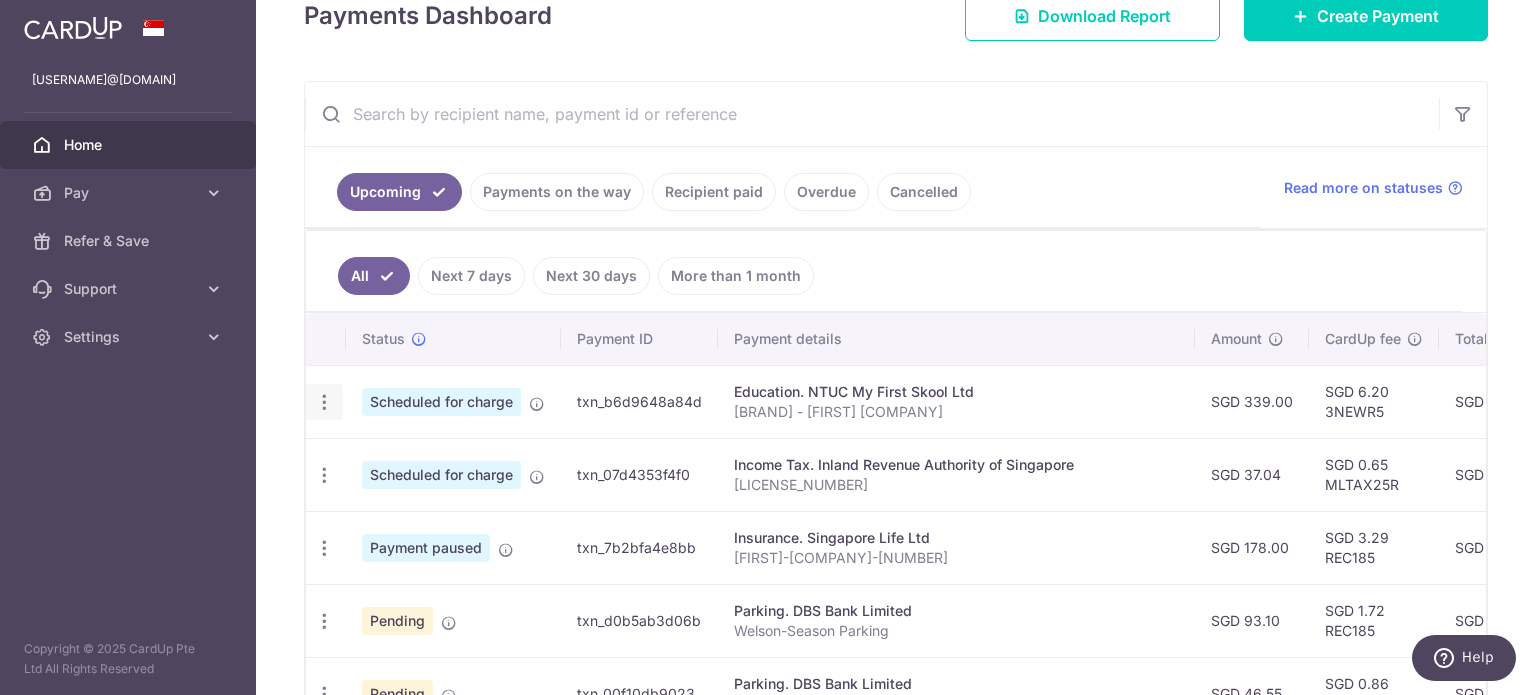 click at bounding box center (324, 402) 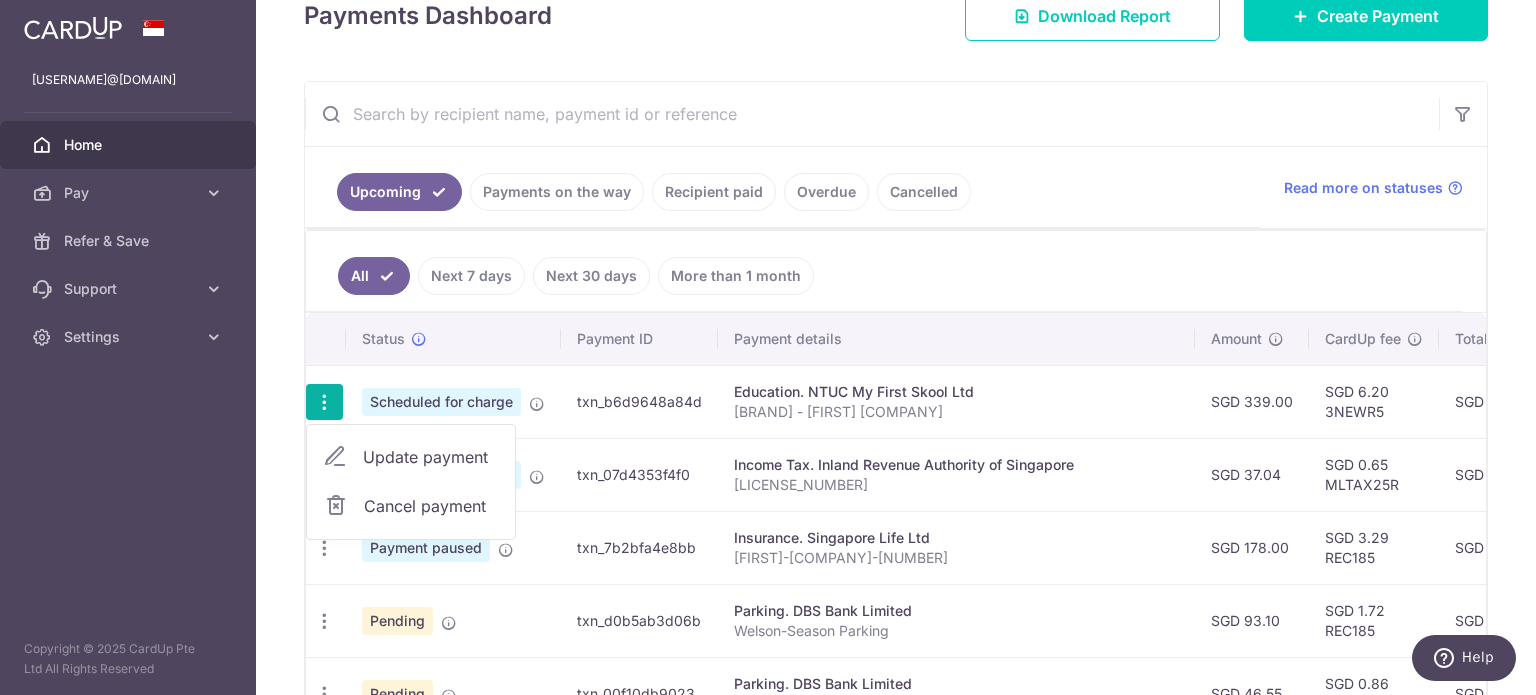 click on "All
Next 7 days
Next 30 days
More than 1 month" at bounding box center [884, 271] 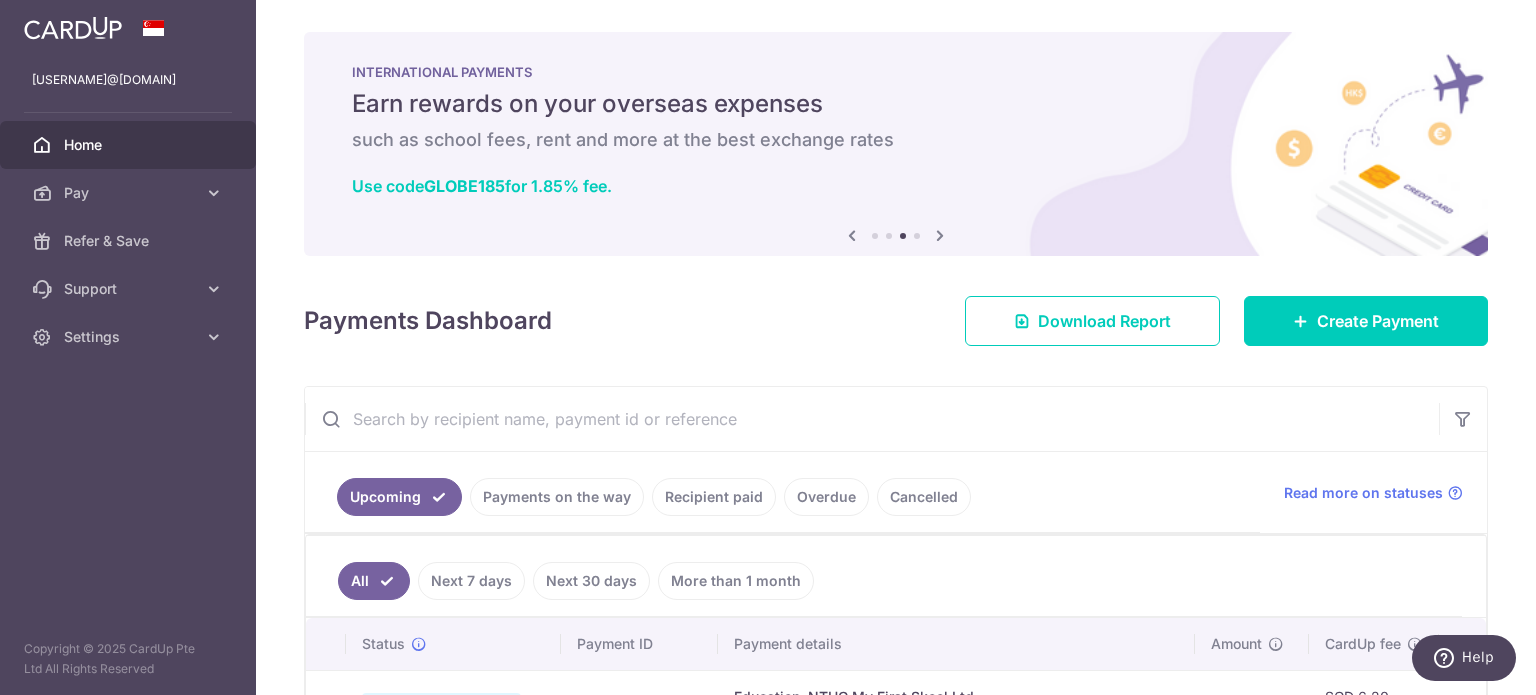 scroll, scrollTop: 0, scrollLeft: 0, axis: both 